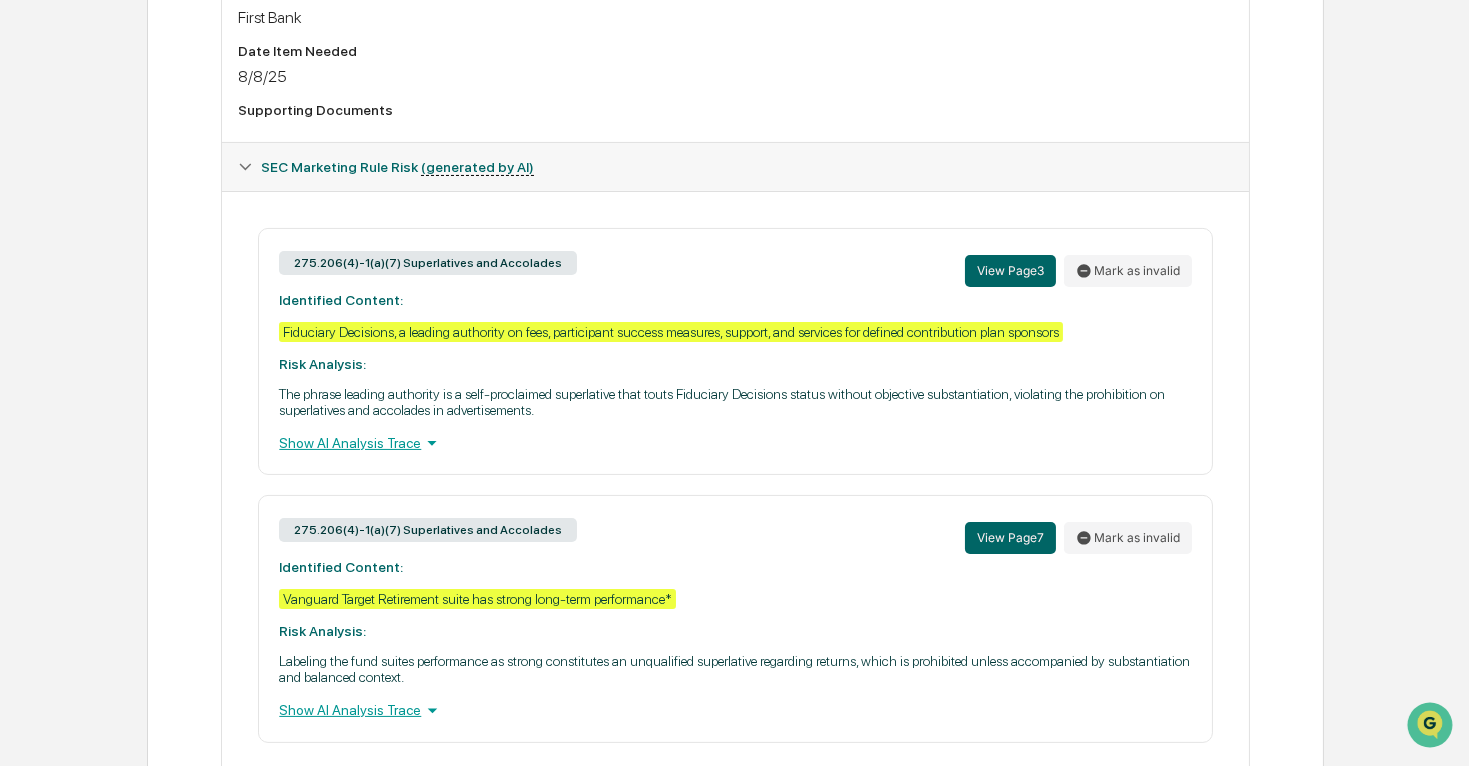 scroll, scrollTop: 900, scrollLeft: 0, axis: vertical 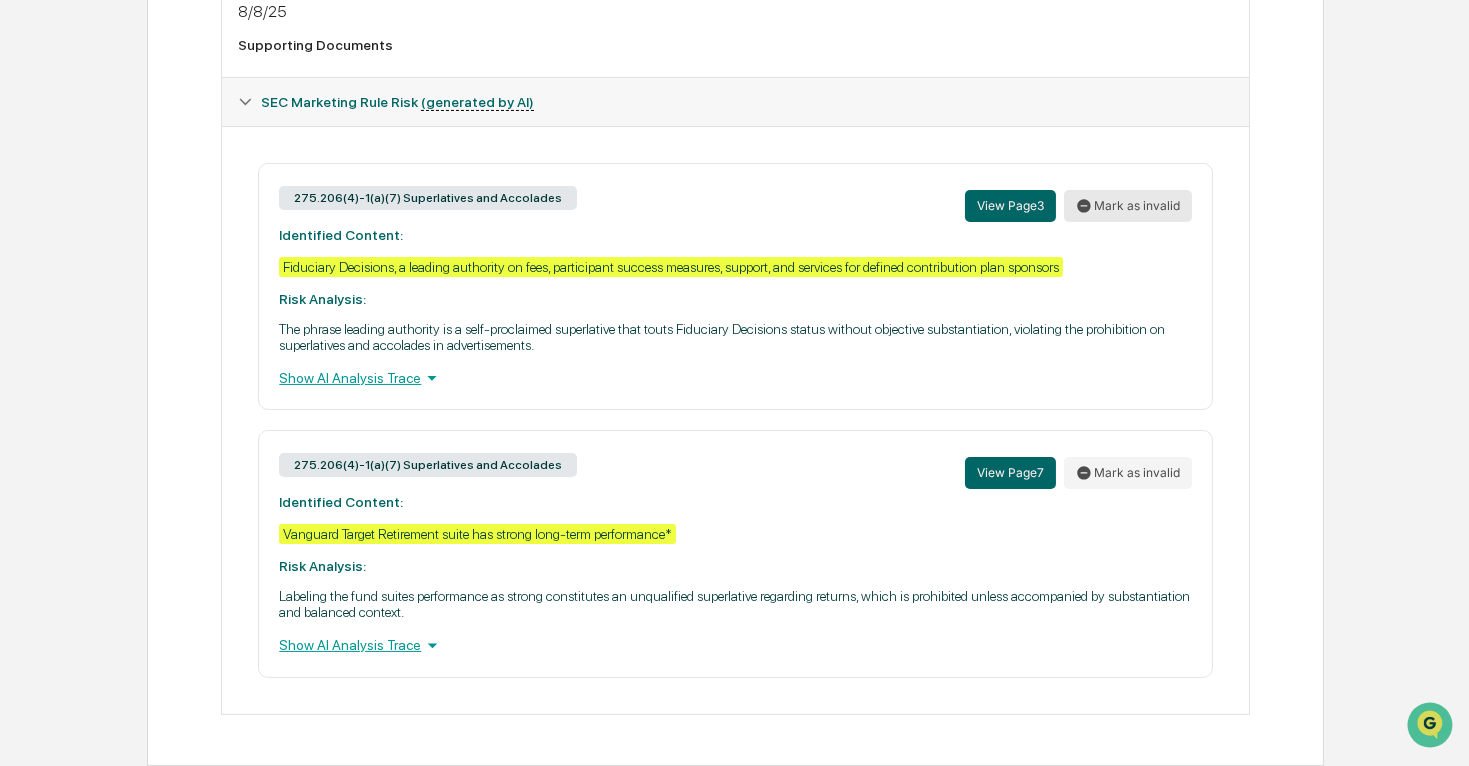 click on "Mark as invalid" at bounding box center [1128, 206] 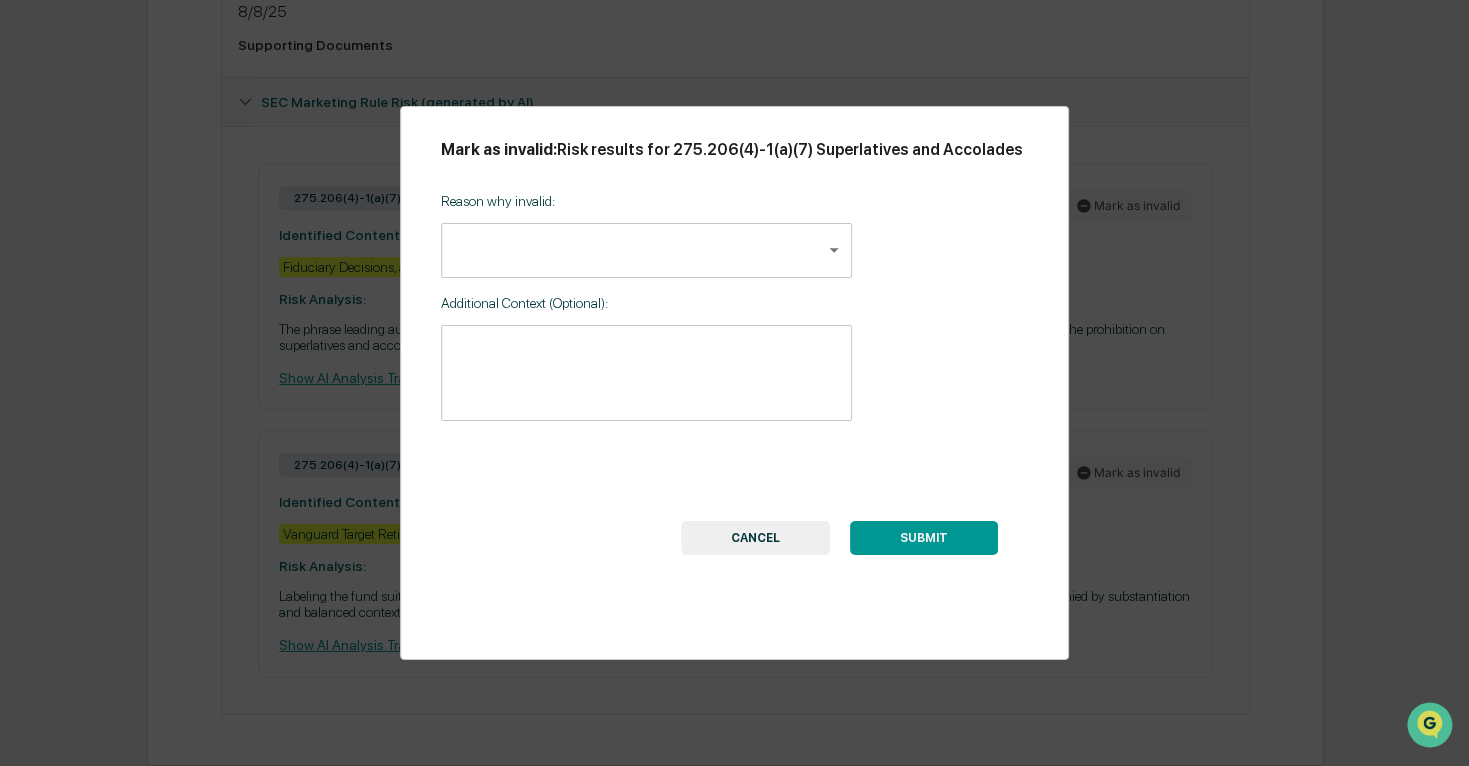 click on "Calendar Manage Tasks Reviews Approval Management Company People, Data, Settings [FIRST] [LAST] Admin • Persium Advisors, LLC Home Content Review & Approval FirstBank Executive Summary of Benchmarking [DATE].pptx FirstBank Executive Summary of Benchmarking [DATE].pptx Review Comments Actions Activity Log Created By: ‎ ‎ WY [FIRST] [LAST] Assigned To: AG [FIRST] [LAST] Review Status: Action Required Review Id: abd8d4dc-8afc-4c31-a93f-a2c9b9998ec4 Primary Document FirstBank Executive Summary of Benchmarking [DATE].pptx VIEW Document Summary (generated by AI) Document Summary The document is an executive summary of a benchmarking plan for the FirstBank Holding Company Savings & ESOP, prepared by Persium Group. The summary, dated [MONTH] [DAY], [YEAR], is likely intended to provide an overview of the benchmarking process for FirstBank's employee savings and stock ownership plan. Specific details of the benchmarking process or findings are not included in the text provided. Purpose Distribution (How used?)" at bounding box center (734, -53) 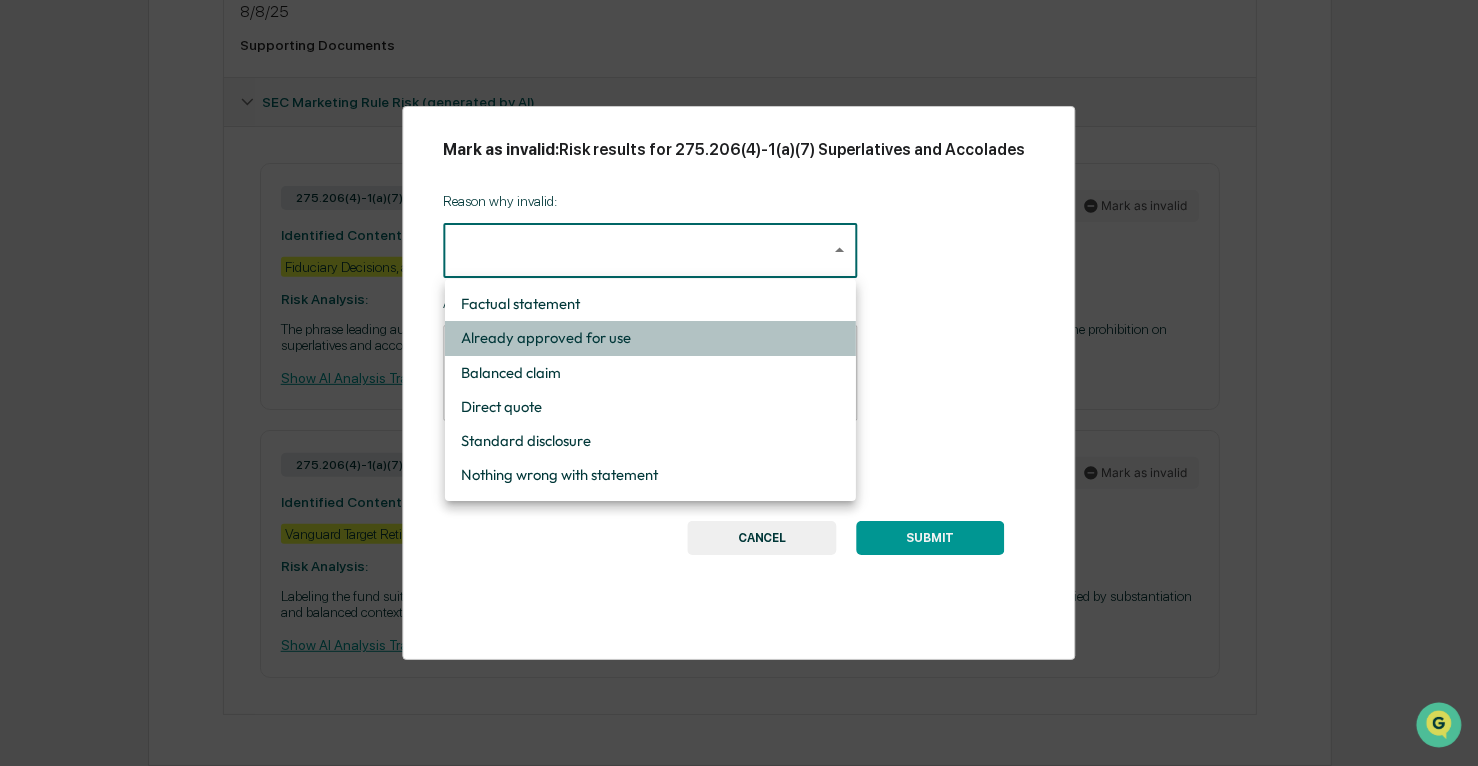 click on "Already approved for use" at bounding box center (650, 338) 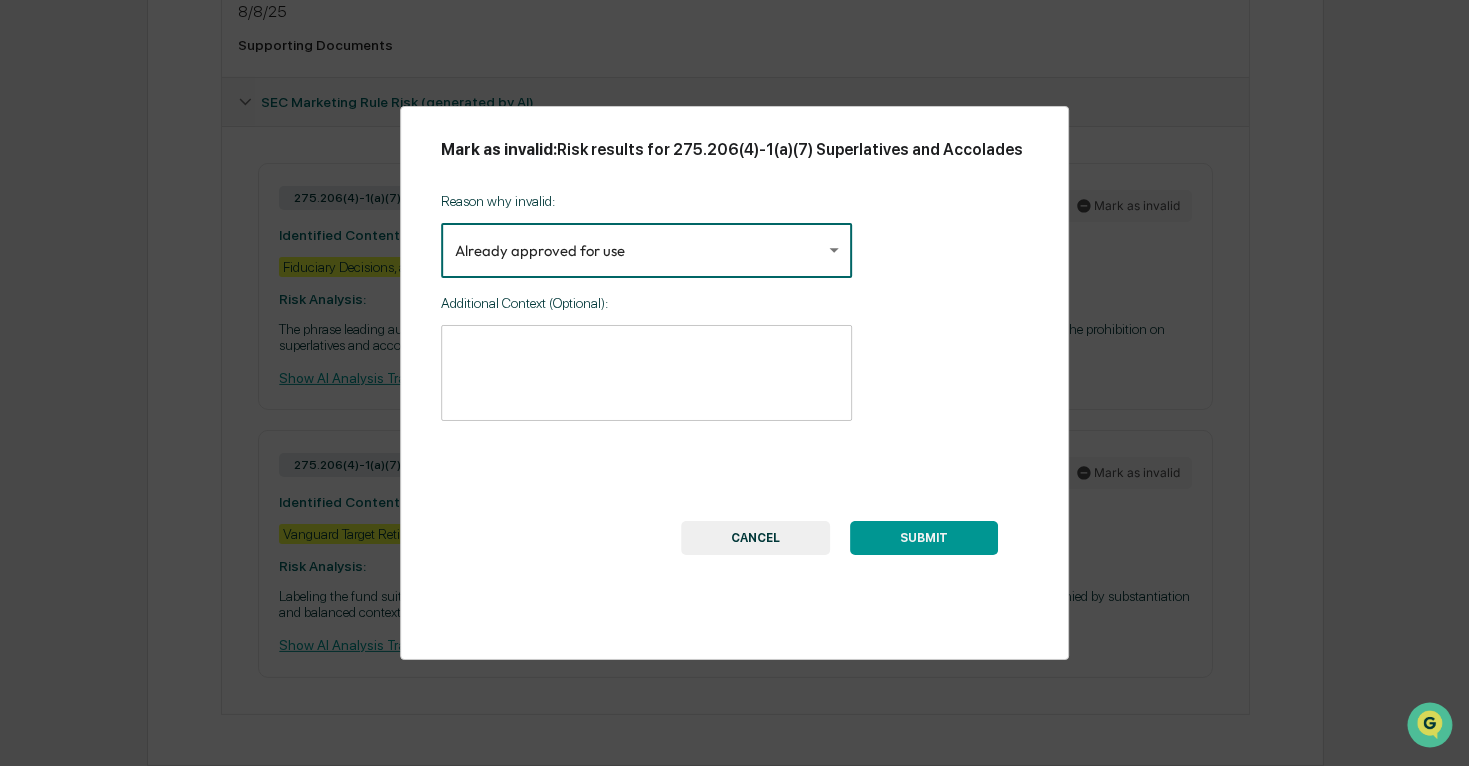 click at bounding box center (646, 372) 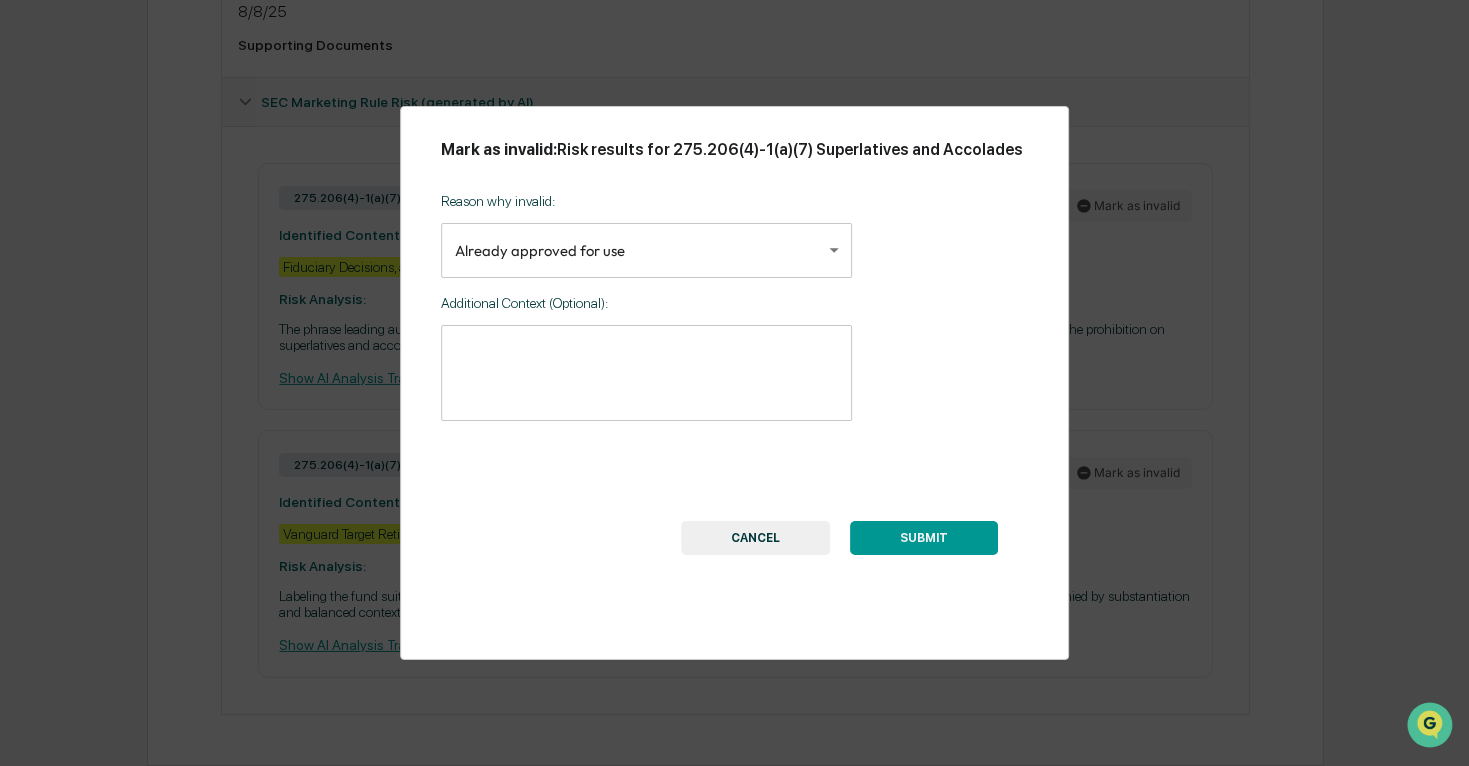 click on "SUBMIT" at bounding box center [924, 538] 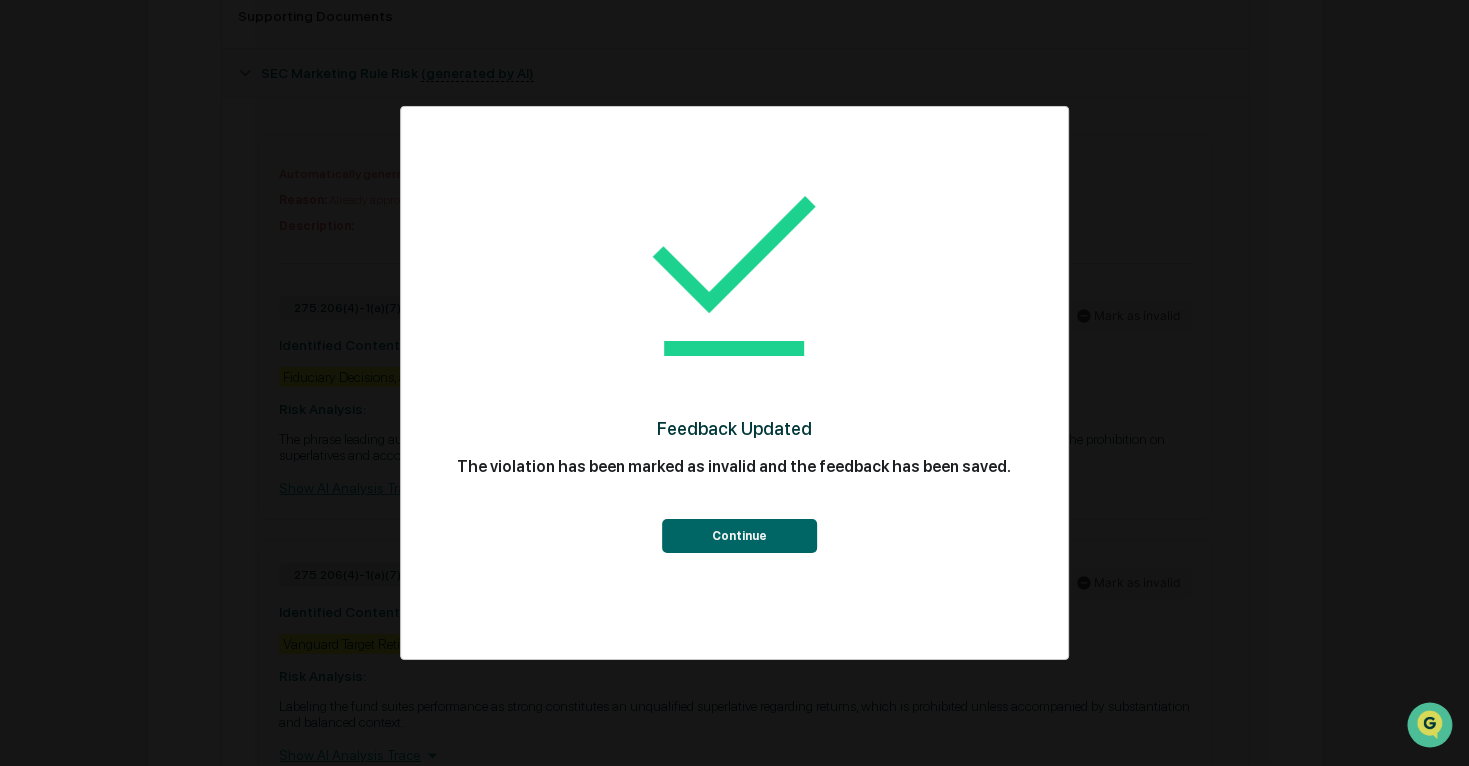 click on "Continue" at bounding box center (739, 536) 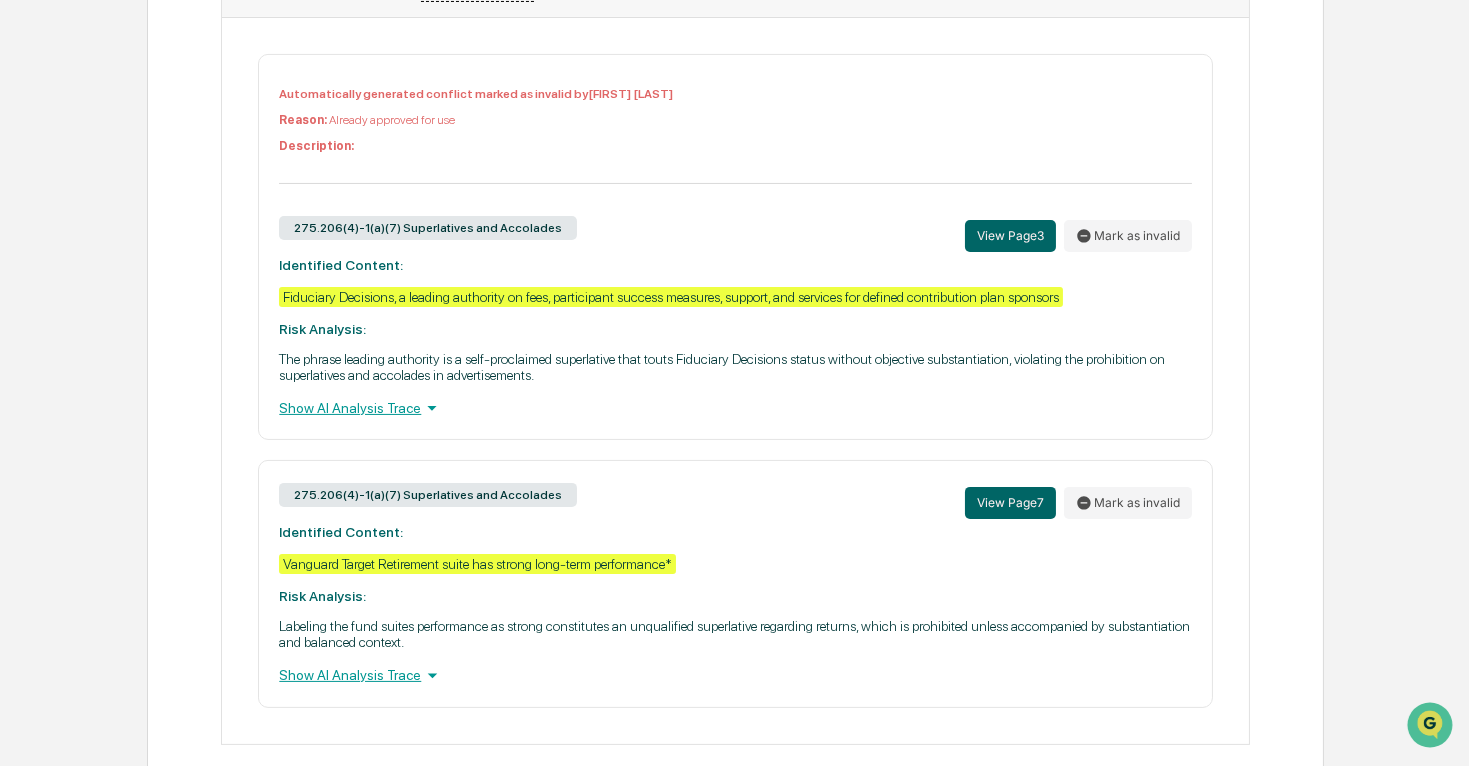 scroll, scrollTop: 950, scrollLeft: 0, axis: vertical 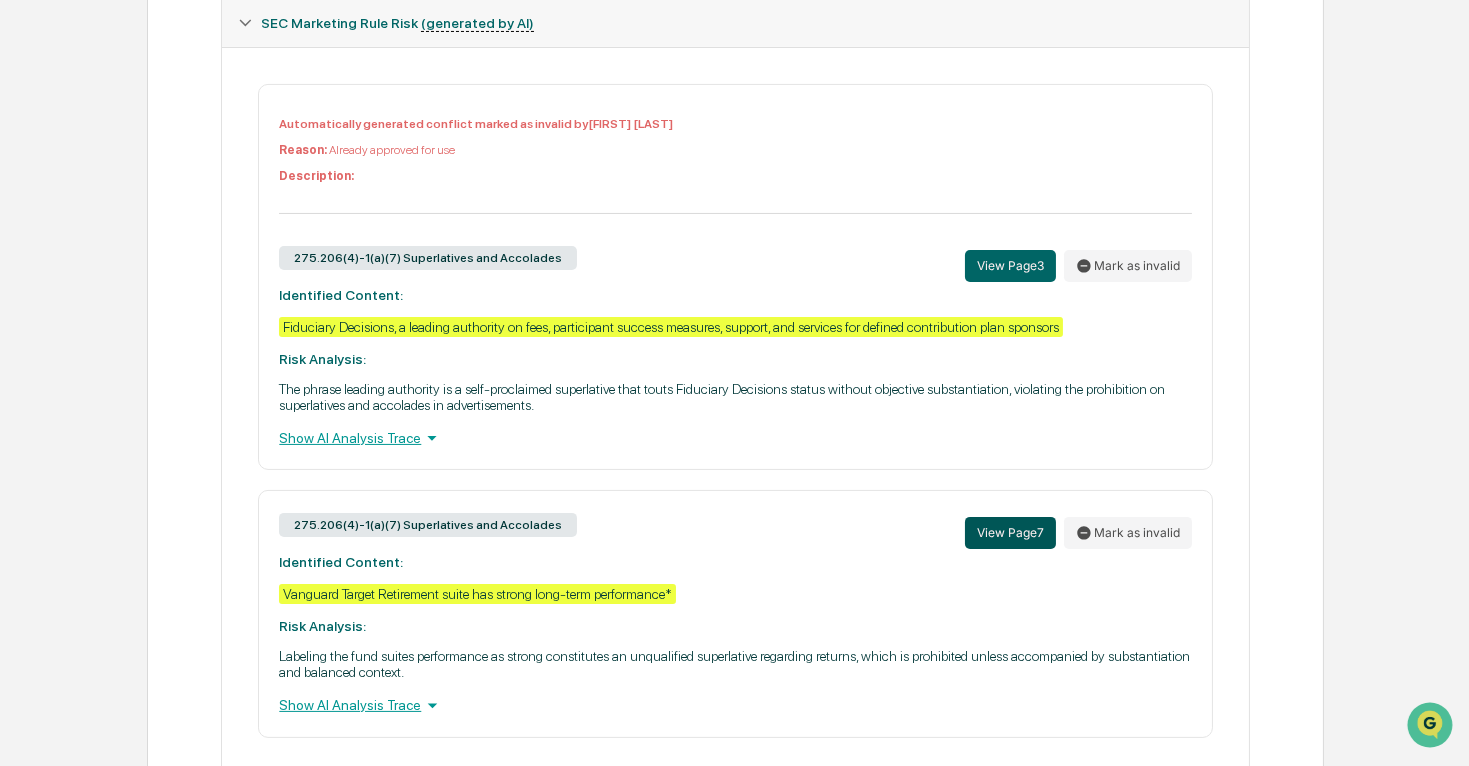 drag, startPoint x: 960, startPoint y: 558, endPoint x: 979, endPoint y: 555, distance: 19.235384 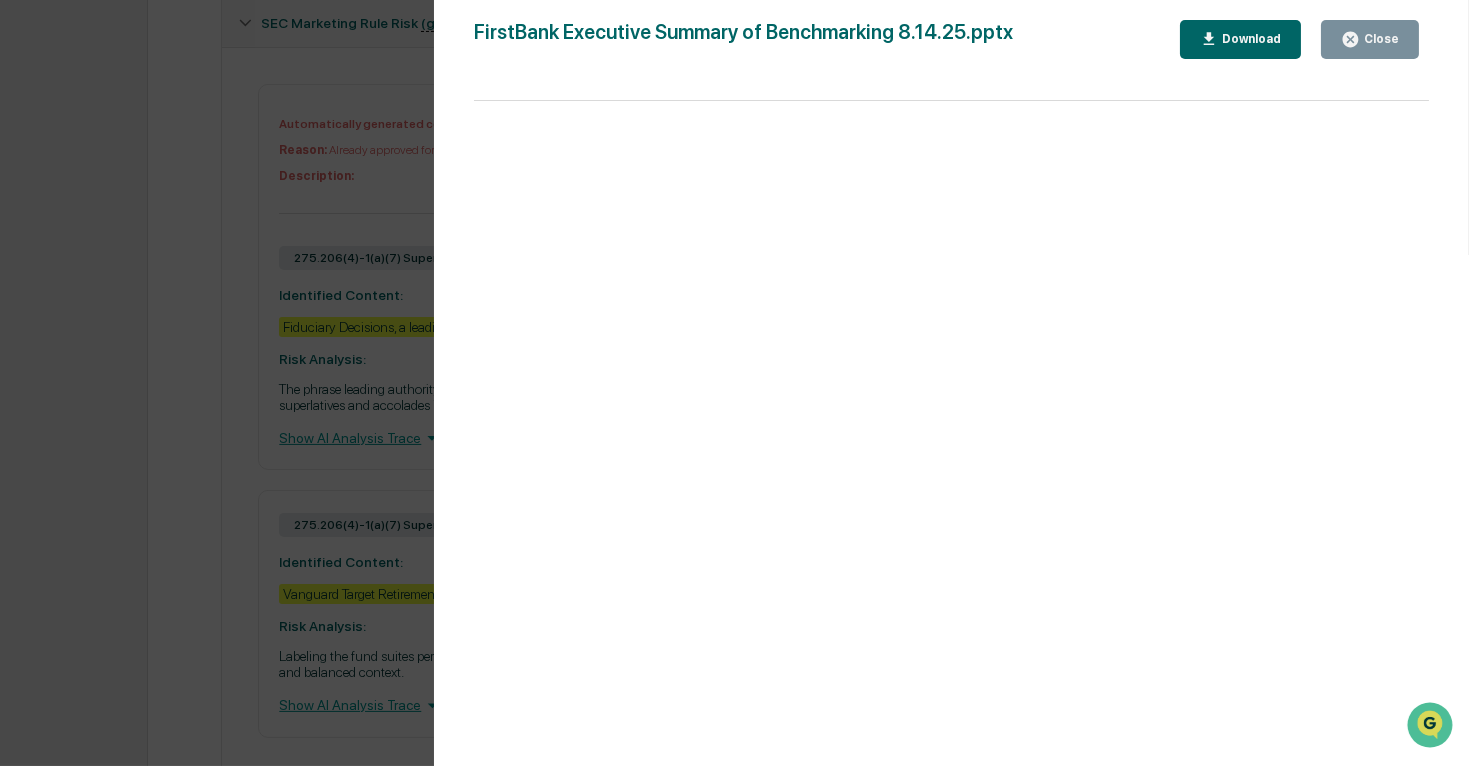 scroll, scrollTop: 1041, scrollLeft: 0, axis: vertical 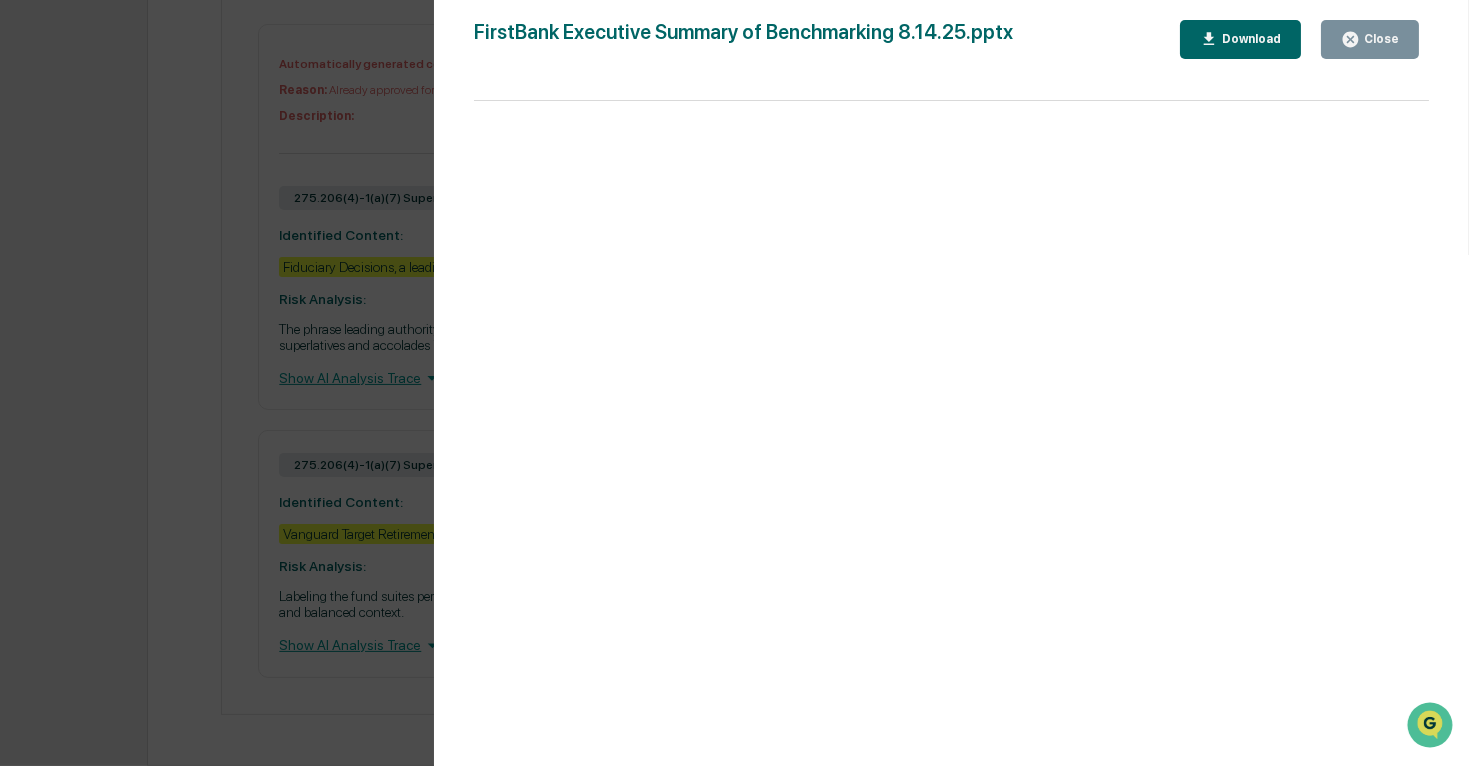 click on "Version History [DATE], [TIME] [FIRST] [LAST] [DATE], [TIME] [FIRST] [LAST] FirstBank Executive Summary of Benchmarking [DATE].pptx Close Download Page 7 100%" at bounding box center (734, 383) 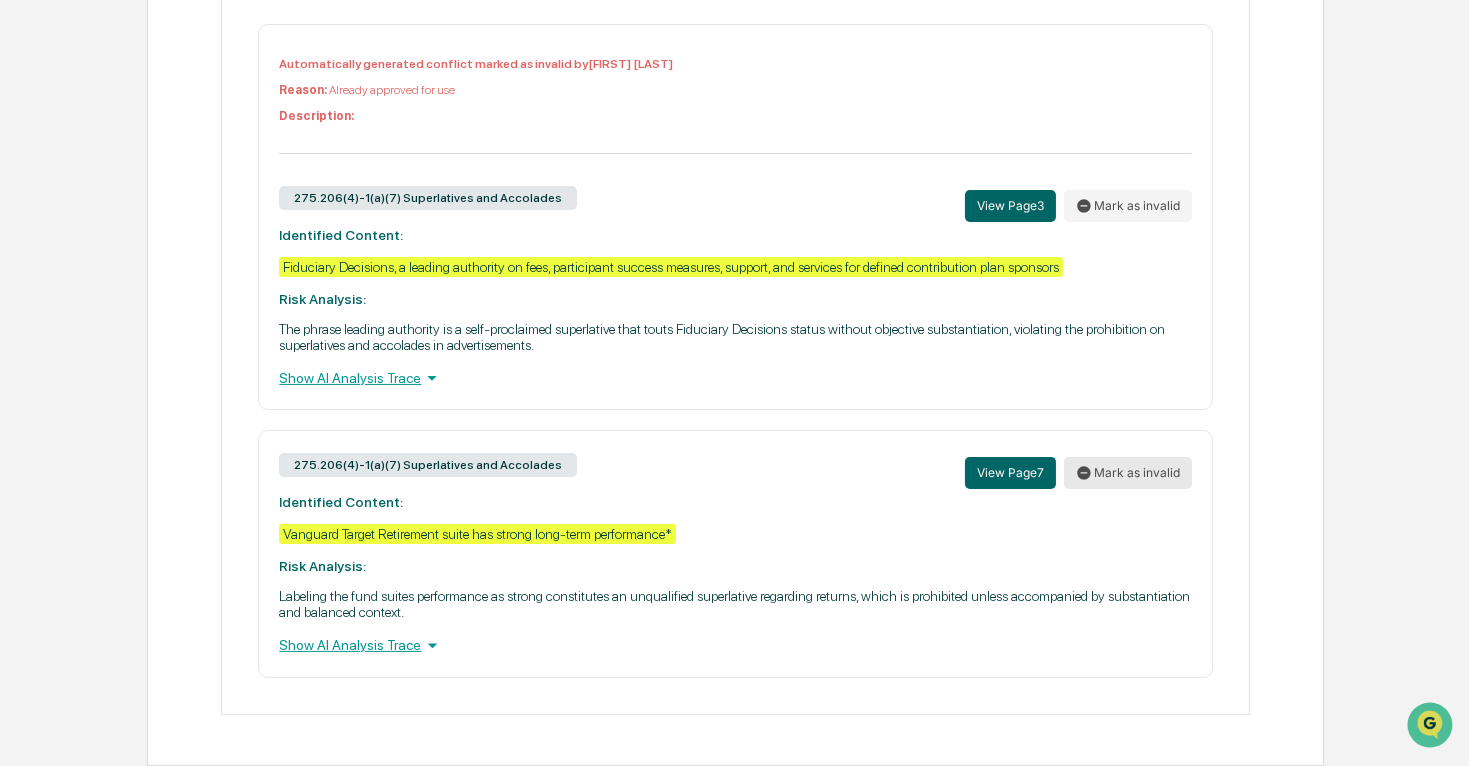 click on "Mark as invalid" at bounding box center (1128, 473) 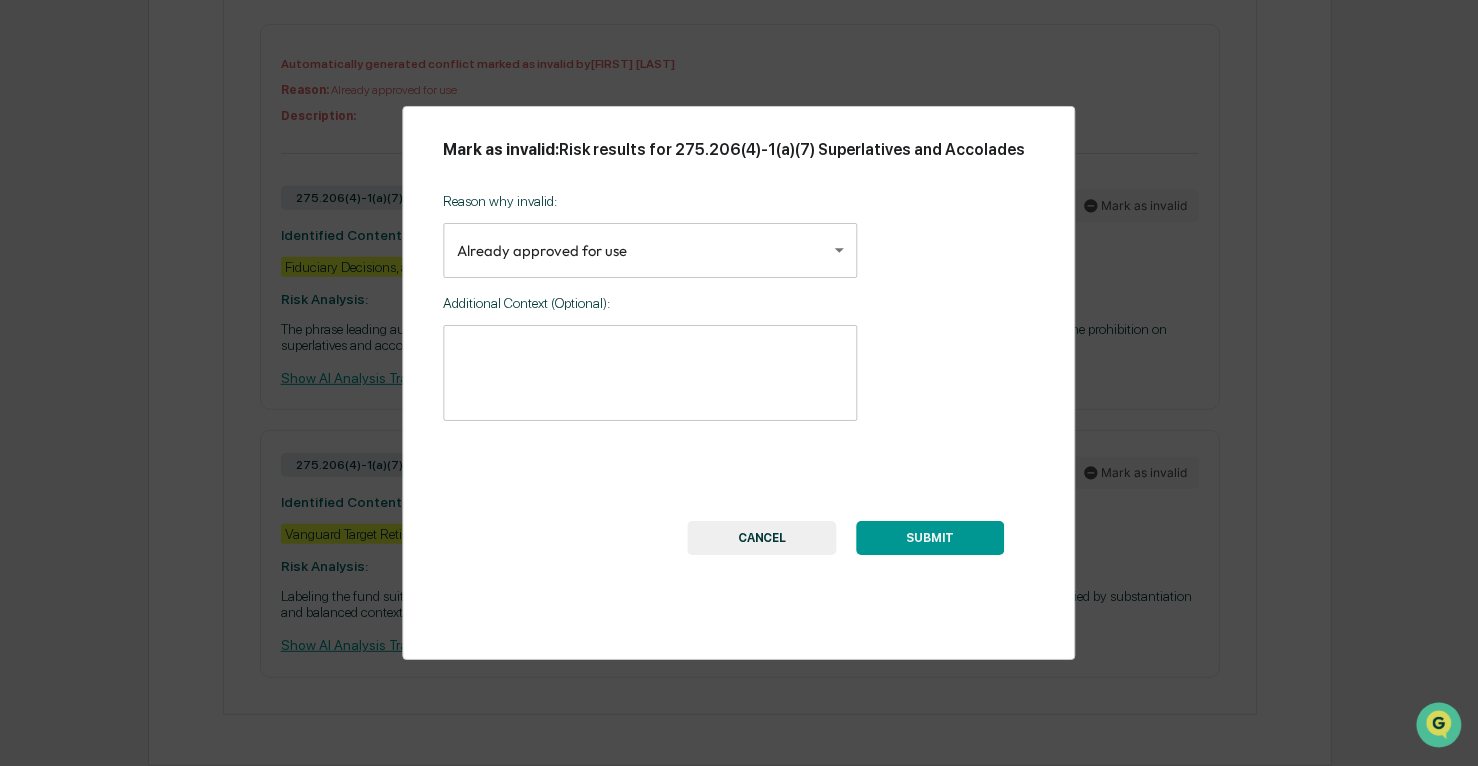 click on "Calendar Manage Tasks Reviews Approval Management Company People, Data, Settings [FIRST] [LAST] Admin • Persium Advisors, LLC Home Content Review & Approval FirstBank Executive Summary of Benchmarking [DATE].pptx FirstBank Executive Summary of Benchmarking [DATE].pptx Review Comments Actions Activity Log Created By: ‎ ‎ WY [FIRST] [LAST] Assigned To: AG [FIRST] [LAST] Review Status: Action Required Review Id: abd8d4dc-8afc-4c31-a93f-a2c9b9998ec4 Primary Document FirstBank Executive Summary of Benchmarking [DATE].pptx VIEW Document Summary (generated by AI) Document Summary The document is an executive summary of a benchmarking plan for the FirstBank Holding Company Savings & ESOP, prepared by Persium Group. The summary, dated [MONTH] [DAY], [YEAR], is likely intended to provide an overview of the benchmarking process for FirstBank's employee savings and stock ownership plan. Specific details of the benchmarking process or findings are not included in the text provided. Purpose Distribution (How used?)" at bounding box center [739, -122] 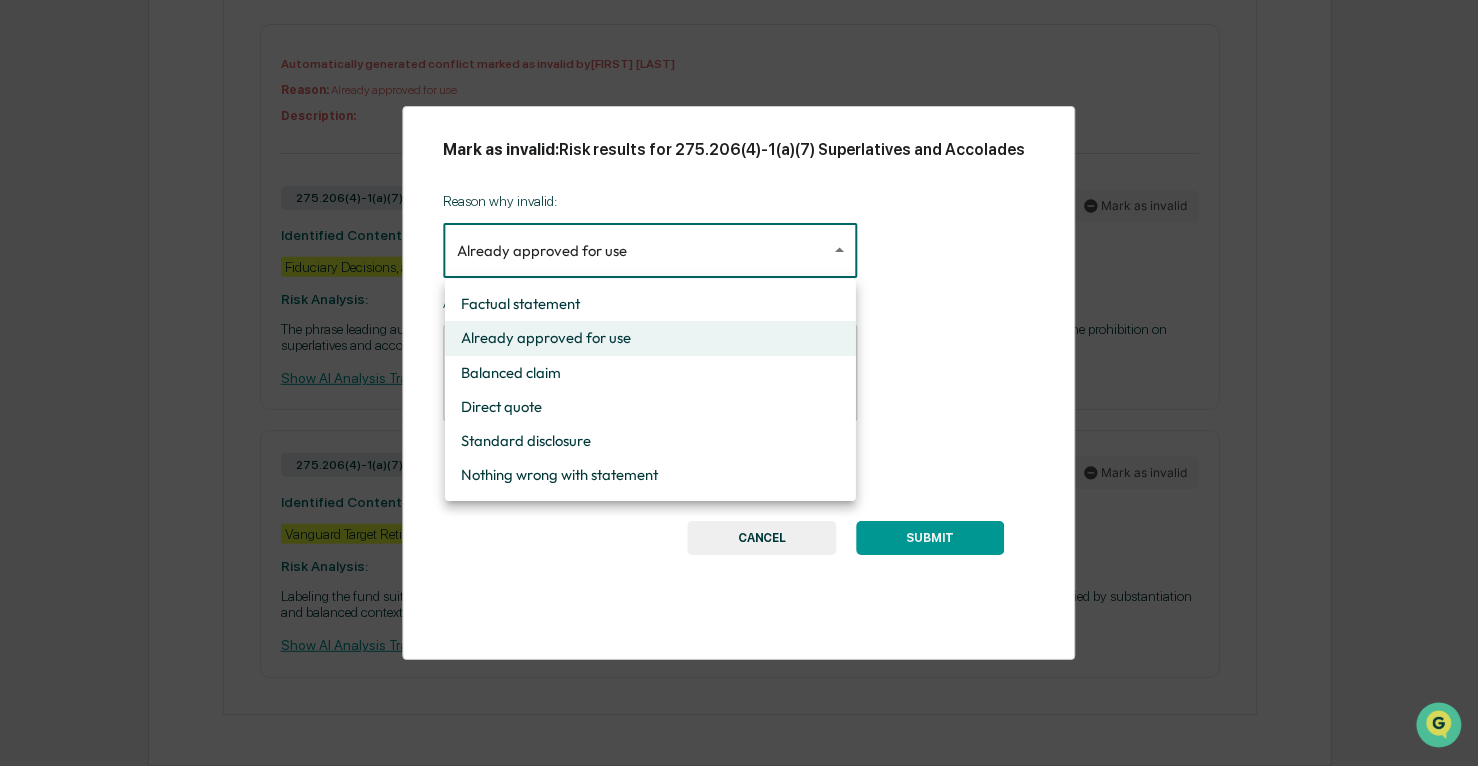 click on "Balanced claim" at bounding box center [650, 373] 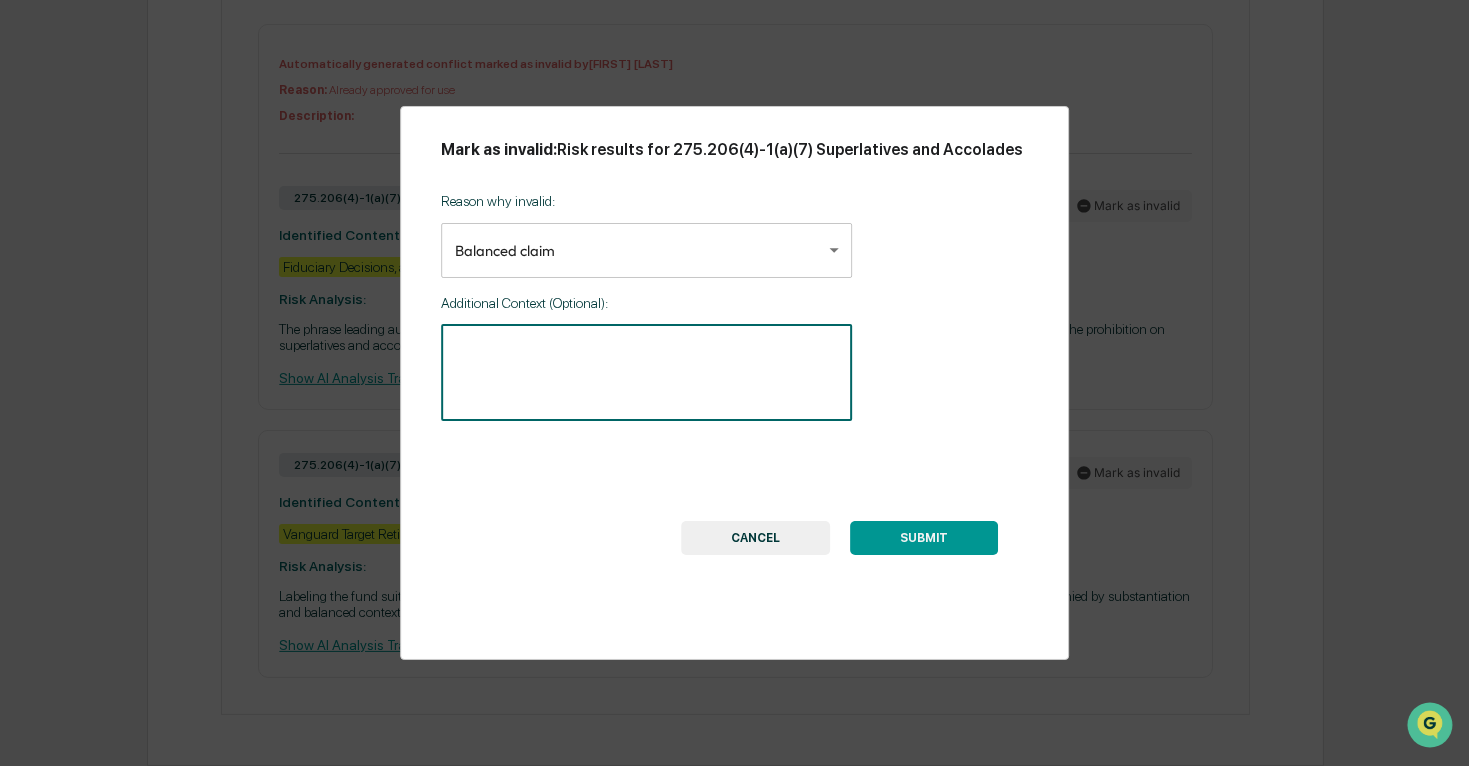 click at bounding box center [646, 372] 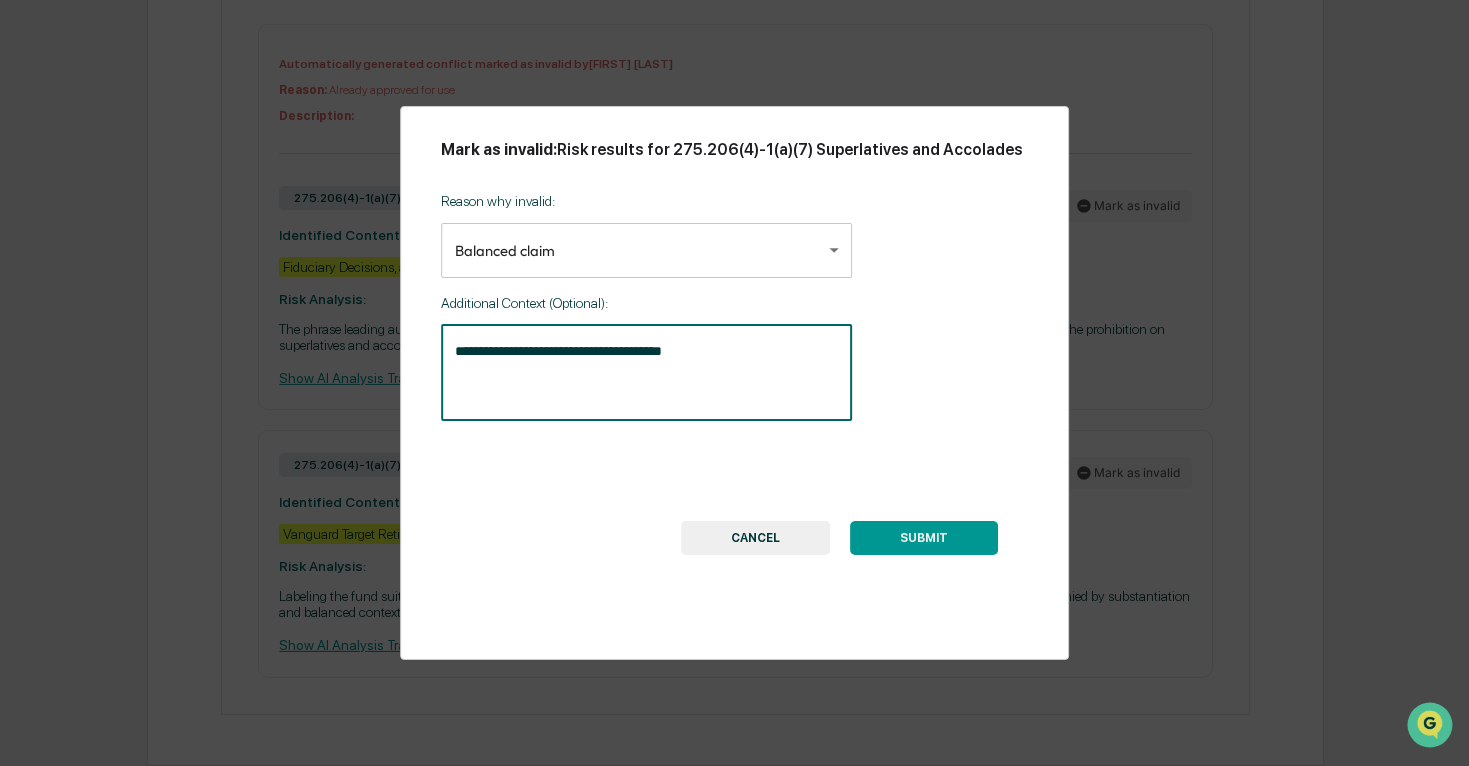 type on "**********" 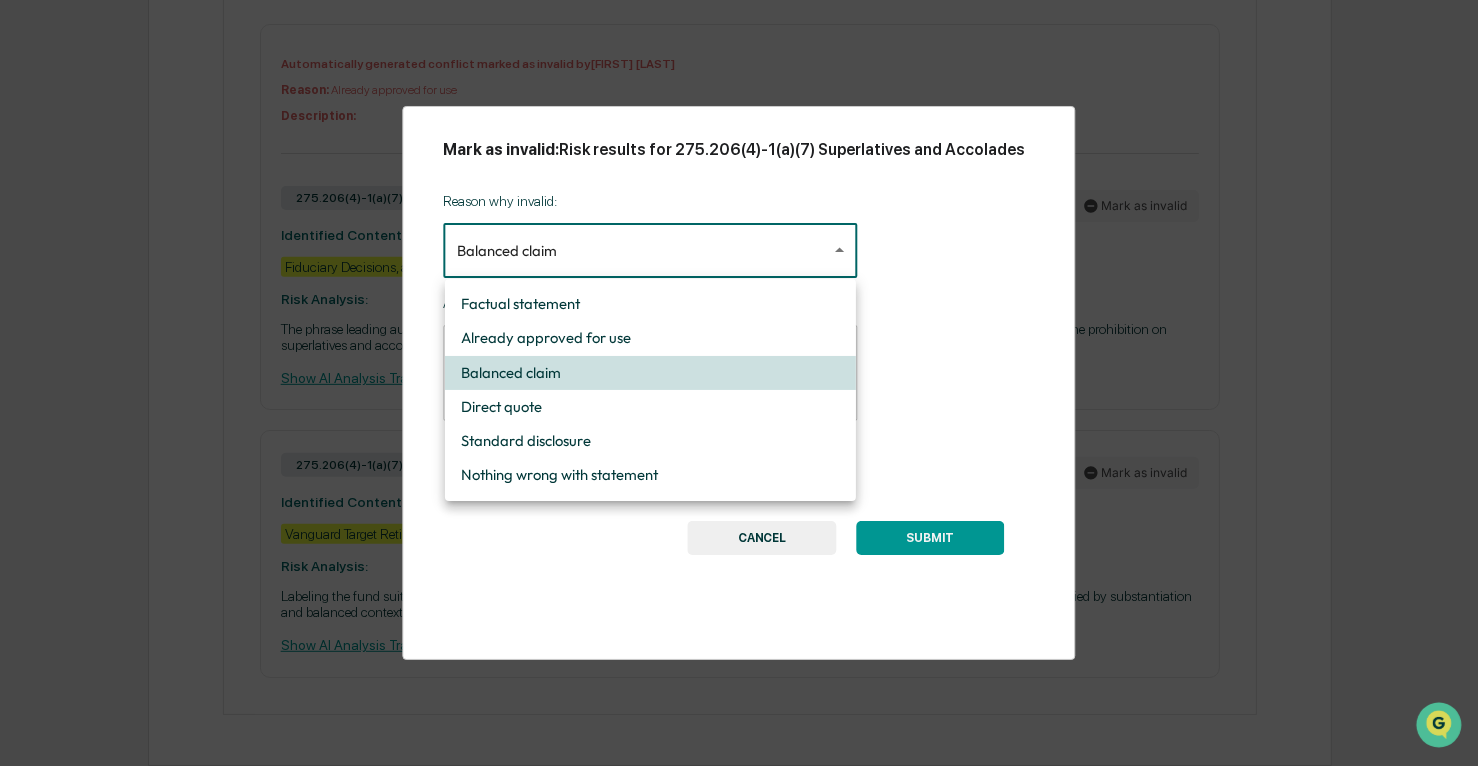 click at bounding box center [739, 383] 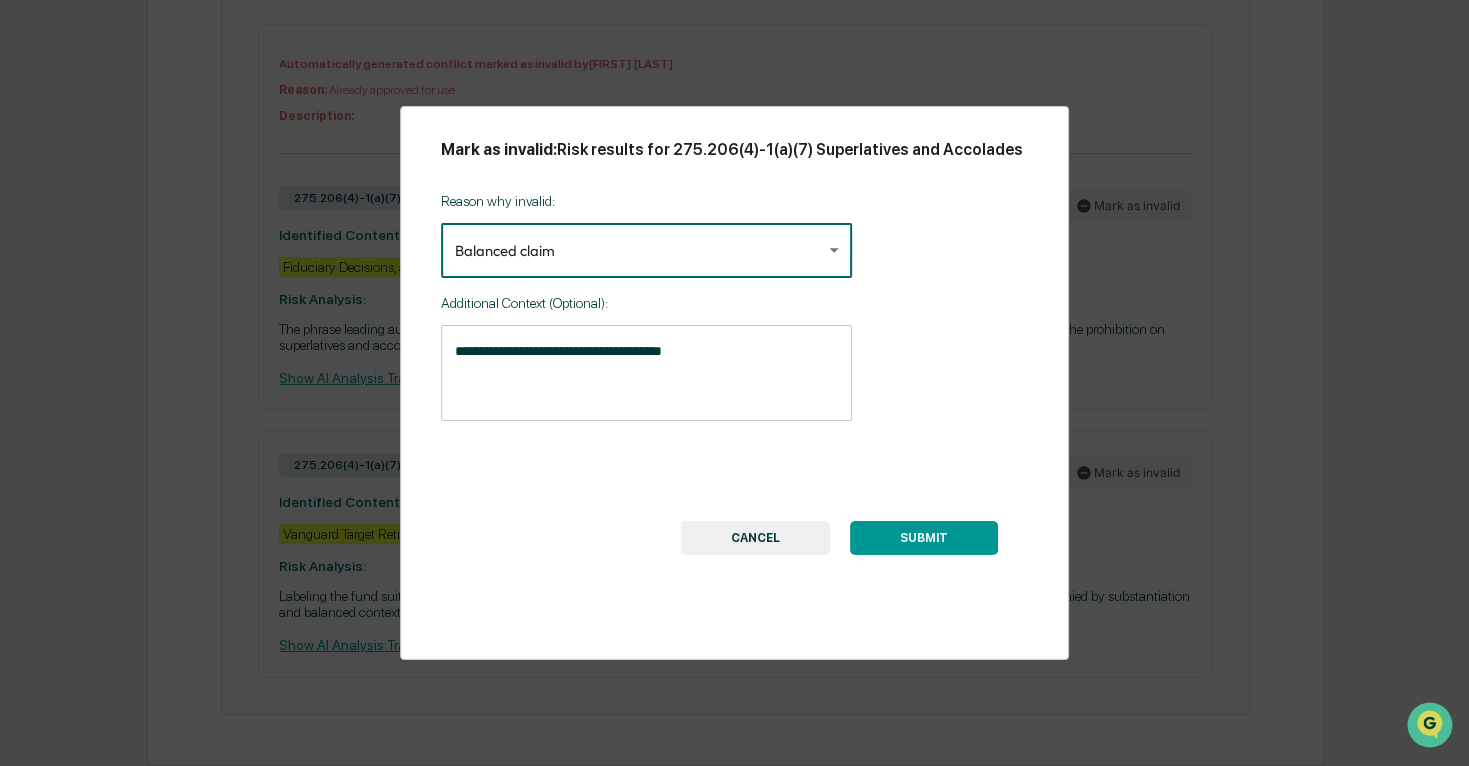 click on "Calendar Manage Tasks Reviews Approval Management Company People, Data, Settings [FIRST] [LAST] Admin • Persium Advisors, LLC Home Content Review & Approval FirstBank Executive Summary of Benchmarking [DATE].pptx FirstBank Executive Summary of Benchmarking [DATE].pptx Review Comments Actions Activity Log Created By: ‎ ‎ WY [FIRST] [LAST] Assigned To: AG [FIRST] [LAST] Review Status: Action Required Review Id: abd8d4dc-8afc-4c31-a93f-a2c9b9998ec4 Primary Document FirstBank Executive Summary of Benchmarking [DATE].pptx VIEW Document Summary (generated by AI) Document Summary The document is an executive summary of a benchmarking plan for the FirstBank Holding Company Savings & ESOP, prepared by Persium Group. The summary, dated [MONTH] [DAY], [YEAR], is likely intended to provide an overview of the benchmarking process for FirstBank's employee savings and stock ownership plan. Specific details of the benchmarking process or findings are not included in the text provided. Purpose Distribution (How used?)" at bounding box center [734, -122] 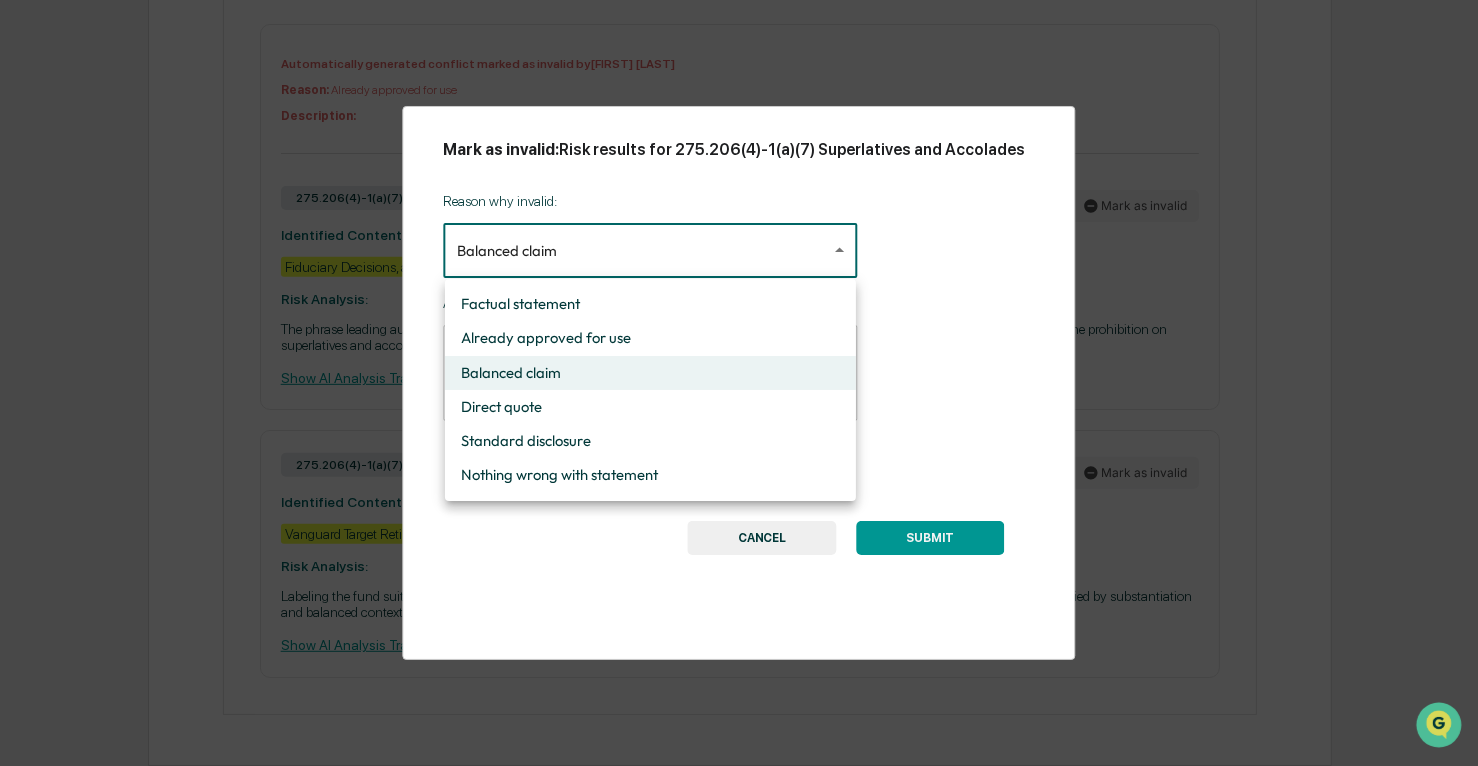 click at bounding box center [739, 383] 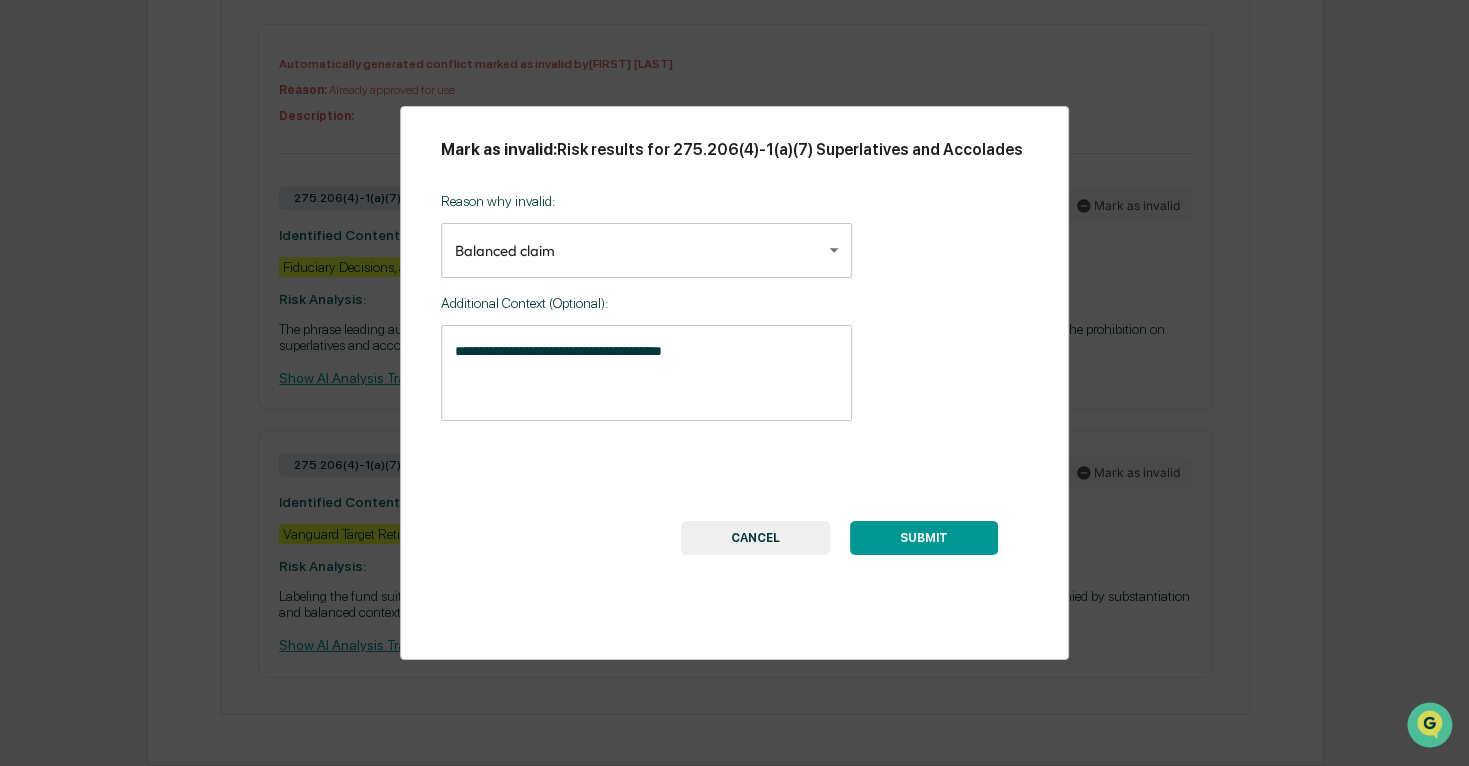 click on "SUBMIT" at bounding box center [924, 538] 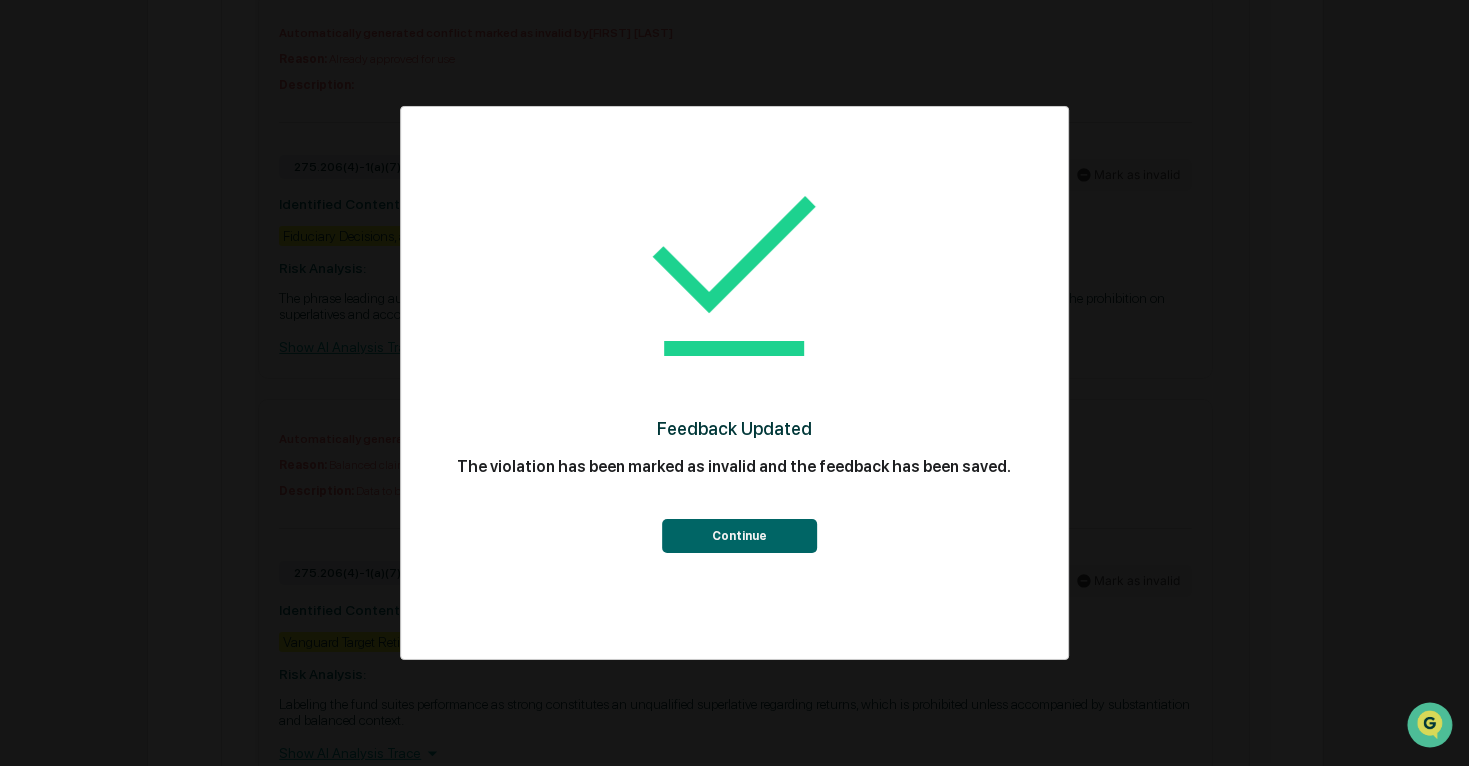 click on "Continue" at bounding box center (739, 536) 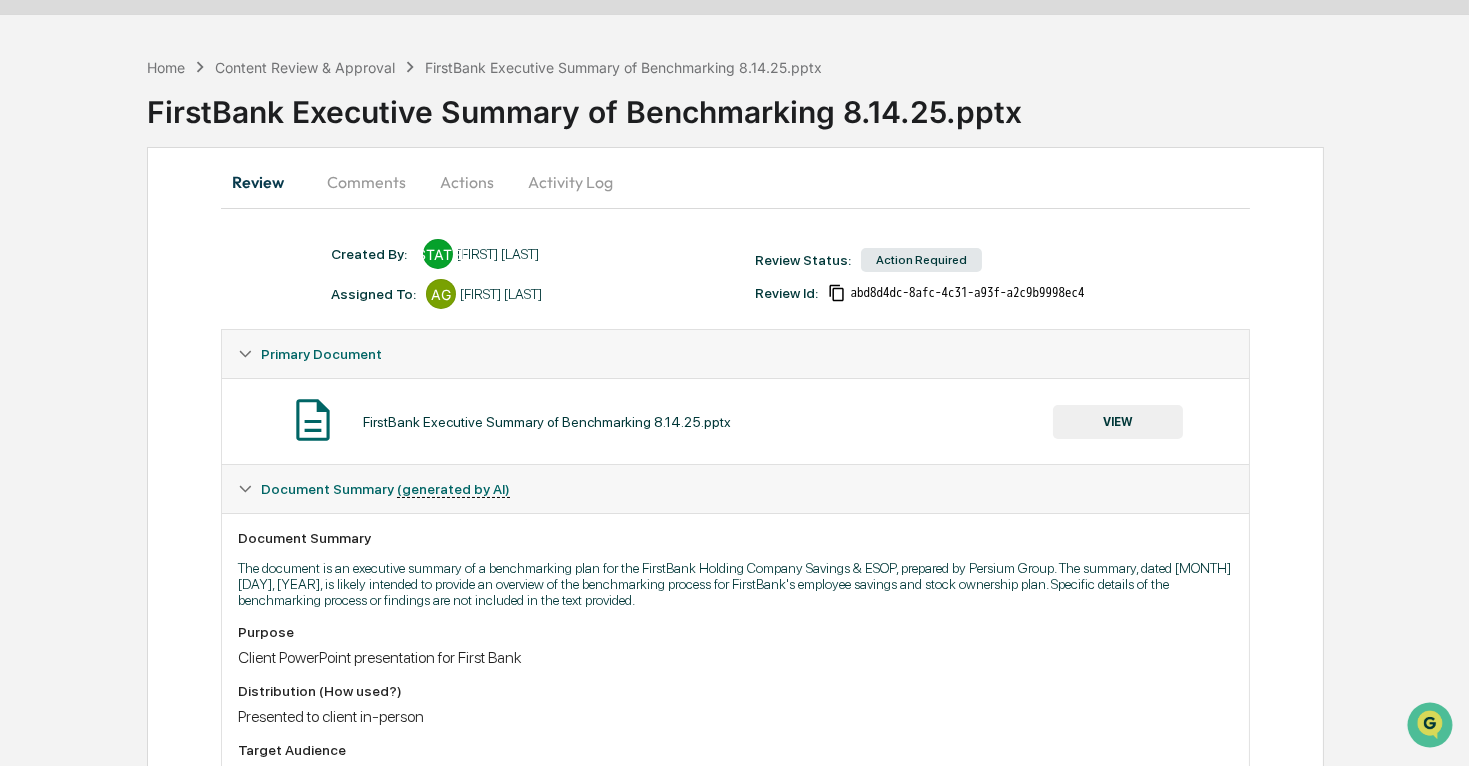 scroll, scrollTop: 0, scrollLeft: 0, axis: both 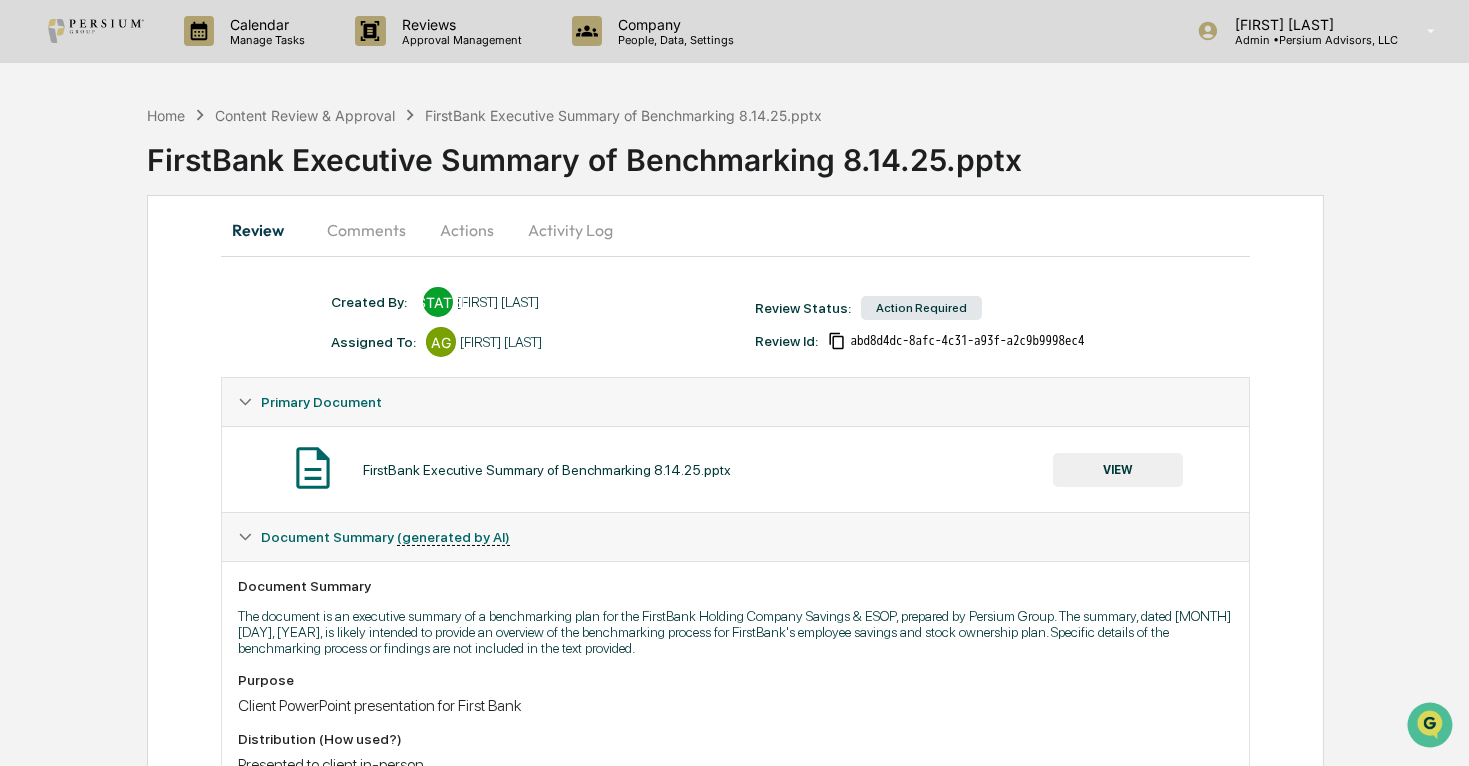 click on "VIEW" at bounding box center [1118, 470] 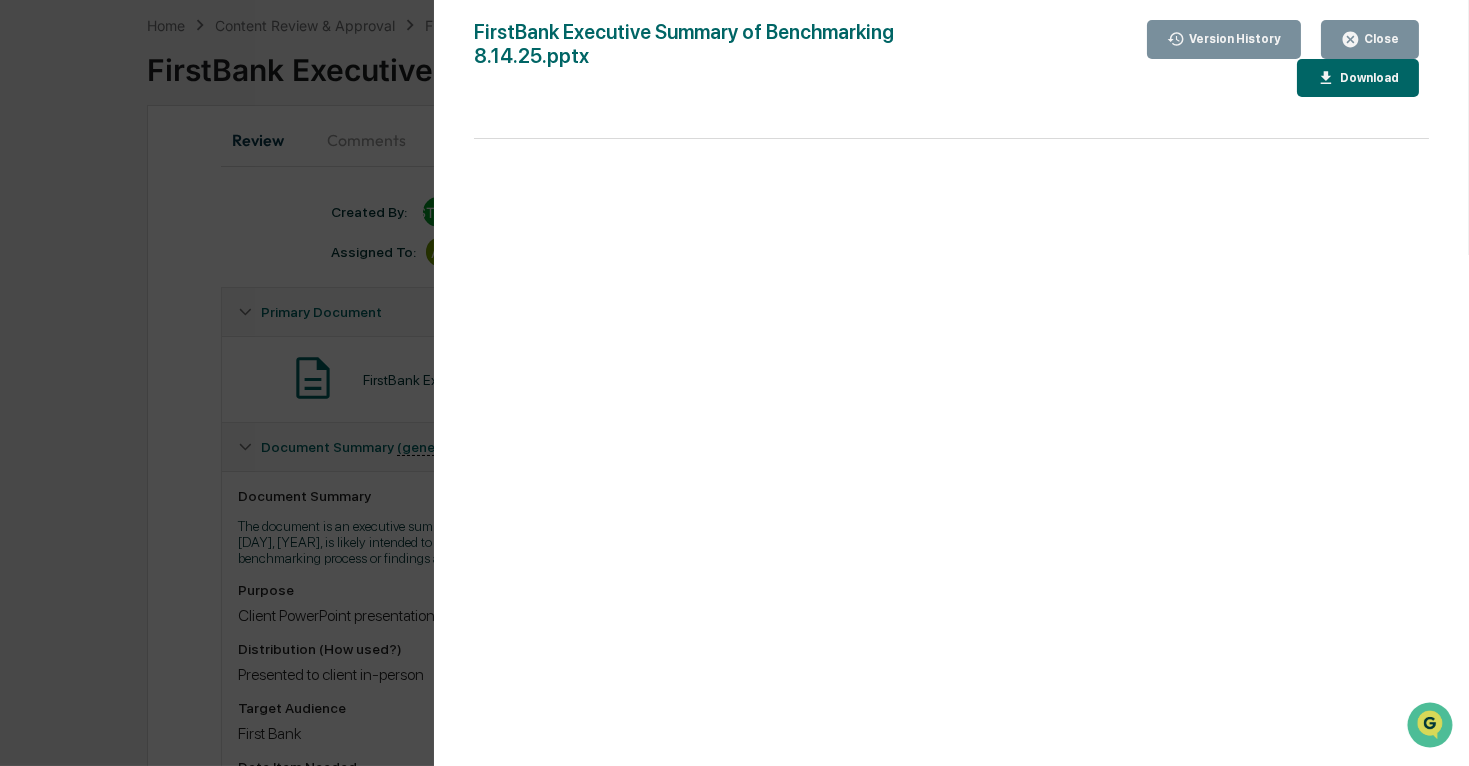 scroll, scrollTop: 181, scrollLeft: 0, axis: vertical 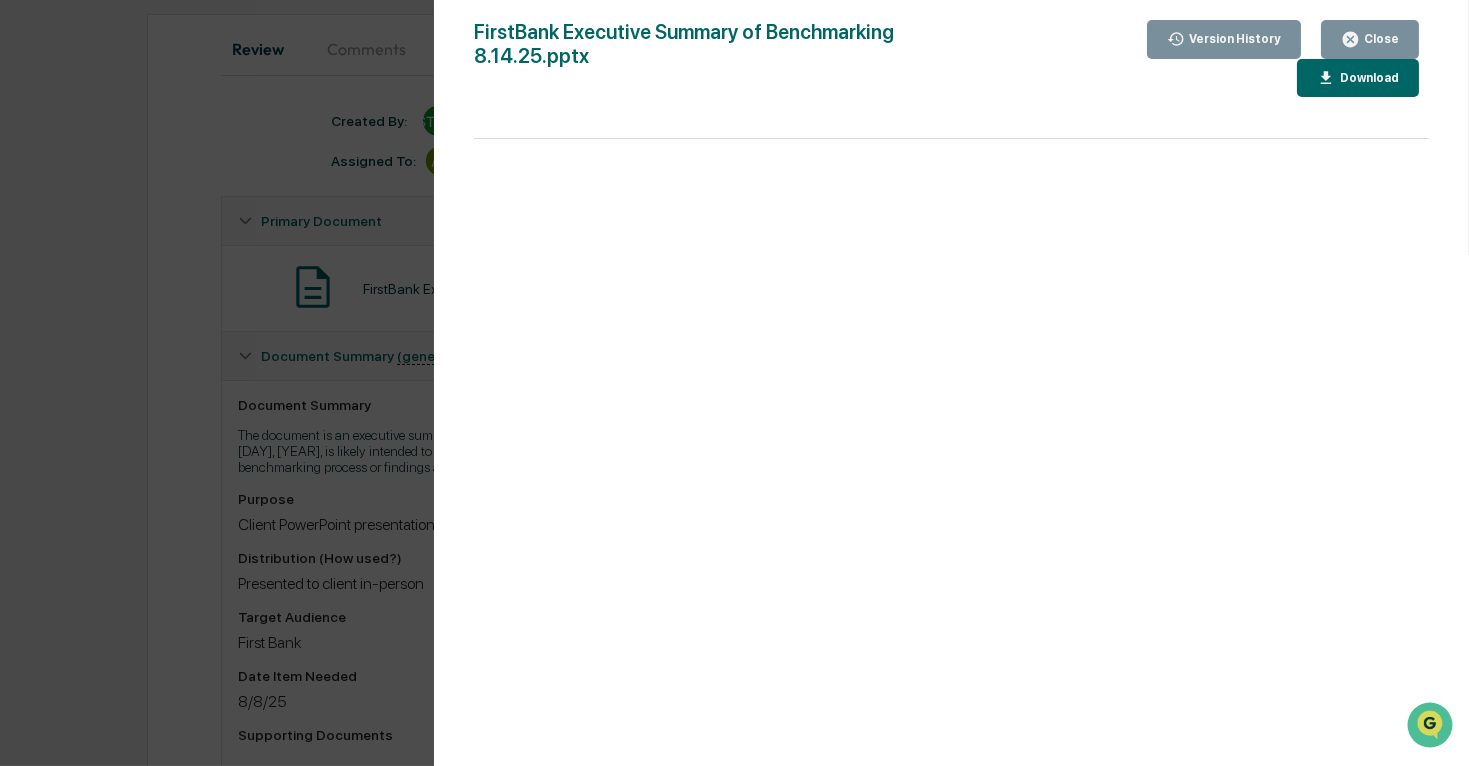 click on "Close" at bounding box center (1379, 39) 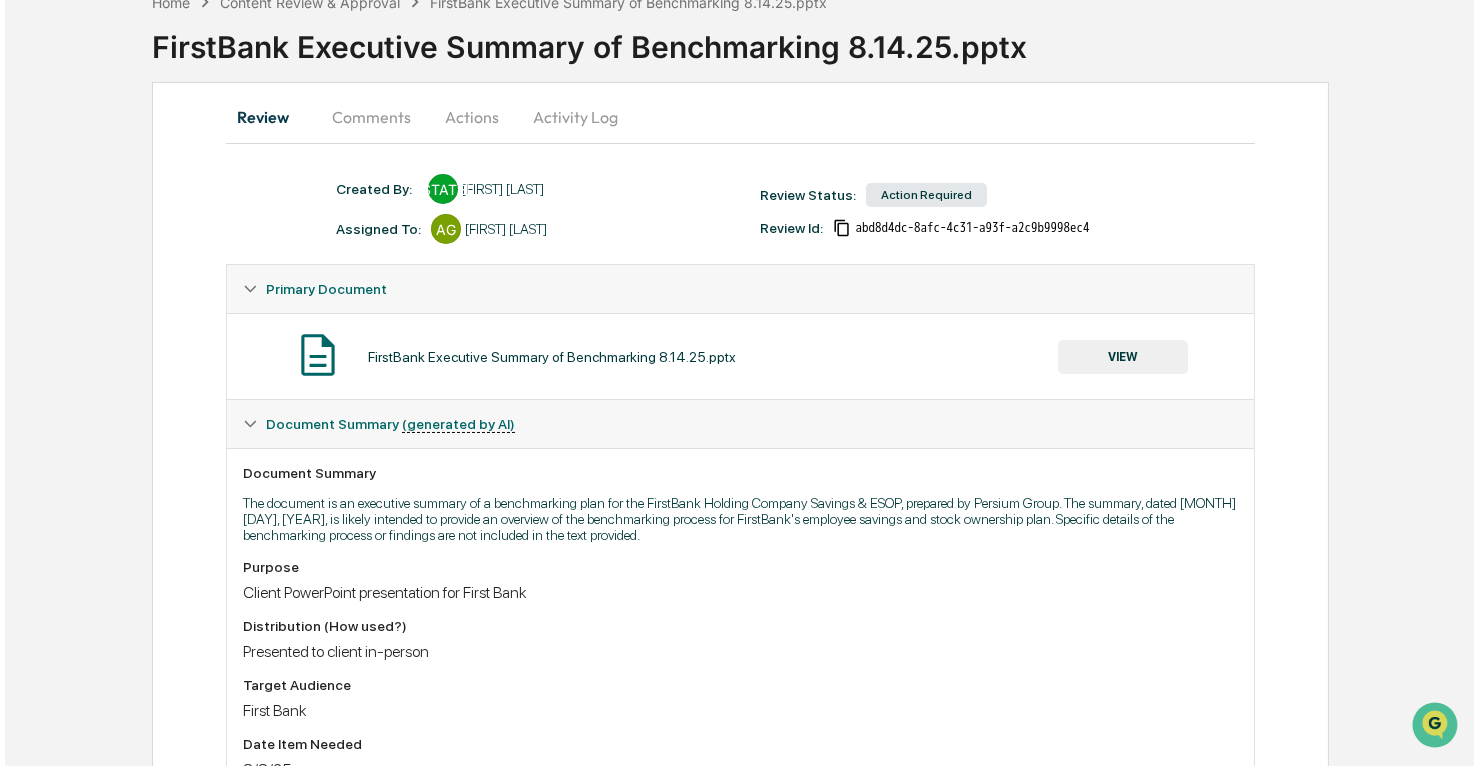scroll, scrollTop: 0, scrollLeft: 0, axis: both 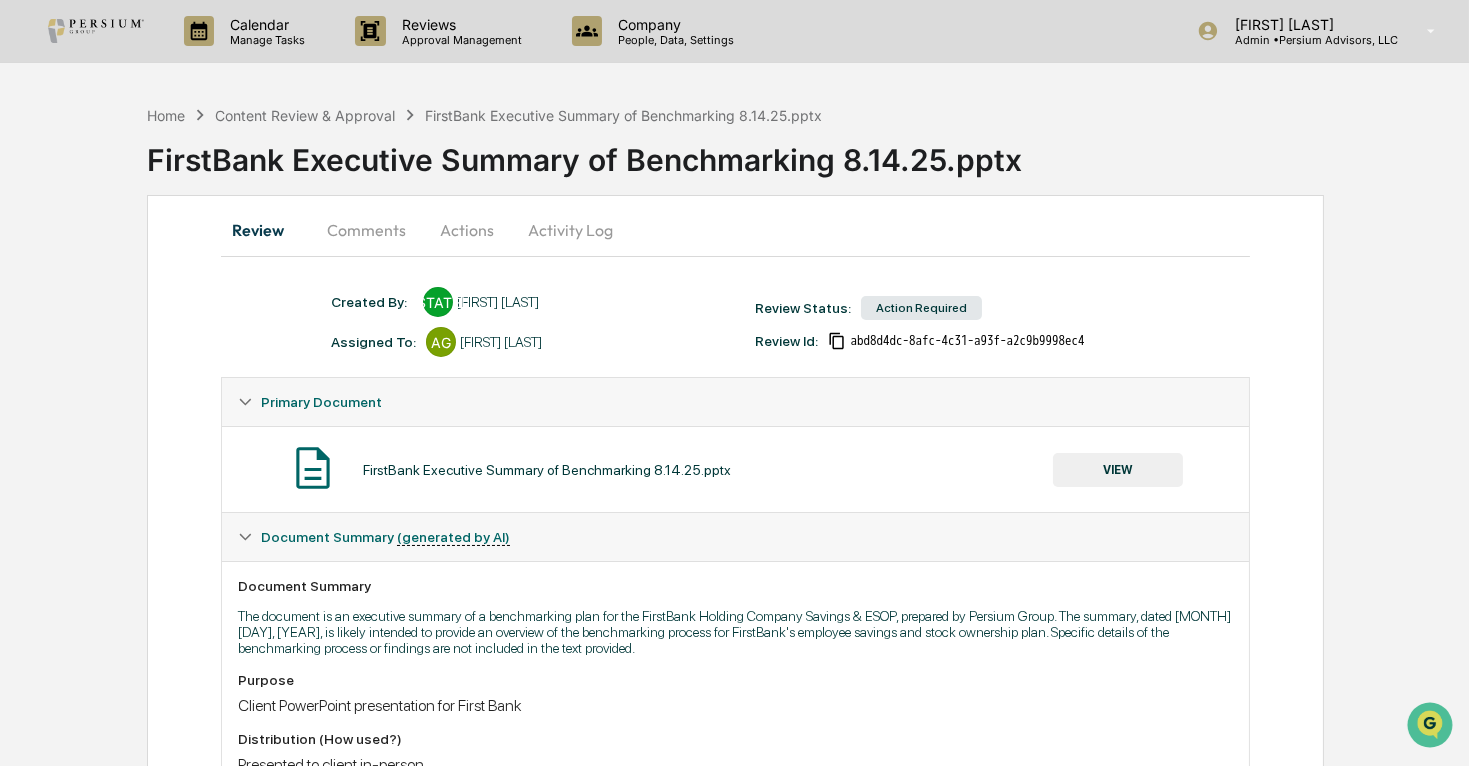 click on "Actions" at bounding box center (467, 230) 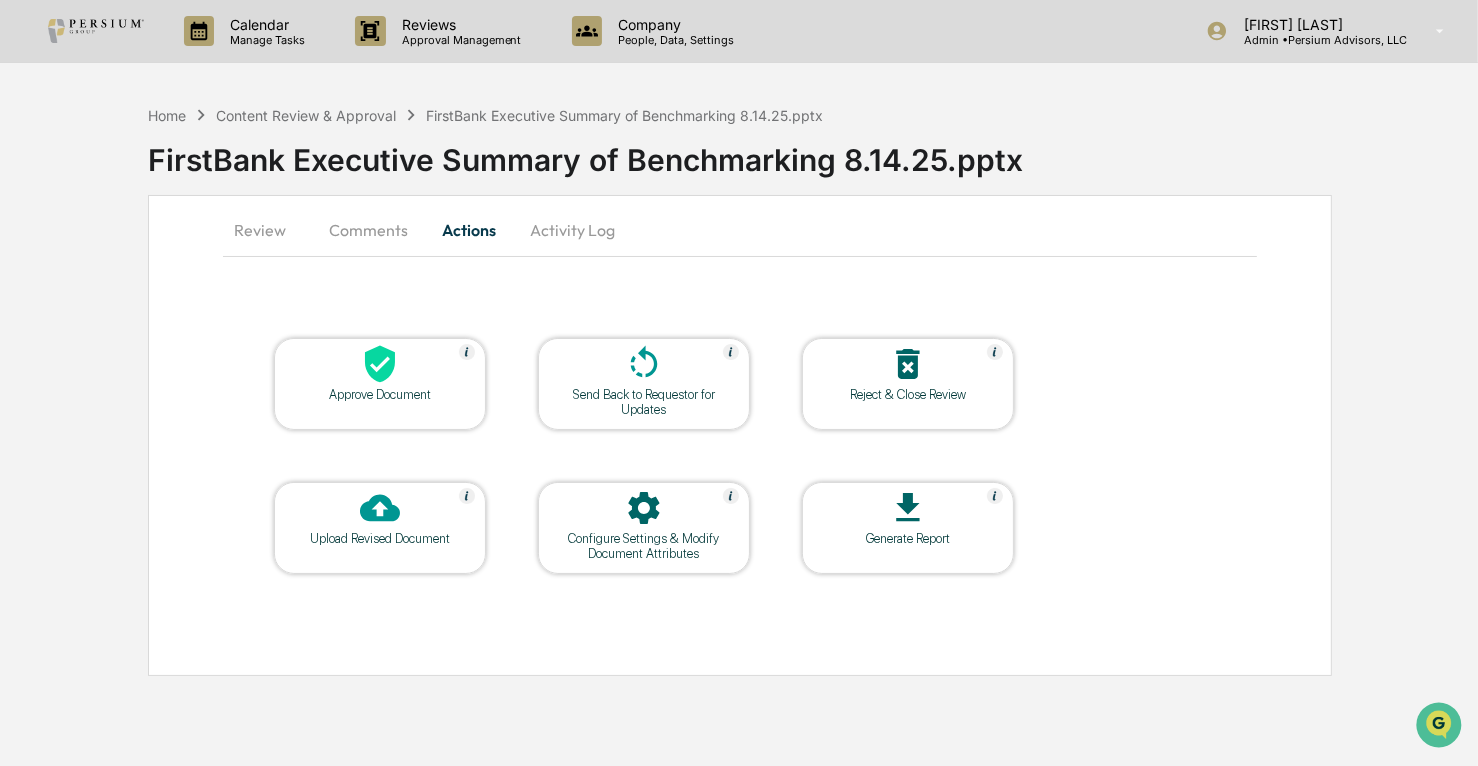 click on "Comments" at bounding box center [368, 230] 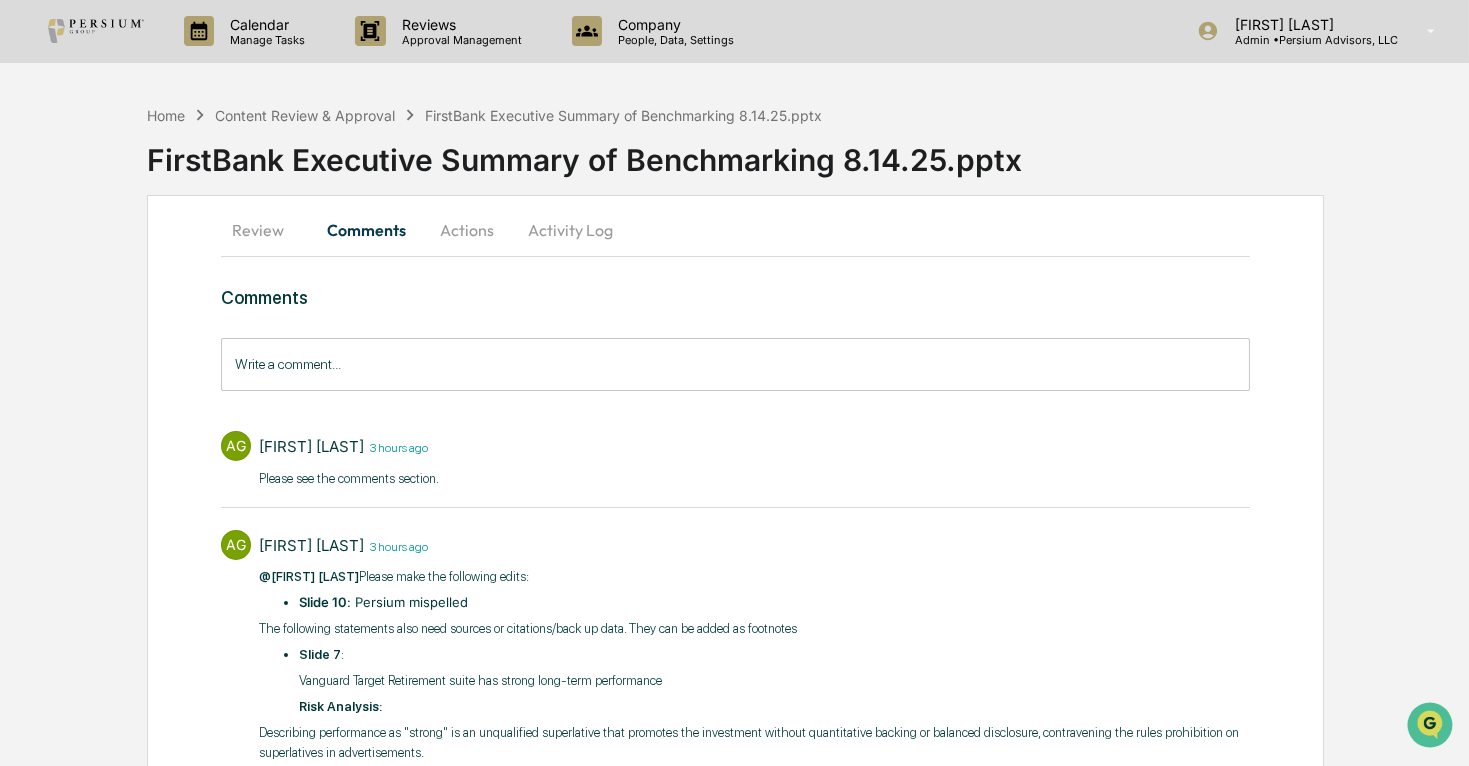 click on "Write a comment..." at bounding box center [735, 364] 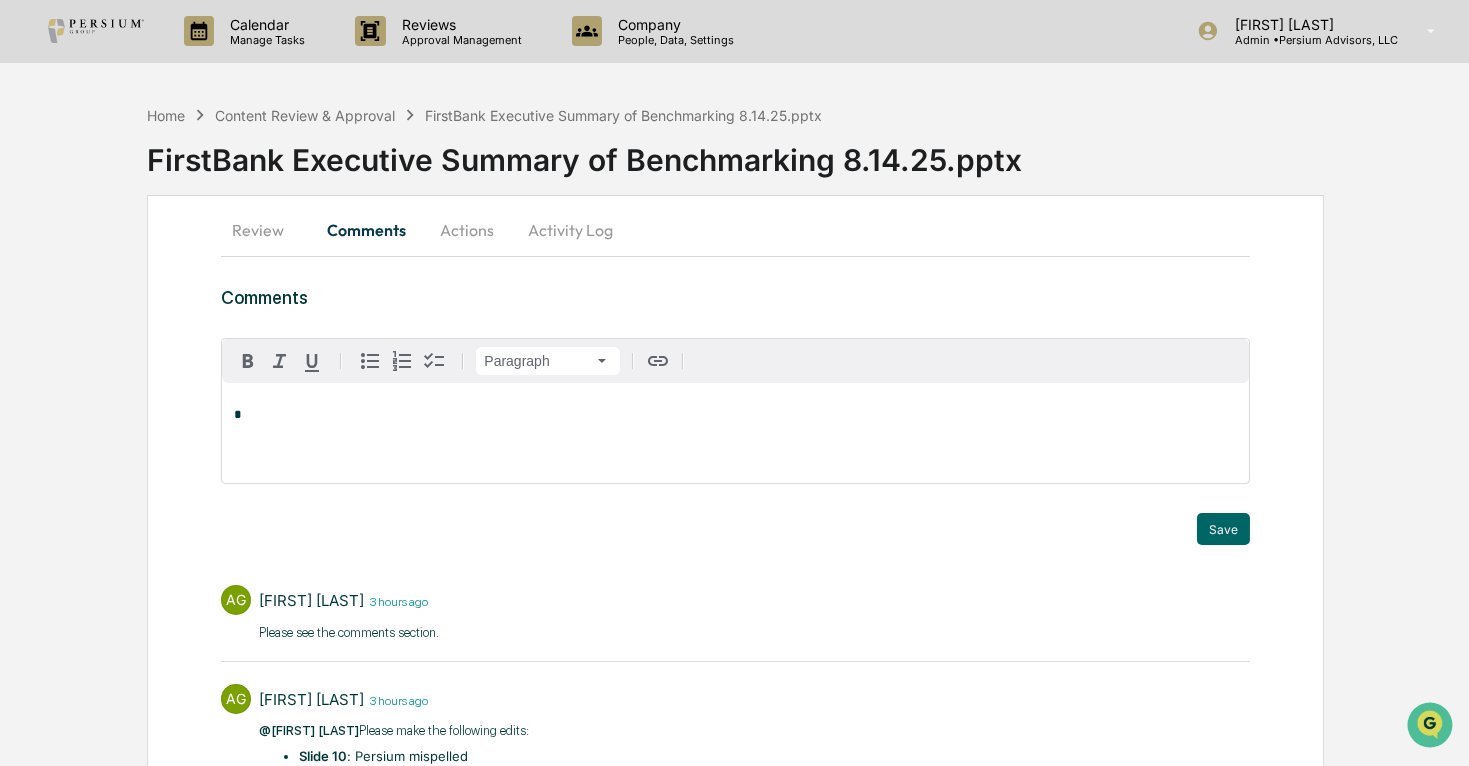 type 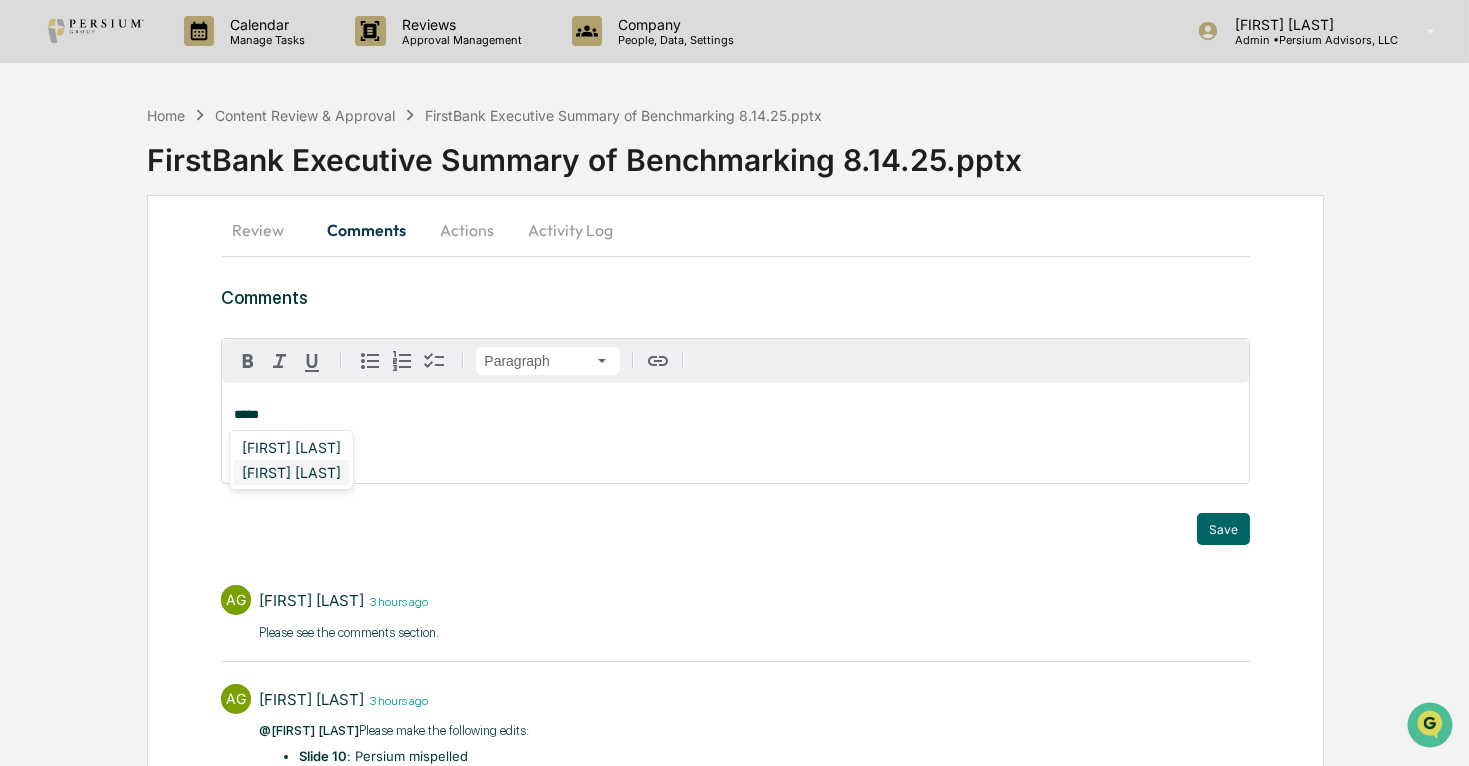 click on "[FIRST] [LAST]" at bounding box center [291, 472] 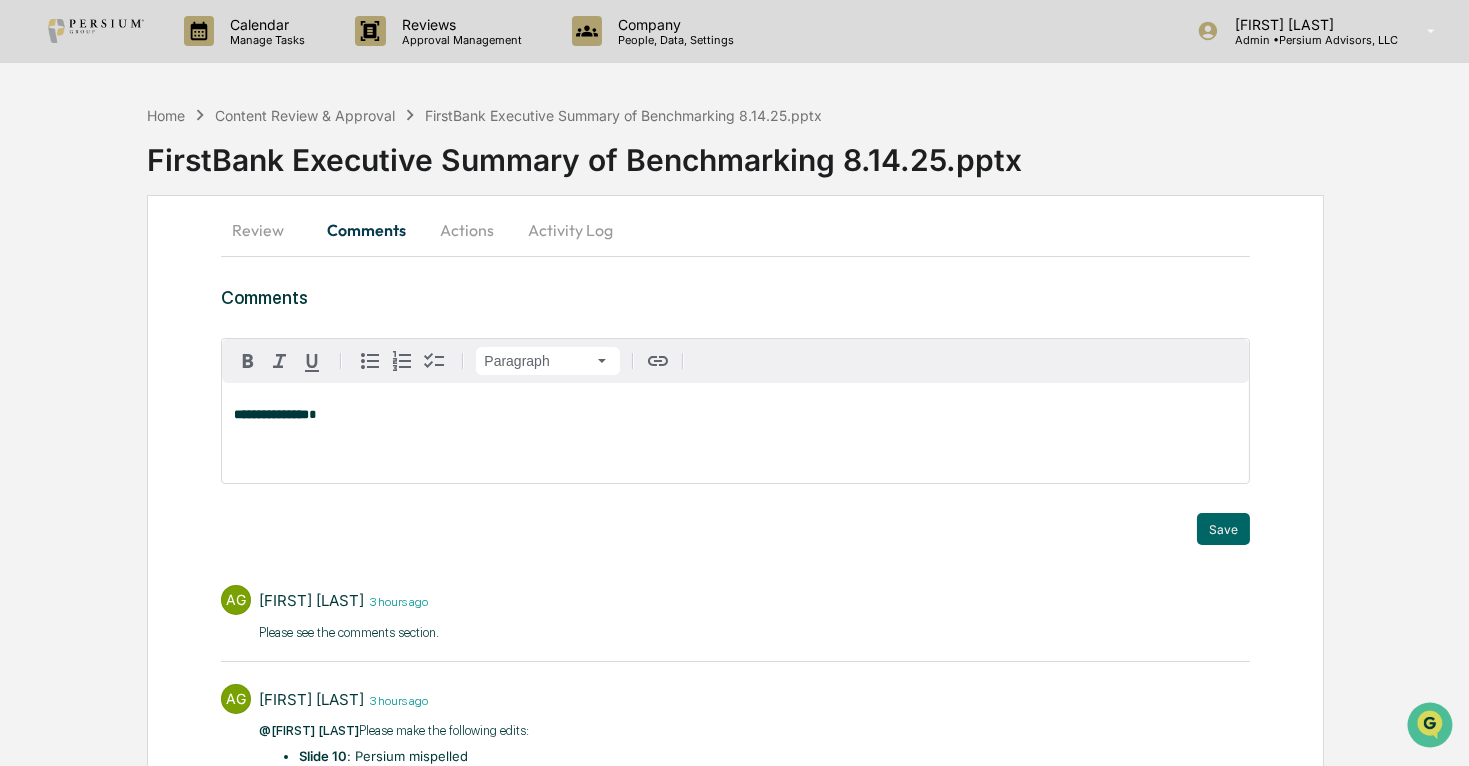 click on "**********" at bounding box center (735, 415) 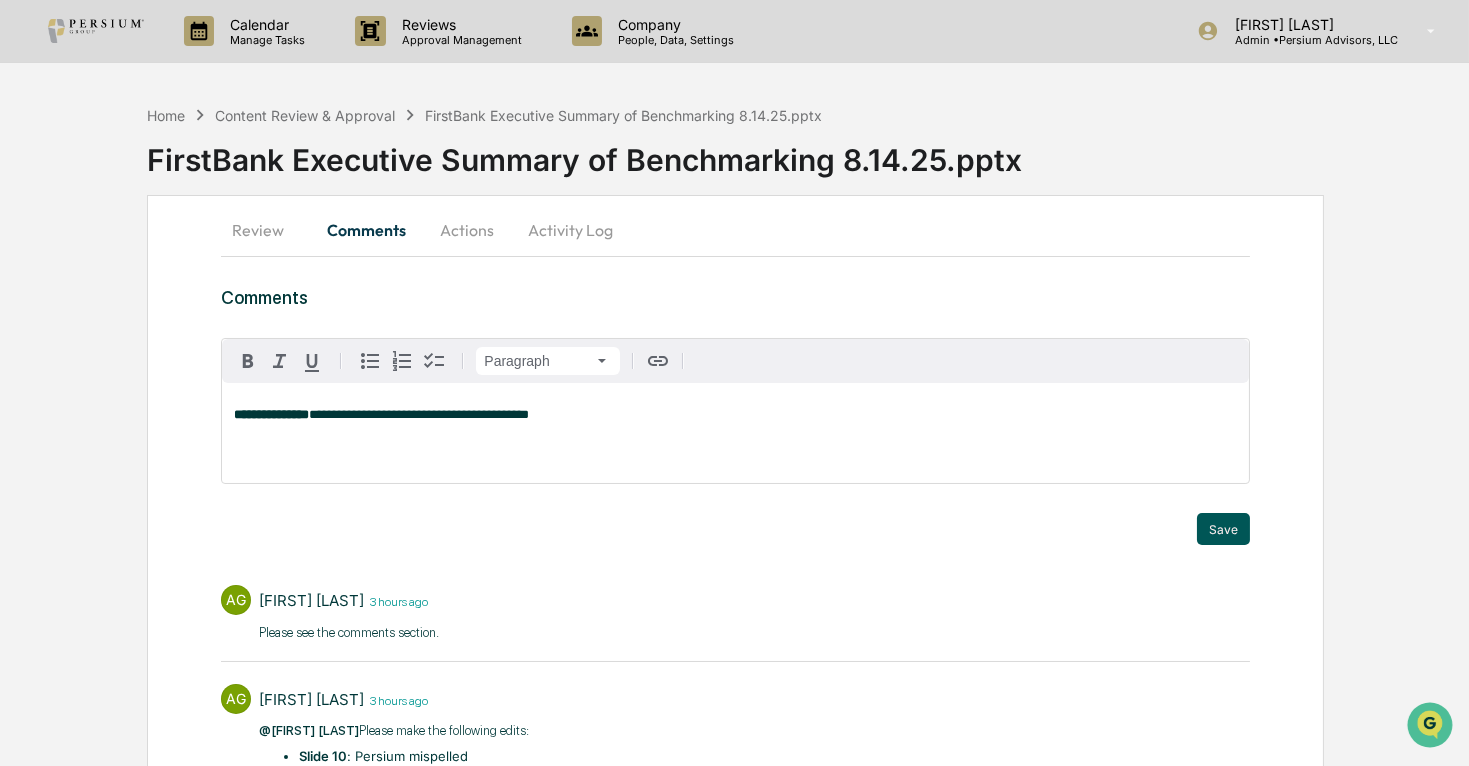 click on "Save" at bounding box center [1223, 529] 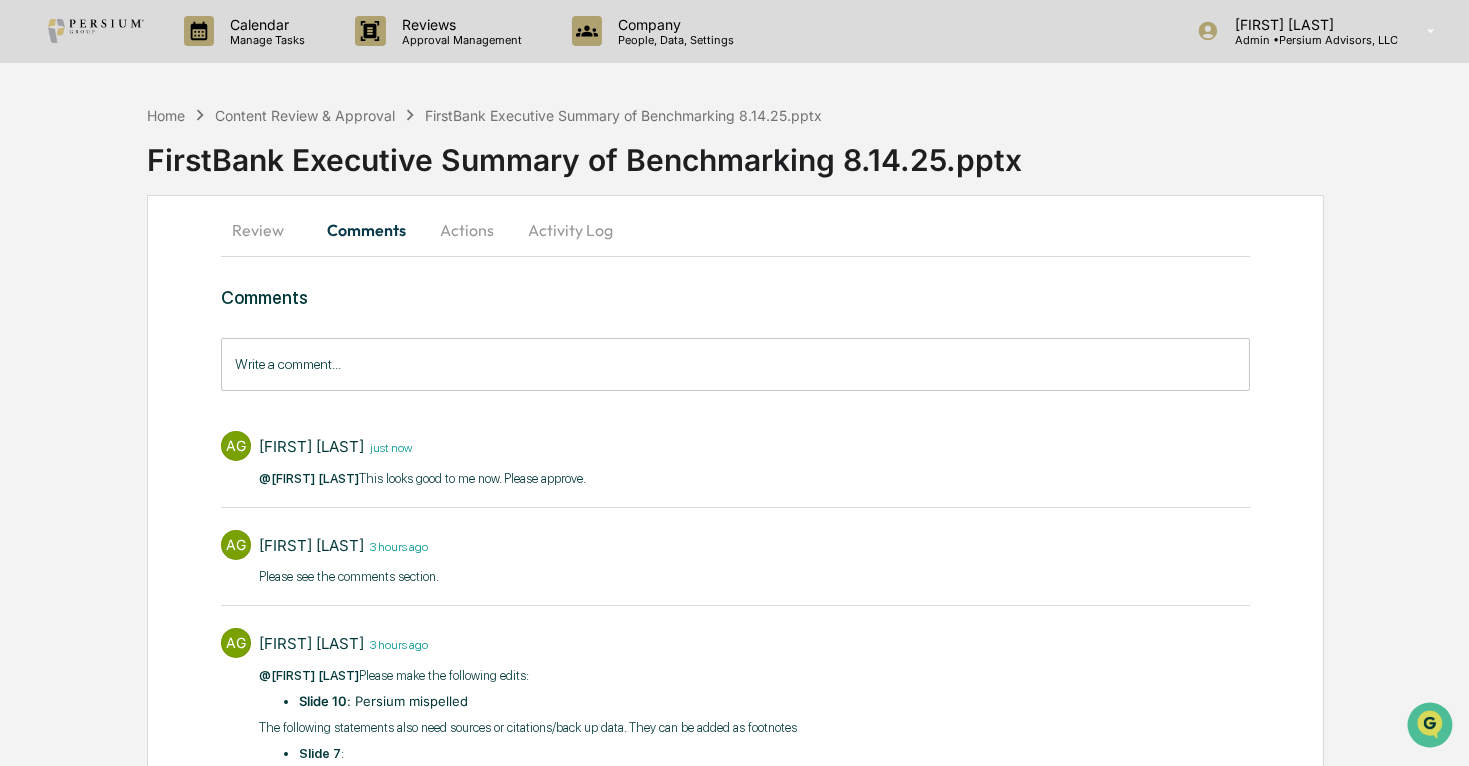click on "Actions" at bounding box center (467, 230) 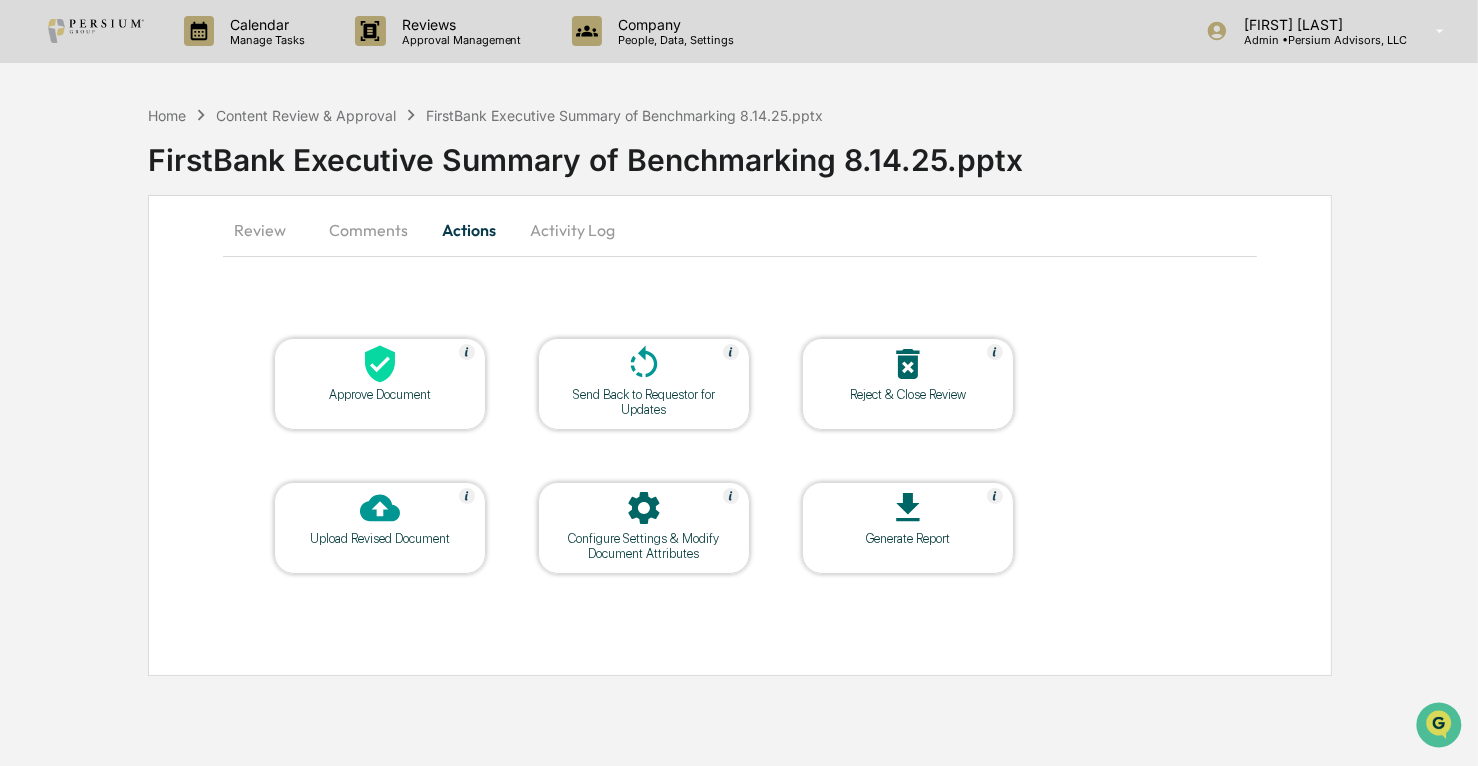 click on "Configure Settings & Modify Document Attributes" at bounding box center [644, 546] 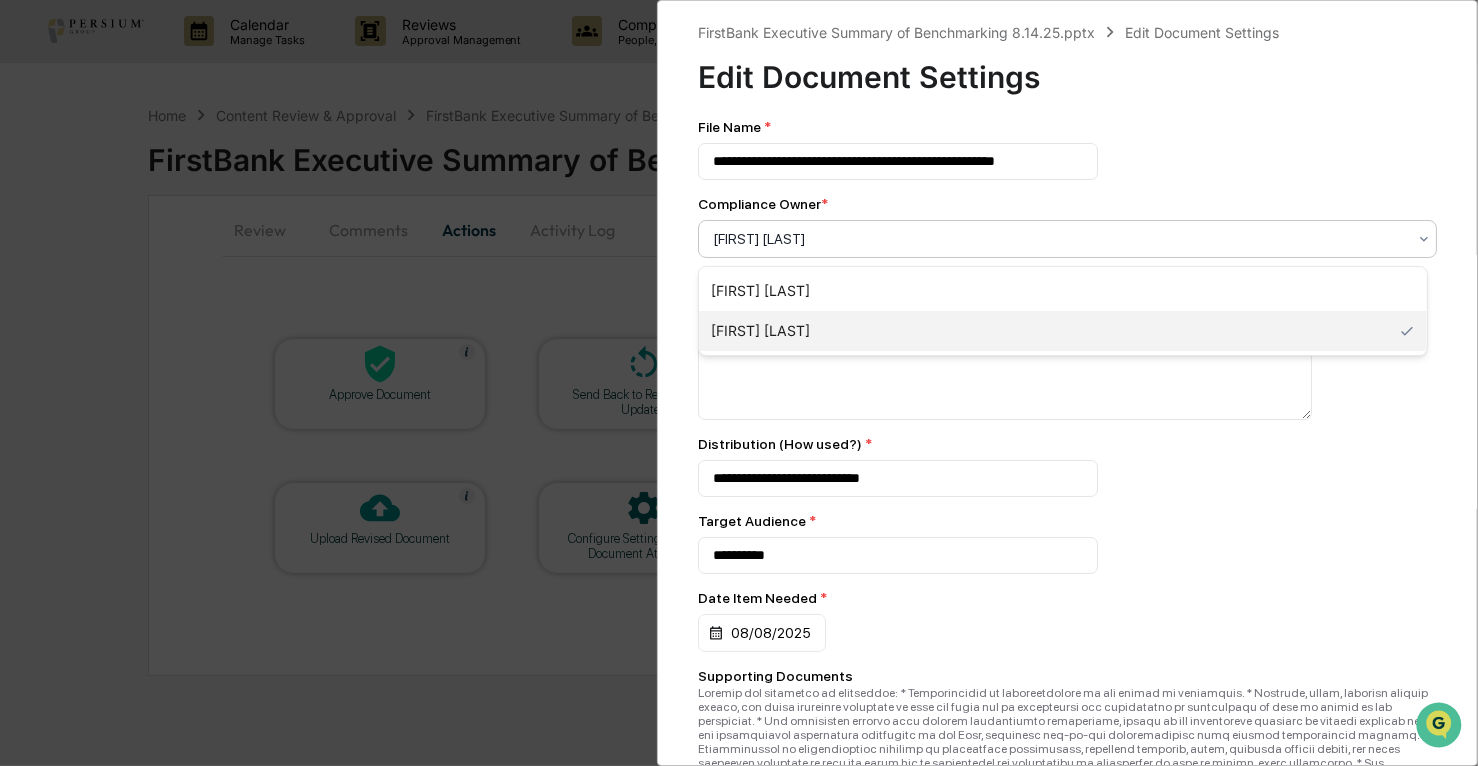 click at bounding box center [1059, 239] 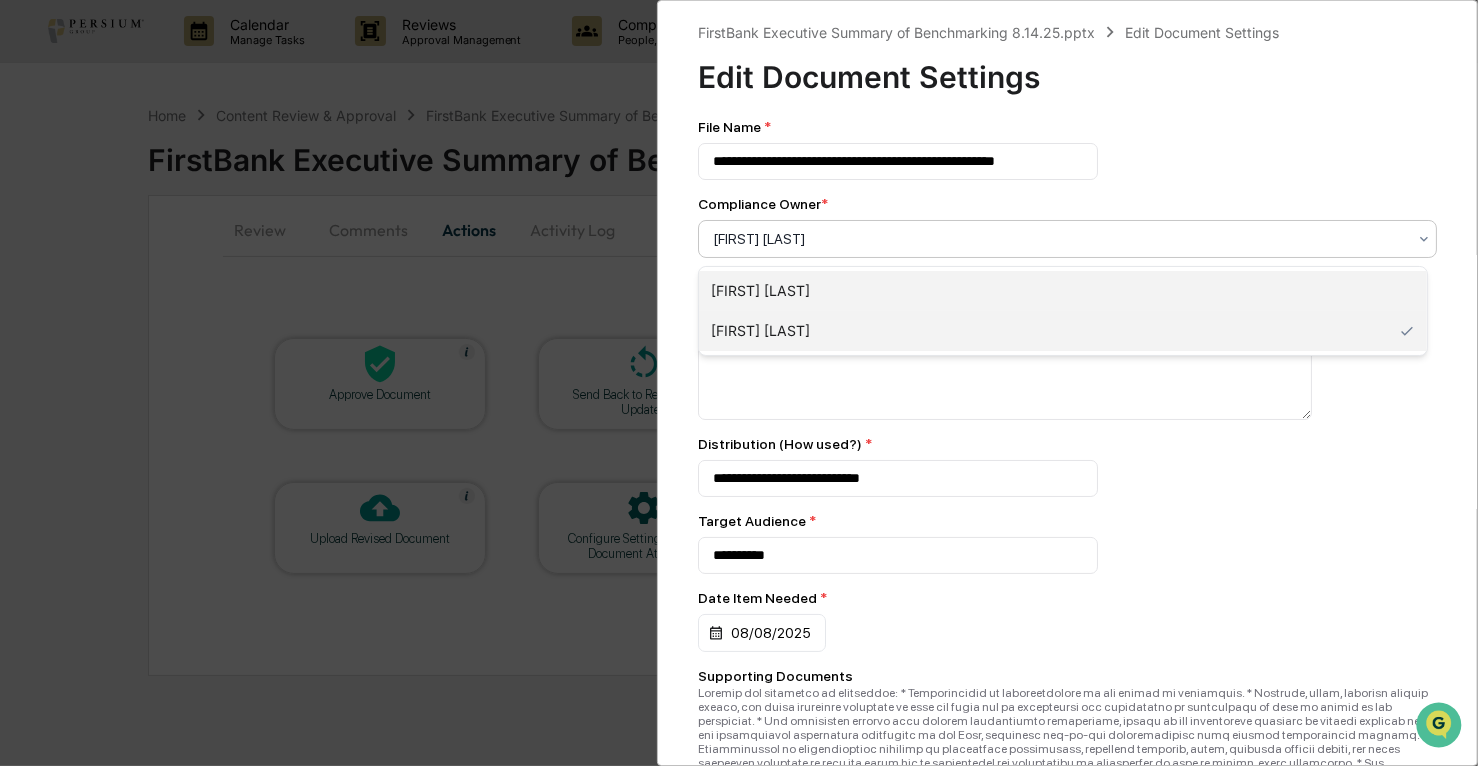 click on "[FIRST] [LAST]" at bounding box center [1063, 291] 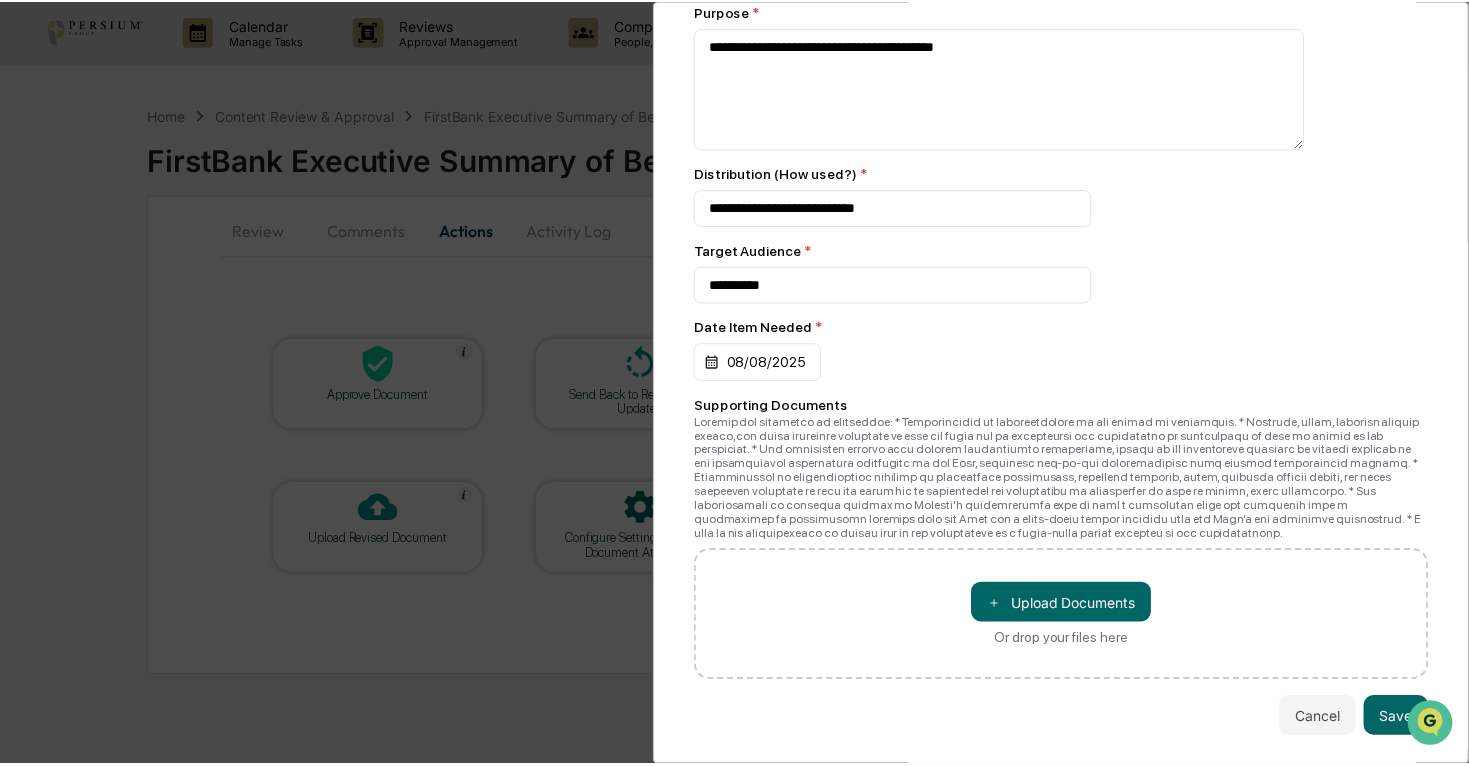 scroll, scrollTop: 286, scrollLeft: 0, axis: vertical 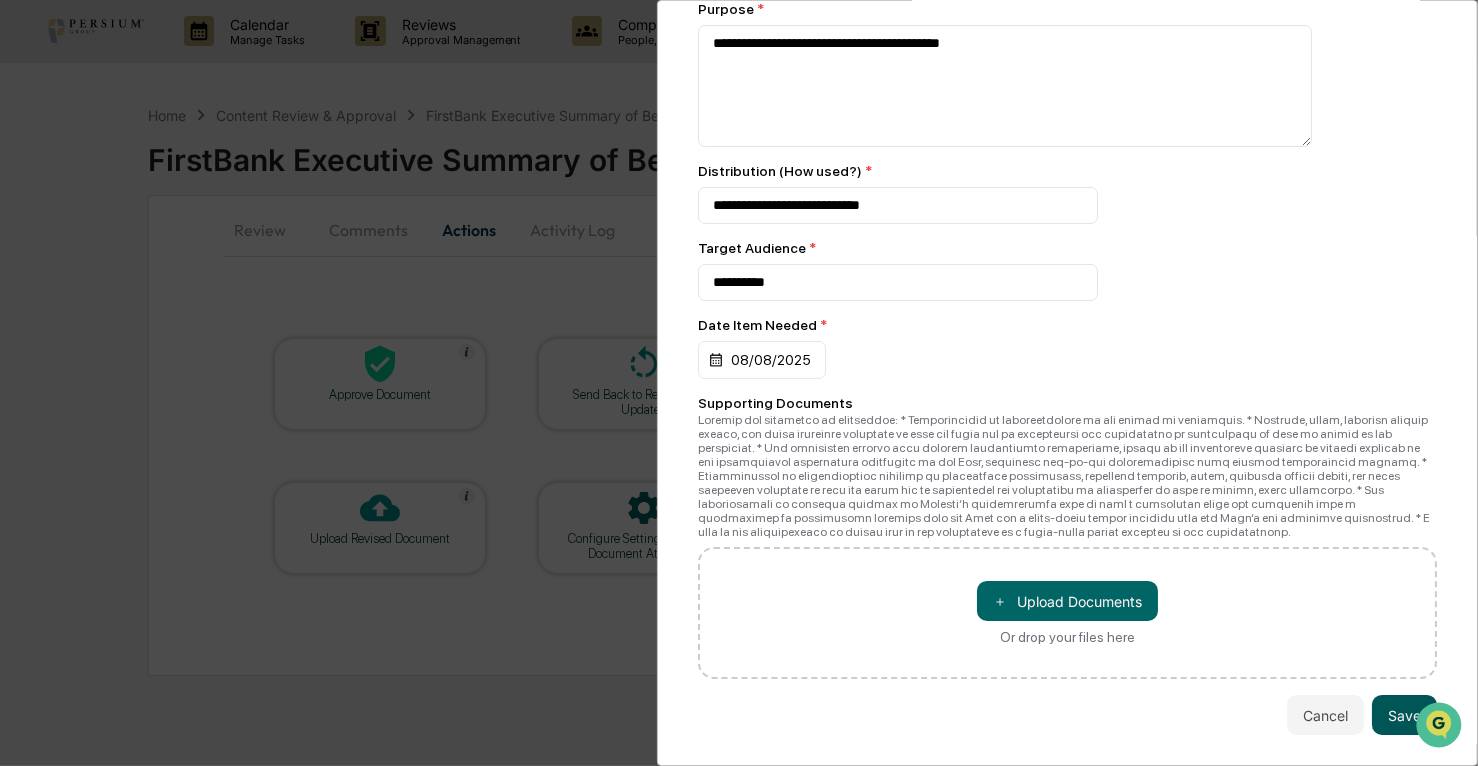 click on "Save" at bounding box center (1404, 715) 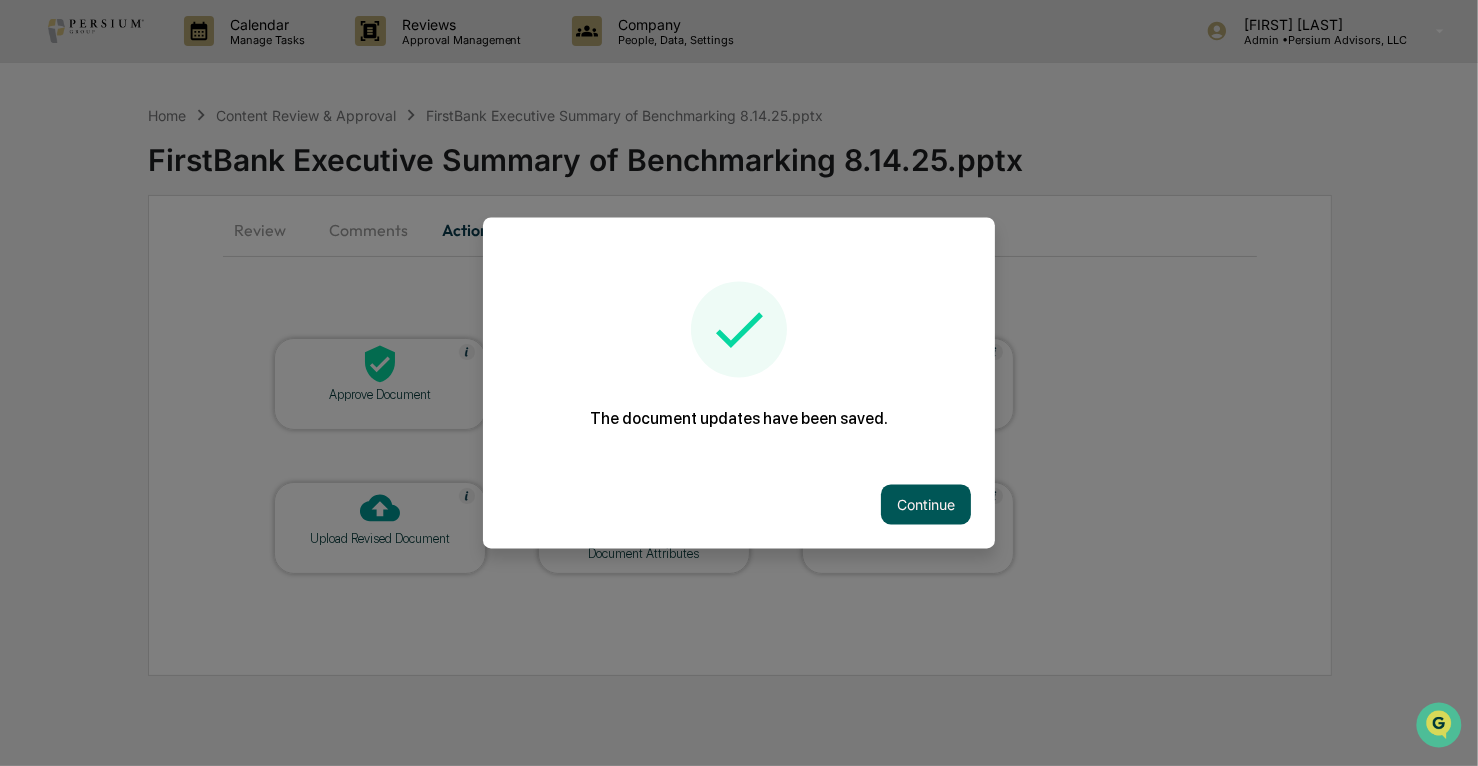 click on "Continue" at bounding box center (926, 505) 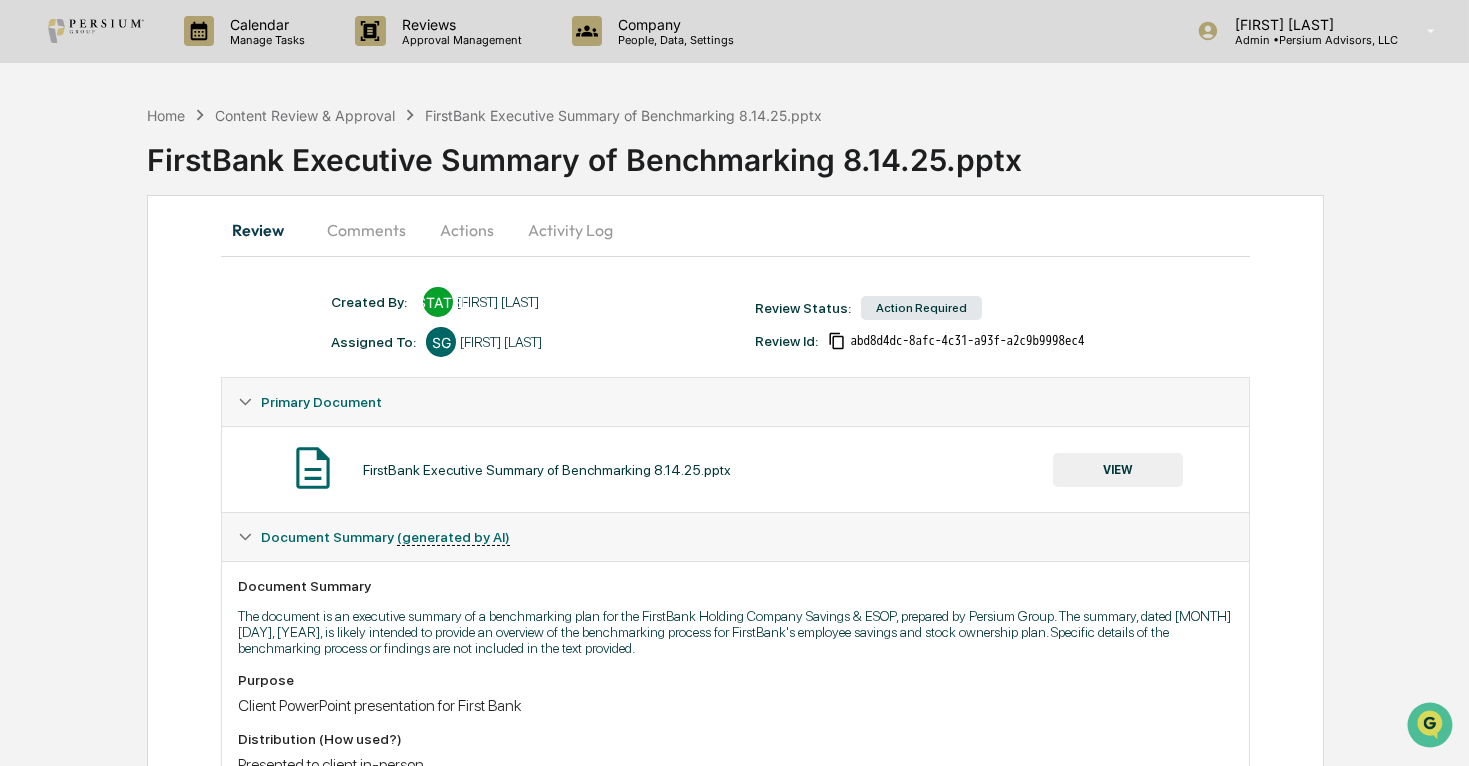 click on "Comments" at bounding box center (366, 230) 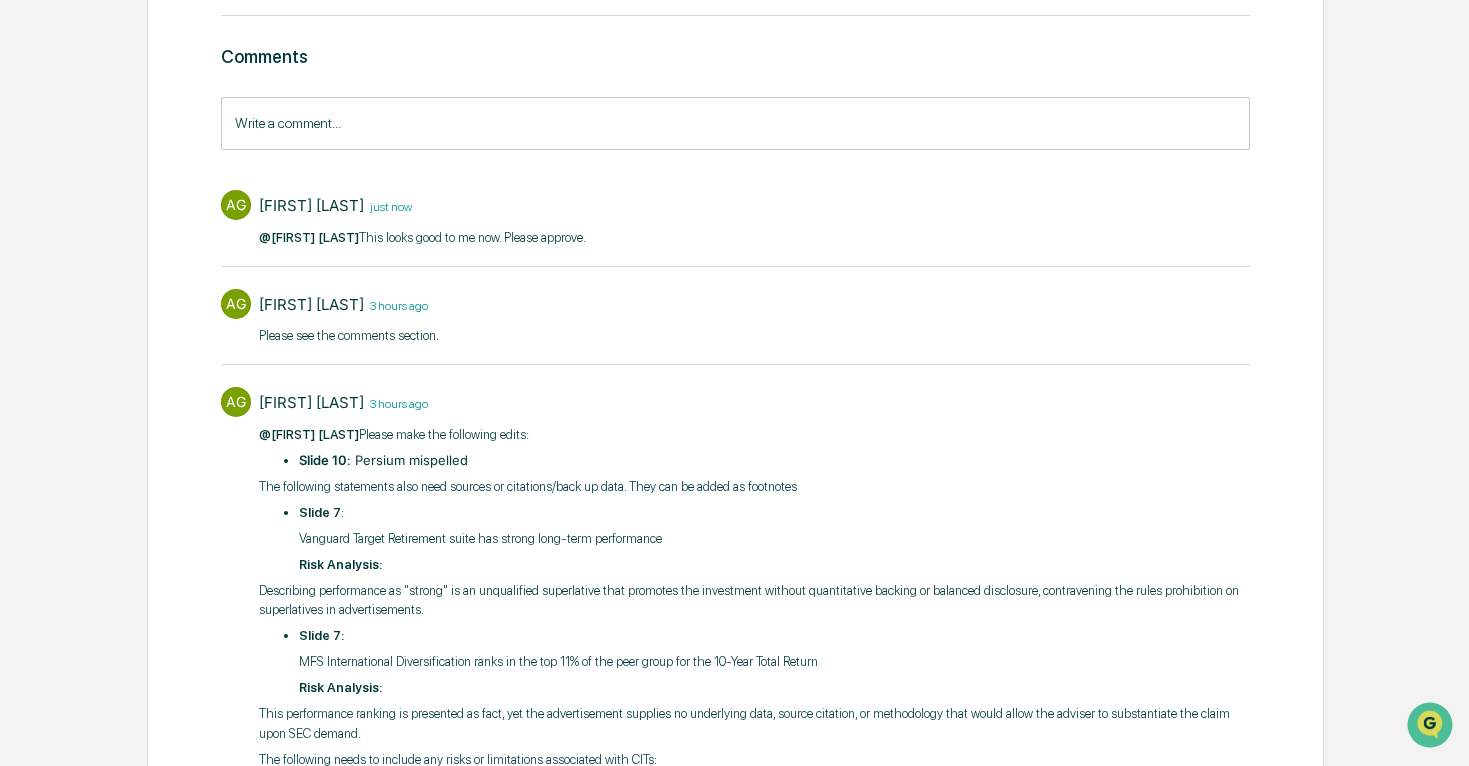 scroll, scrollTop: 0, scrollLeft: 0, axis: both 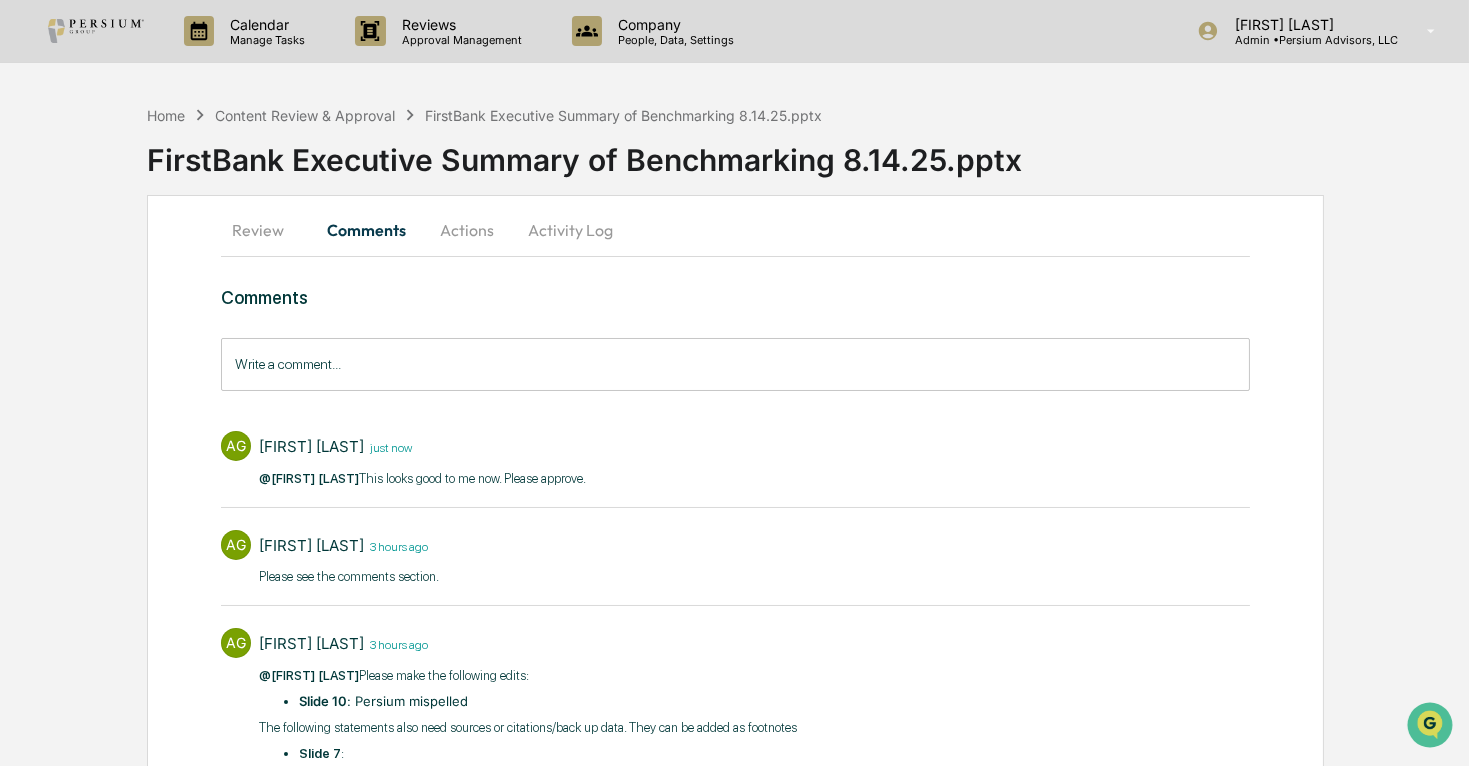 click on "Actions" at bounding box center [467, 230] 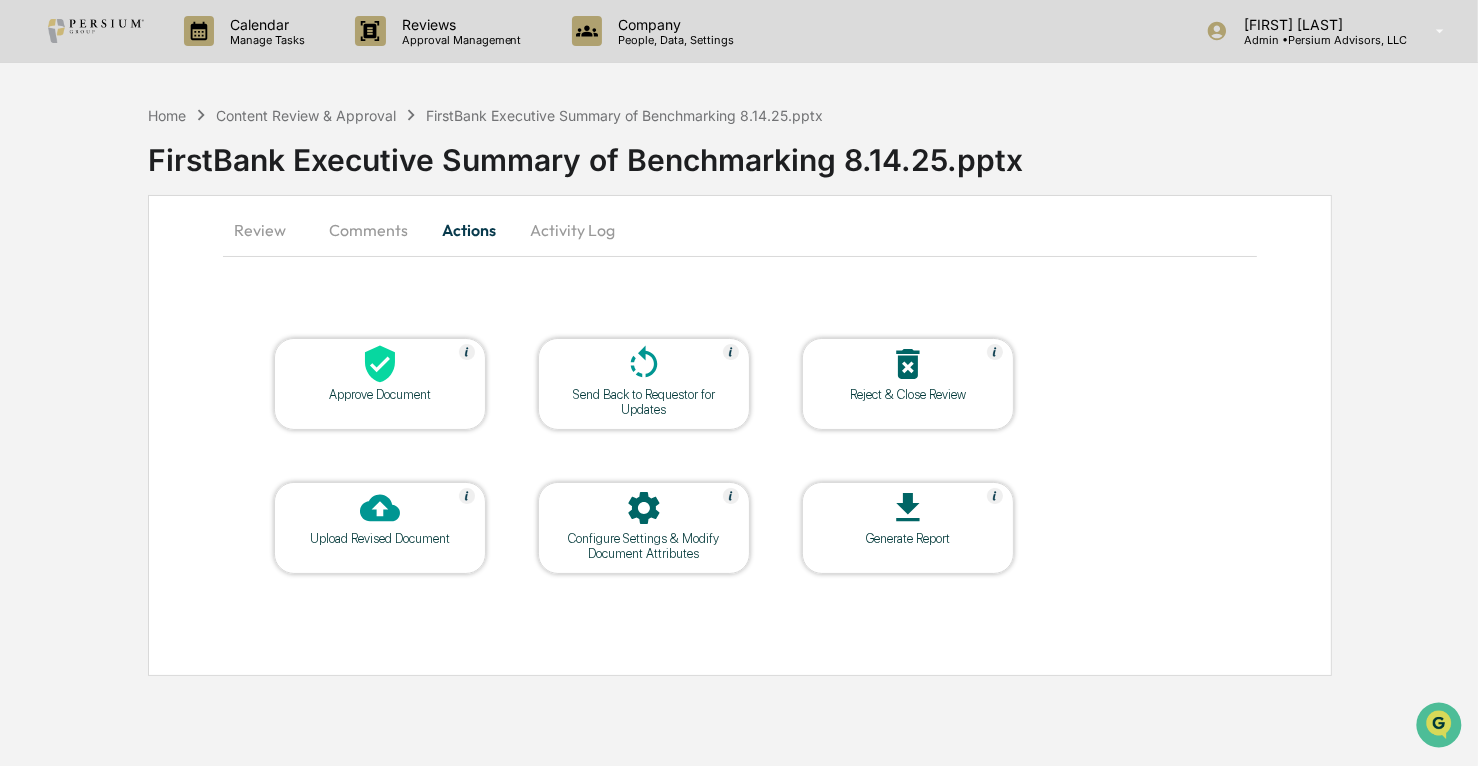 click on "Generate Report" at bounding box center (908, 538) 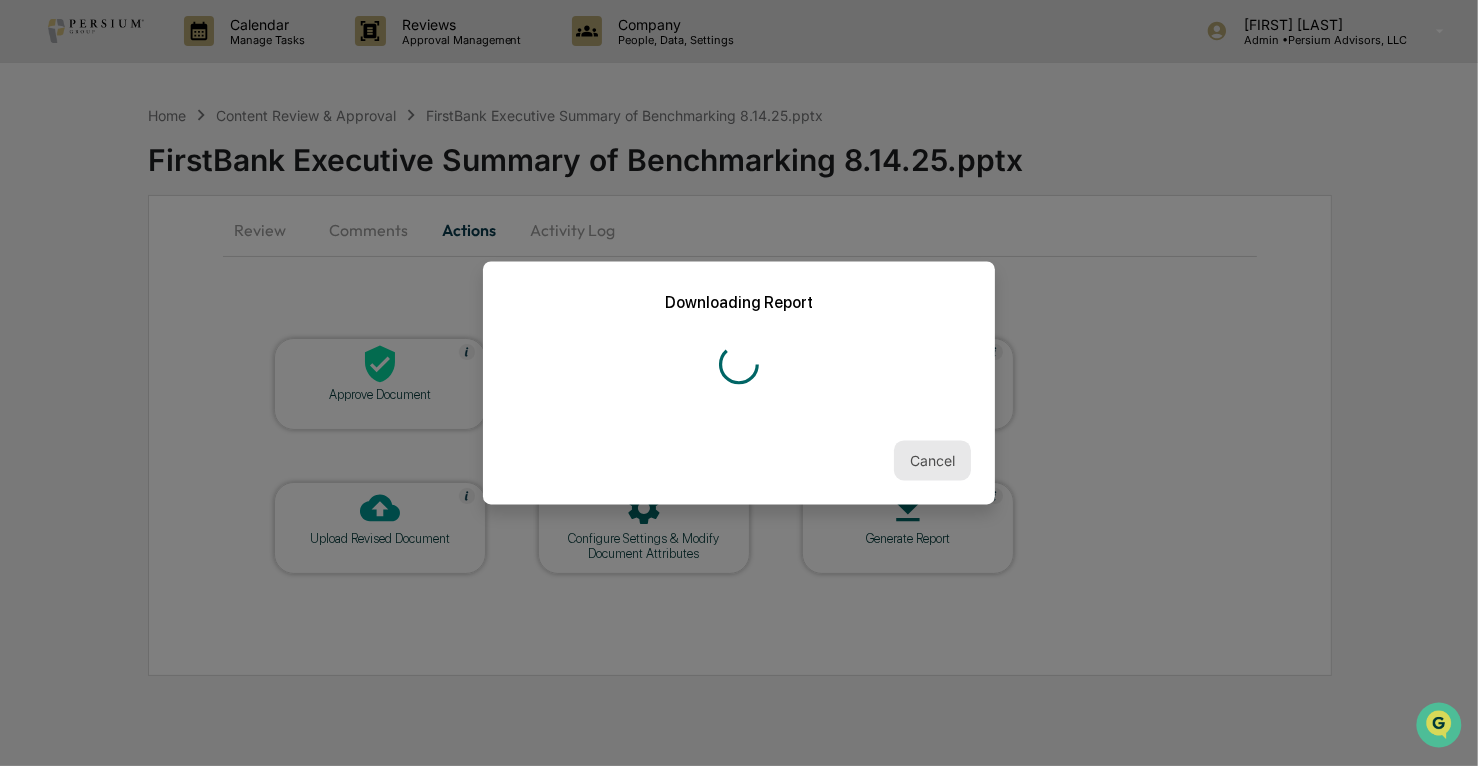 click on "Cancel" at bounding box center (932, 461) 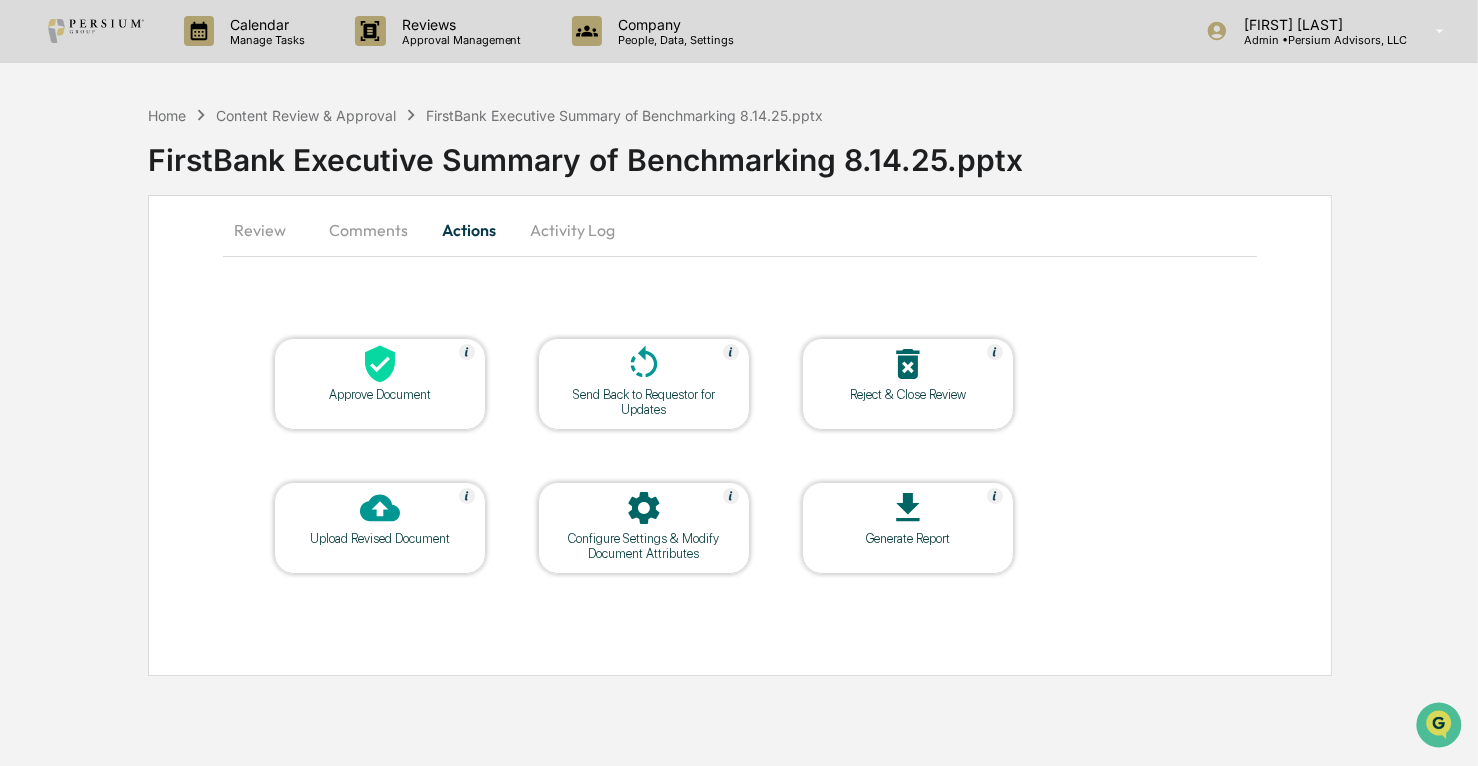click on "Review" at bounding box center (268, 230) 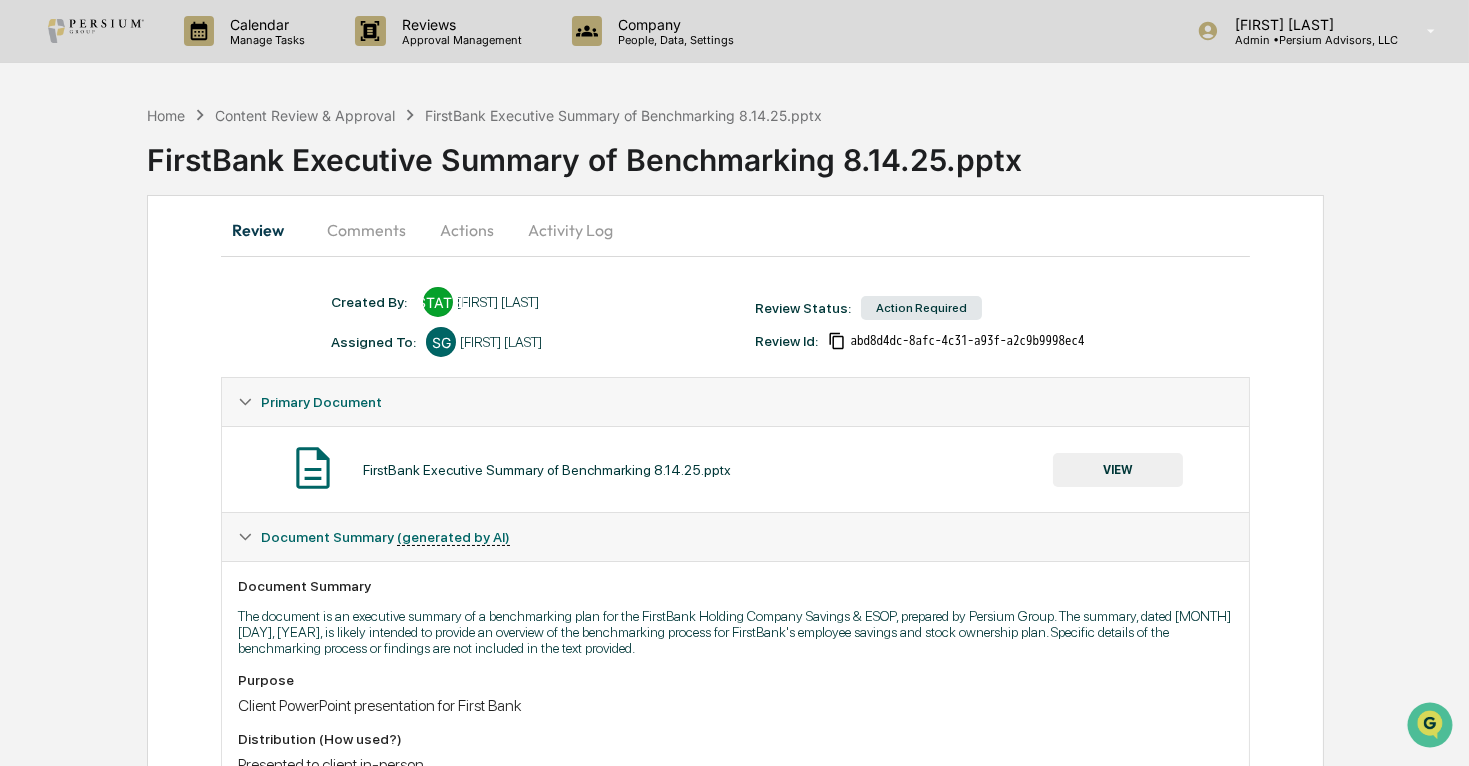 click on "Comments" at bounding box center (366, 230) 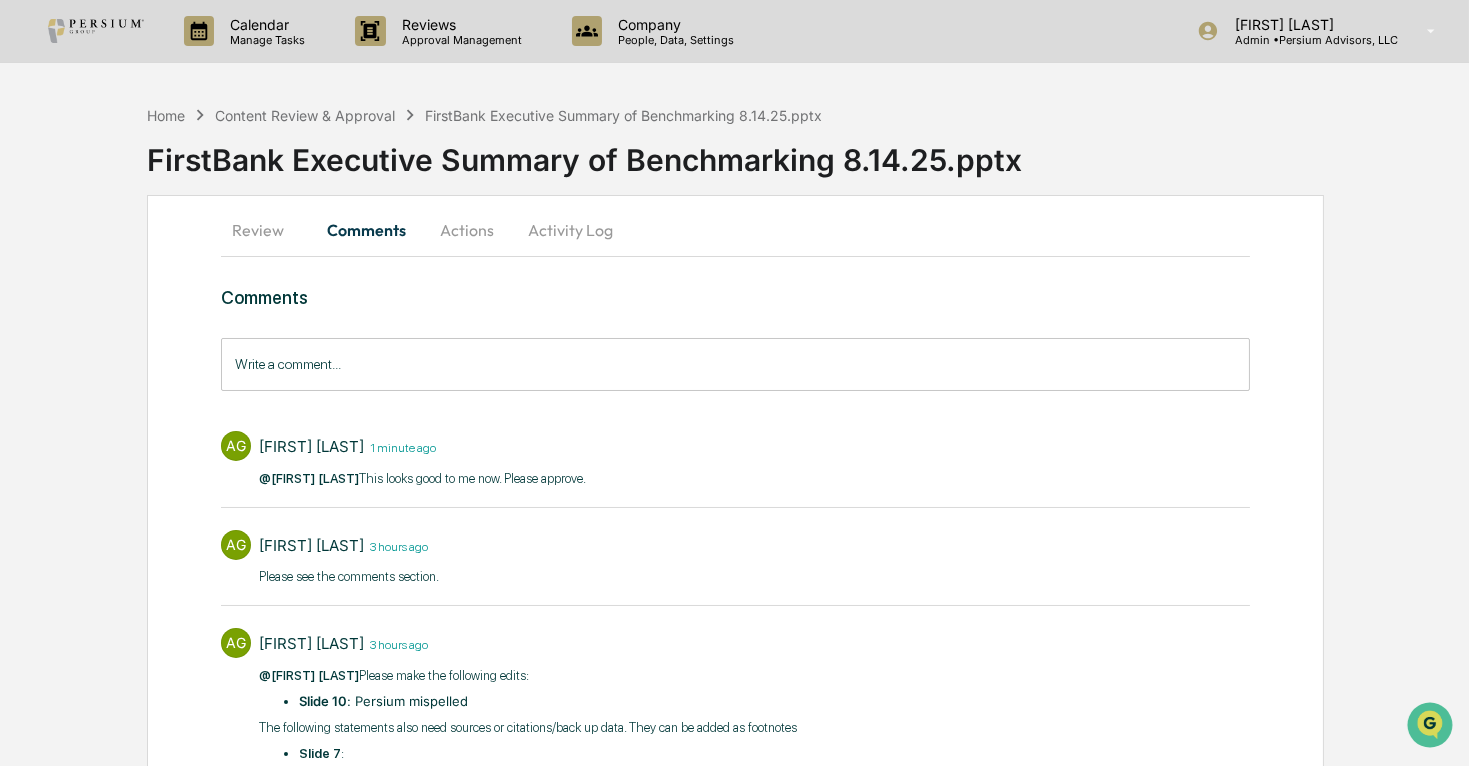 click on "Write a comment..." at bounding box center [735, 364] 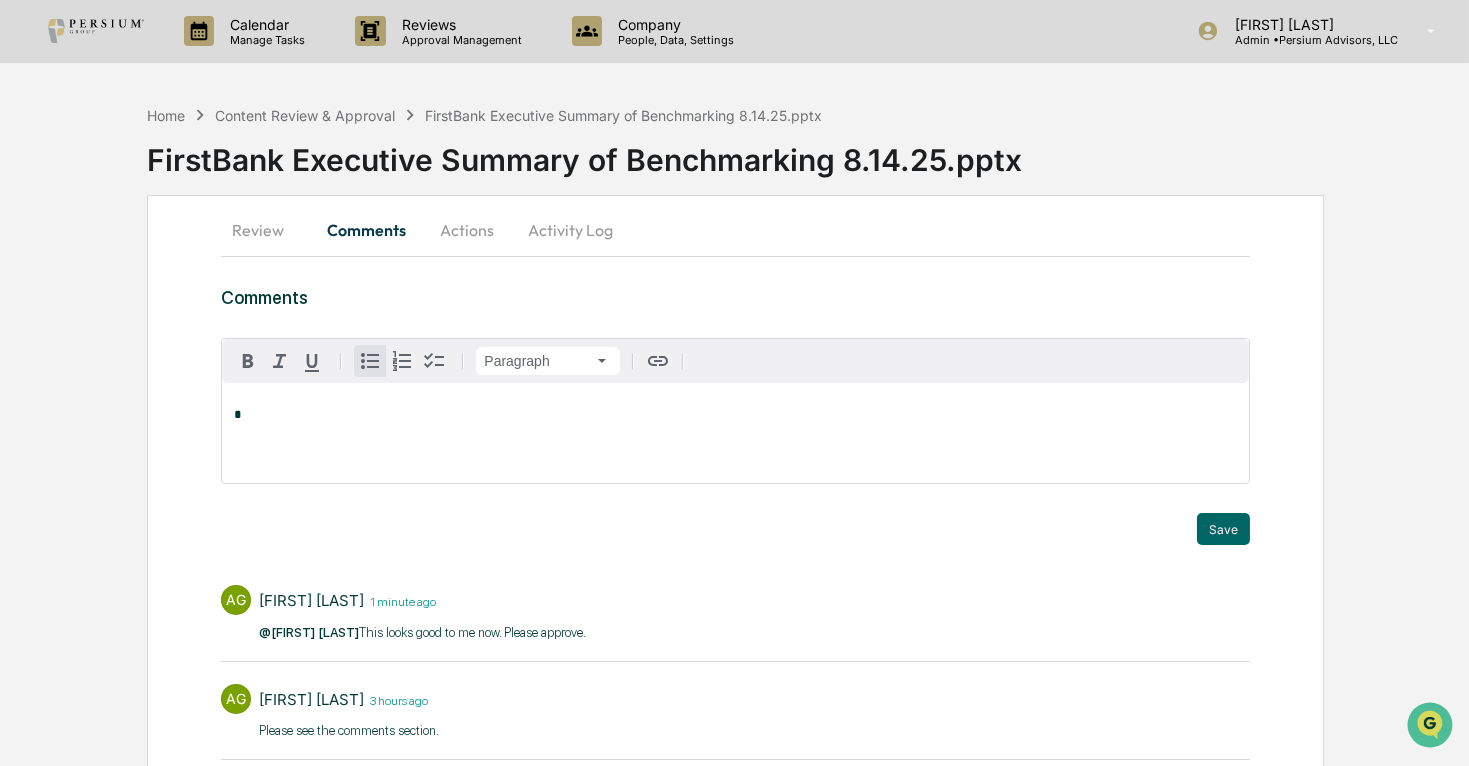 type 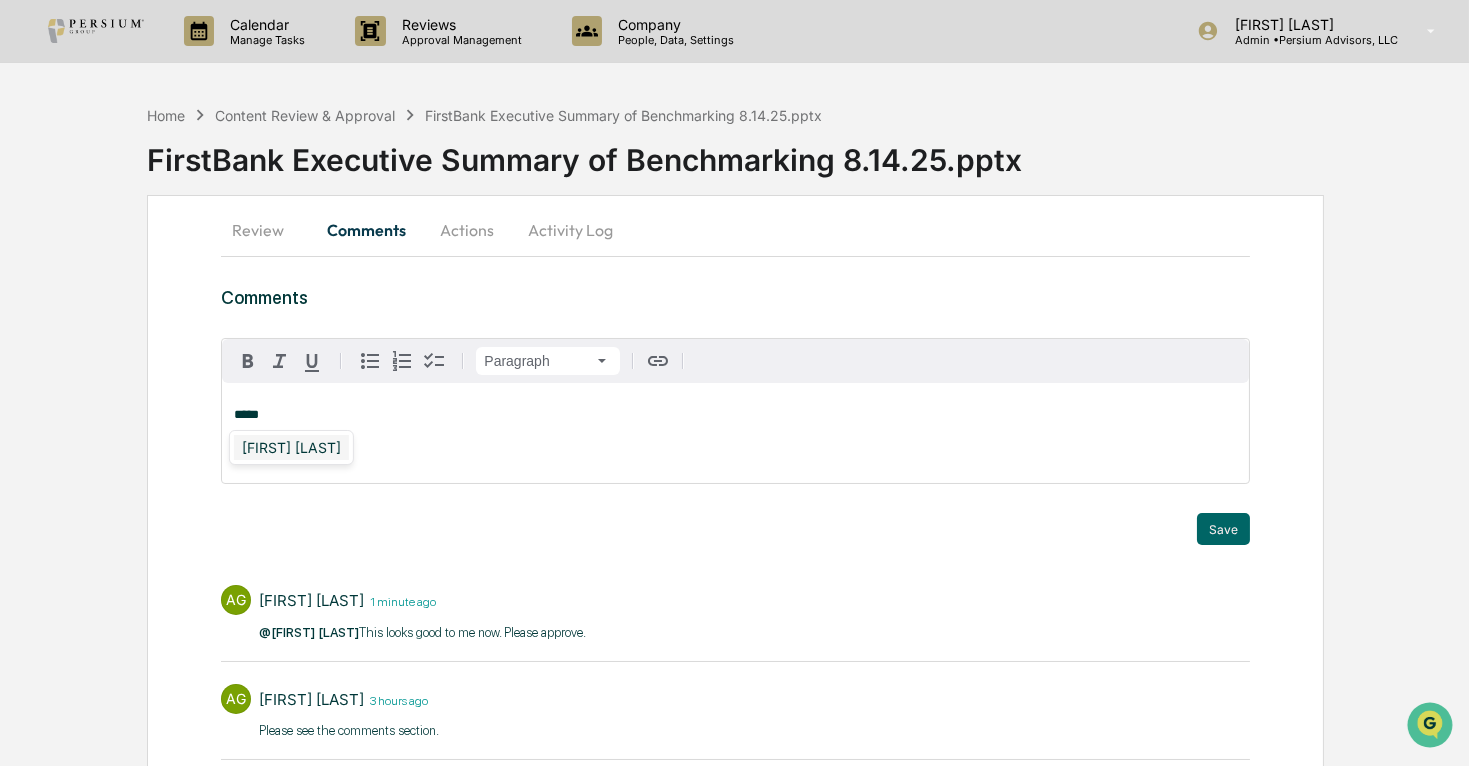 click on "[FIRST] [LAST]" at bounding box center [291, 447] 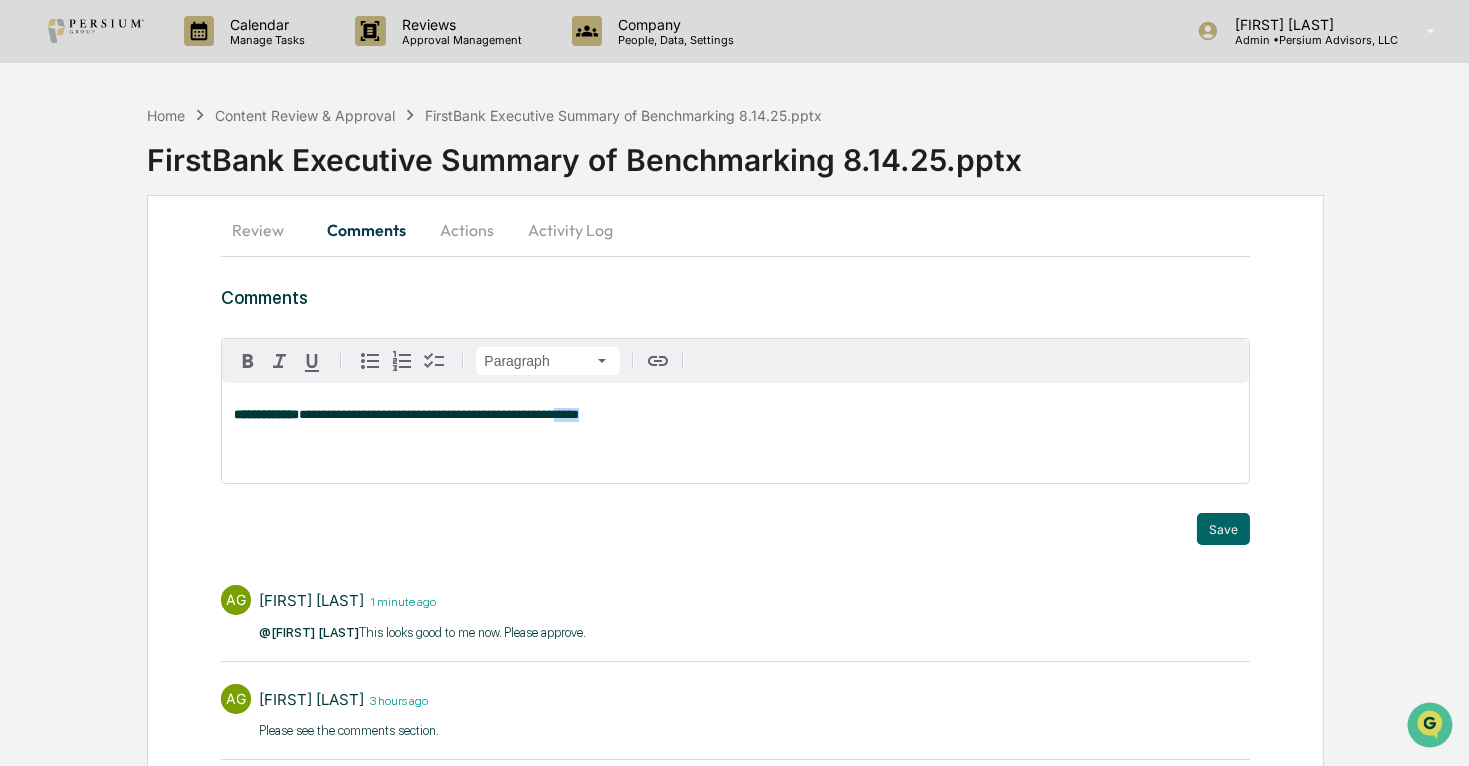 drag, startPoint x: 621, startPoint y: 413, endPoint x: 595, endPoint y: 417, distance: 26.305893 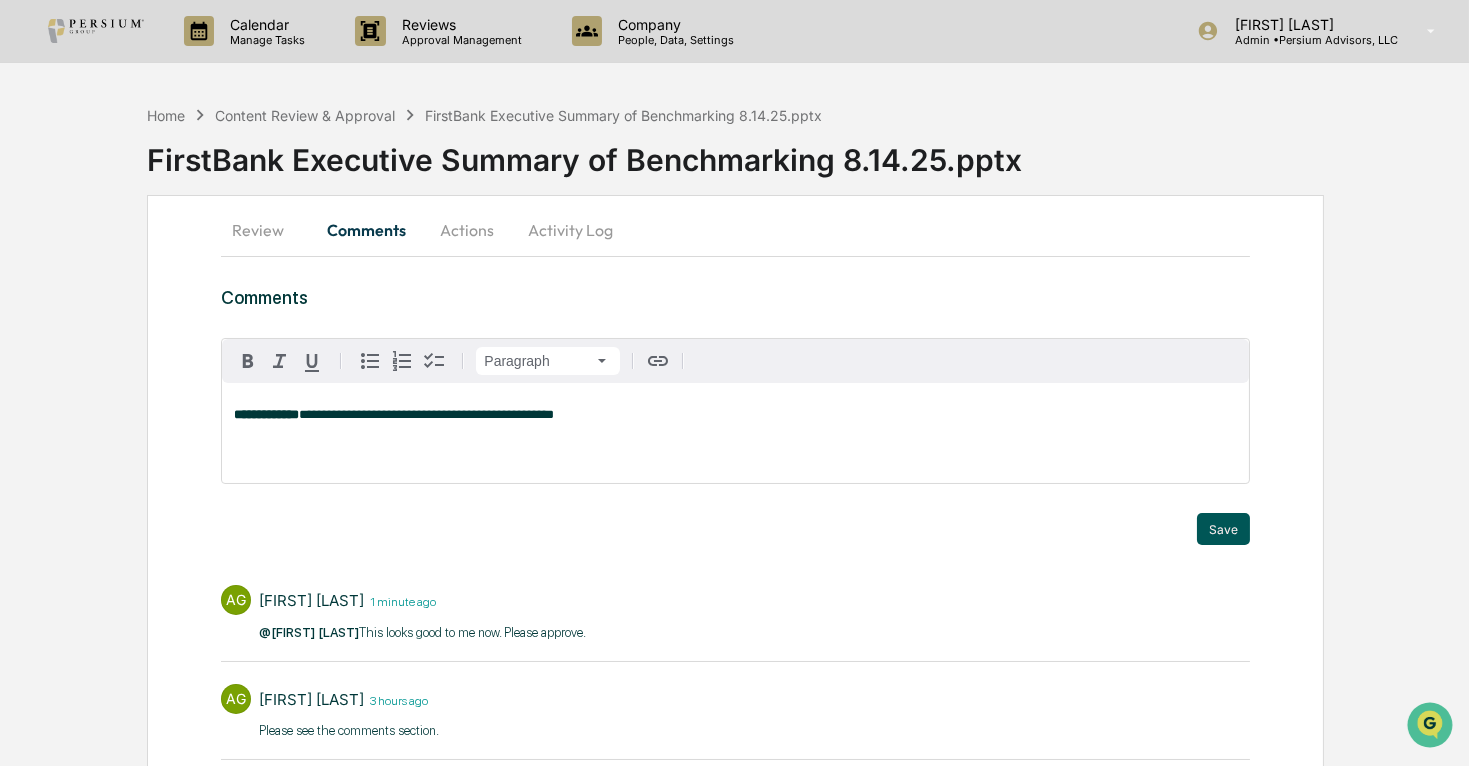click on "Save" at bounding box center (1223, 529) 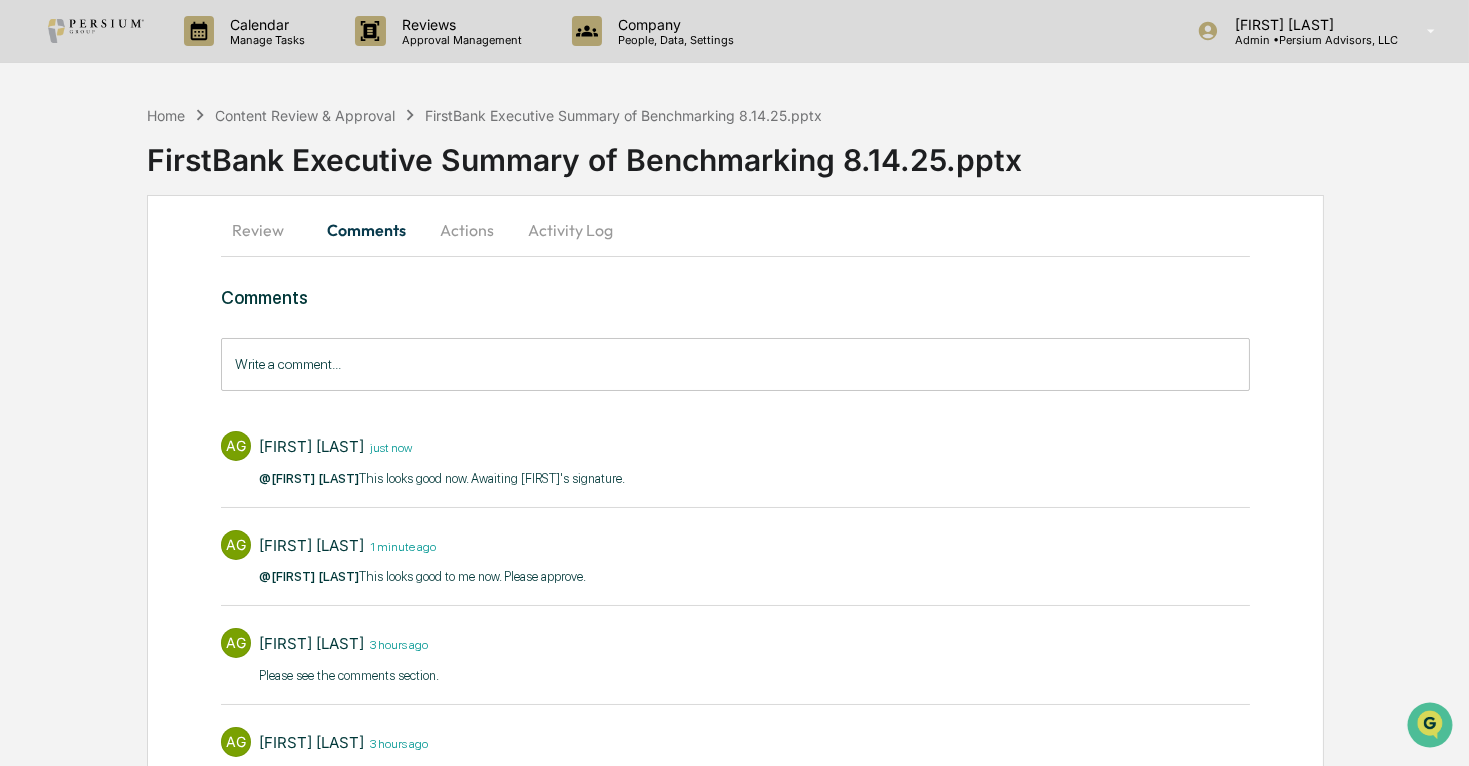 click on "Home Content Review & Approval FirstBank Executive Summary of Benchmarking [DATE].pptx FirstBank Executive Summary of Benchmarking [DATE].pptx Review Comments Actions Activity Log Comments Write a comment... Write a comment... AG [FIRST] [LAST] just now @[FIRST] [LAST] This looks good now. Awaiting [FIRST]'s signature.
AG [FIRST] [LAST] 1 minute ago @[FIRST] [LAST] This looks good to me now. Please approve.​
AG [FIRST] [LAST] 3 hours ago ​Please see the comments section.
AG [FIRST] [LAST] 3 hours ago ​ @[FIRST] [LAST] Please make the following edits:
Slide 10 : Persium mispelled
The following statements also need sources or citations/back up data. They can be added as footnotes
Slide 7 :
Vanguard Target Retirement suite has strong long-term performance
Risk Analysis:
Slide 7:
MFS International Diversification ranks in the top 11% of the peer group for the 10-Year Total Return
Risk Analysis:
Slide 11 :
Risk Analysis:" at bounding box center [734, 727] 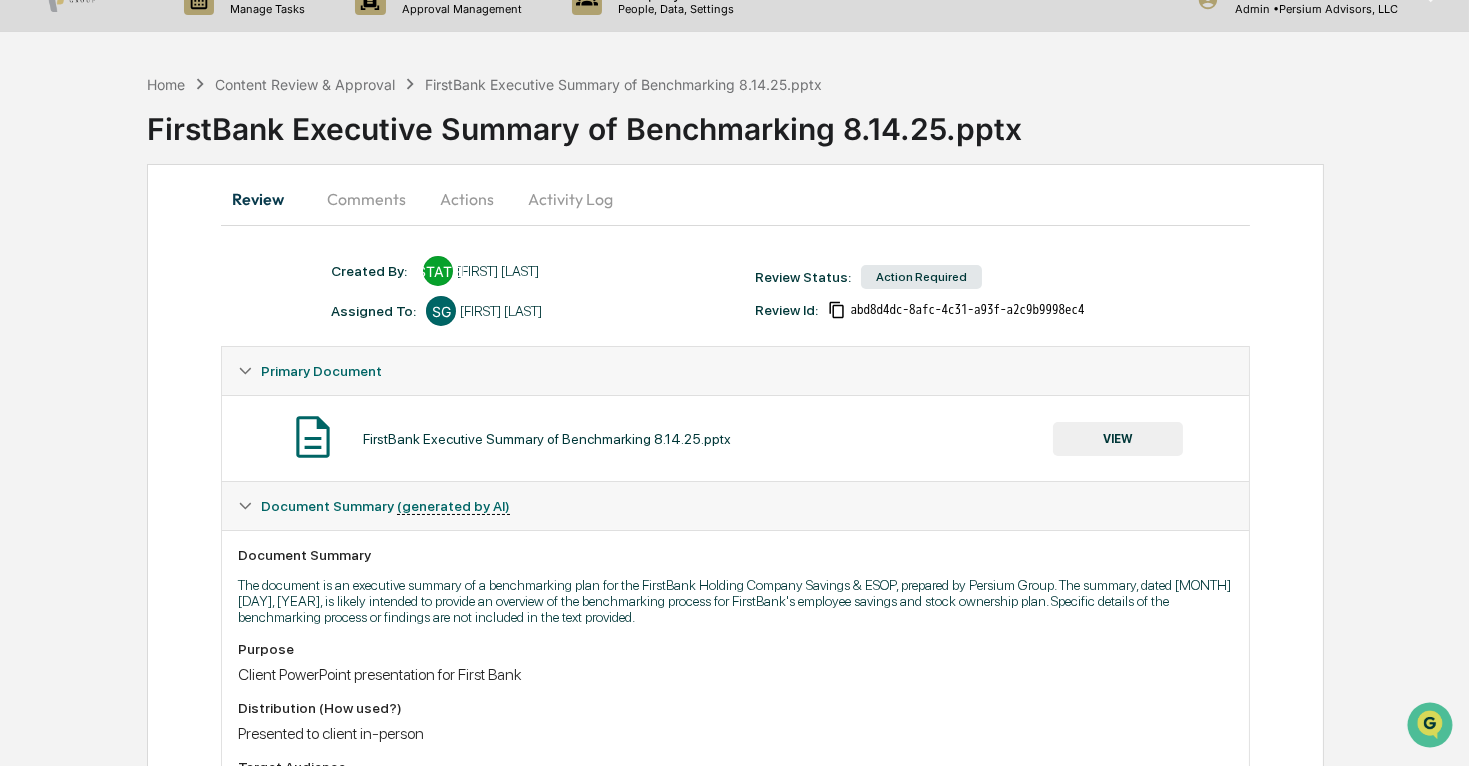 scroll, scrollTop: 0, scrollLeft: 0, axis: both 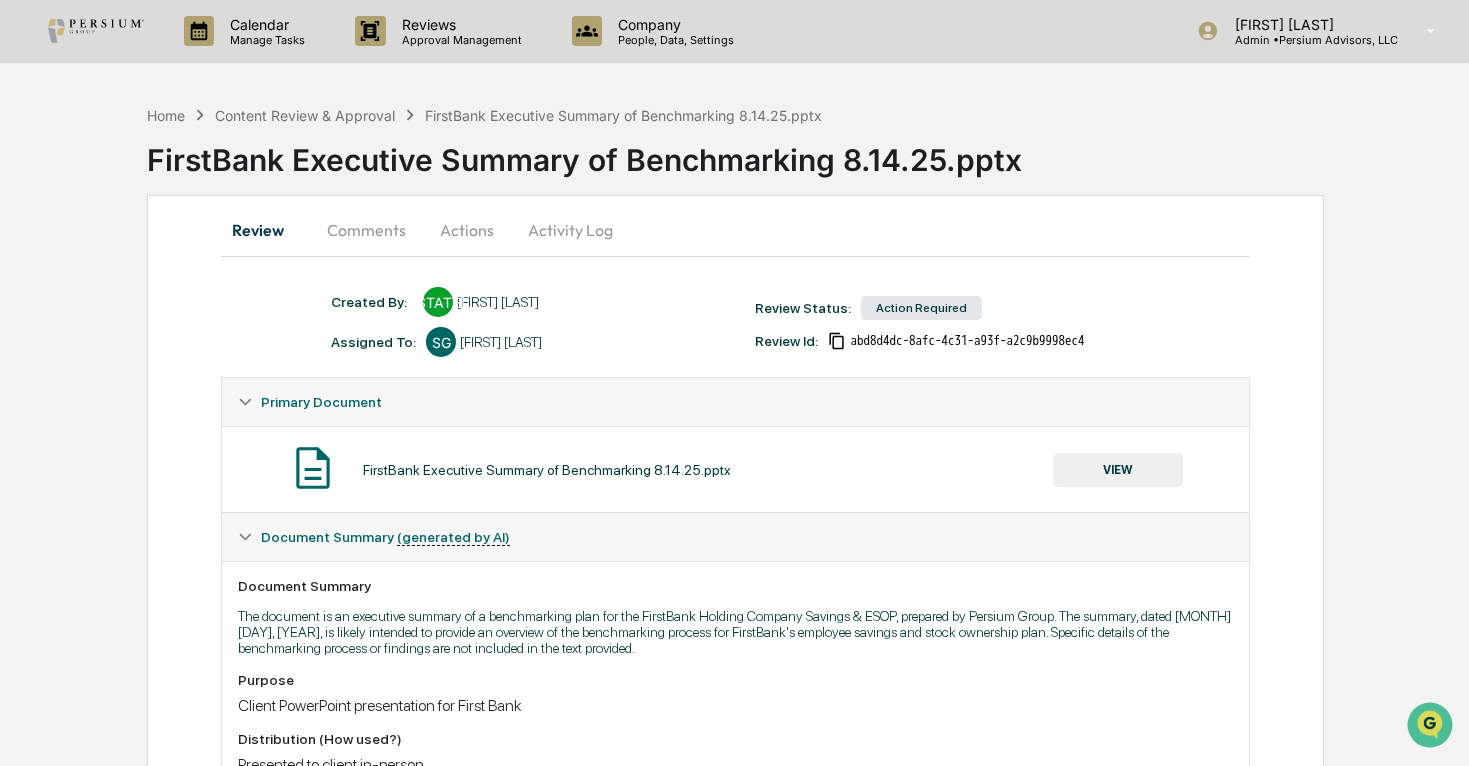 click on "Comments" at bounding box center (366, 230) 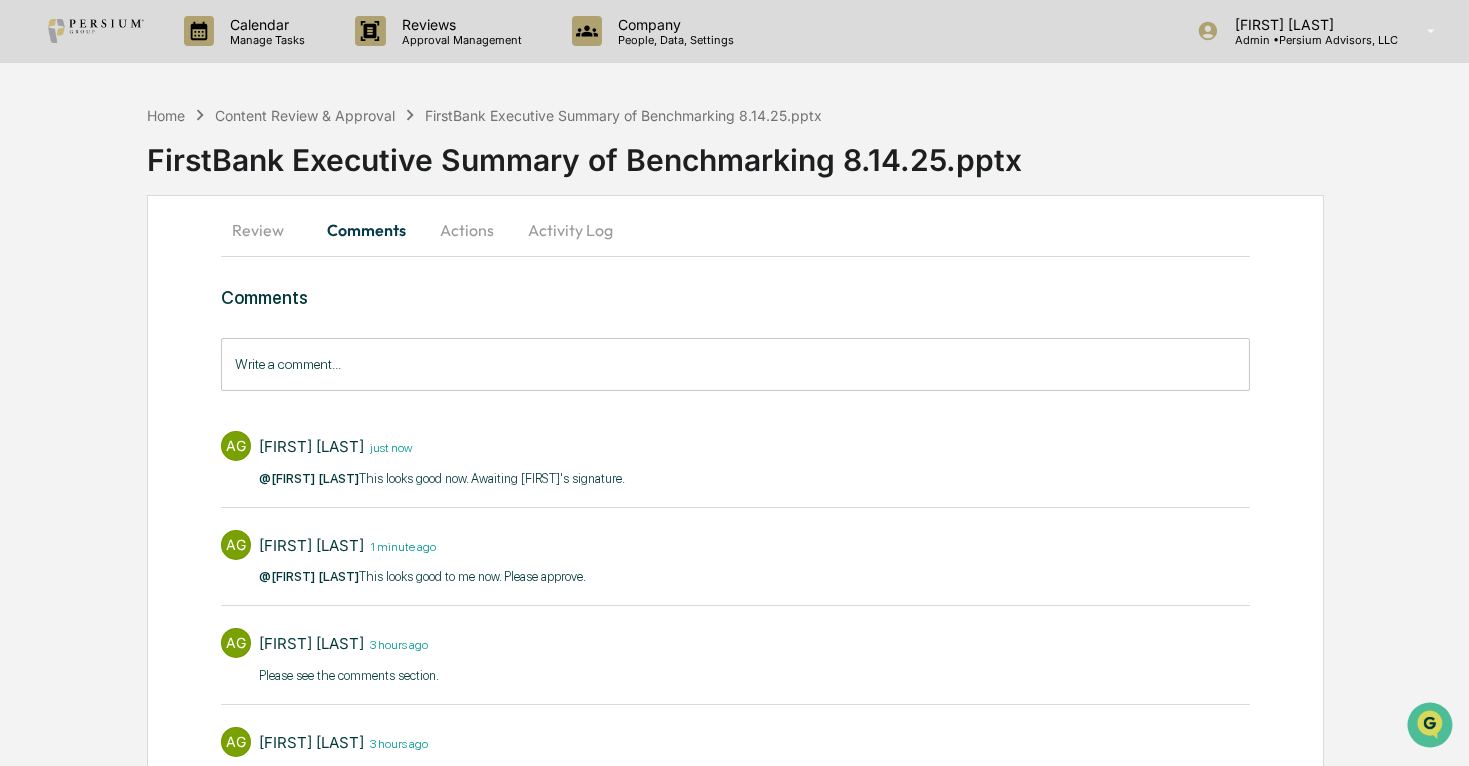 click on "Review" at bounding box center [266, 230] 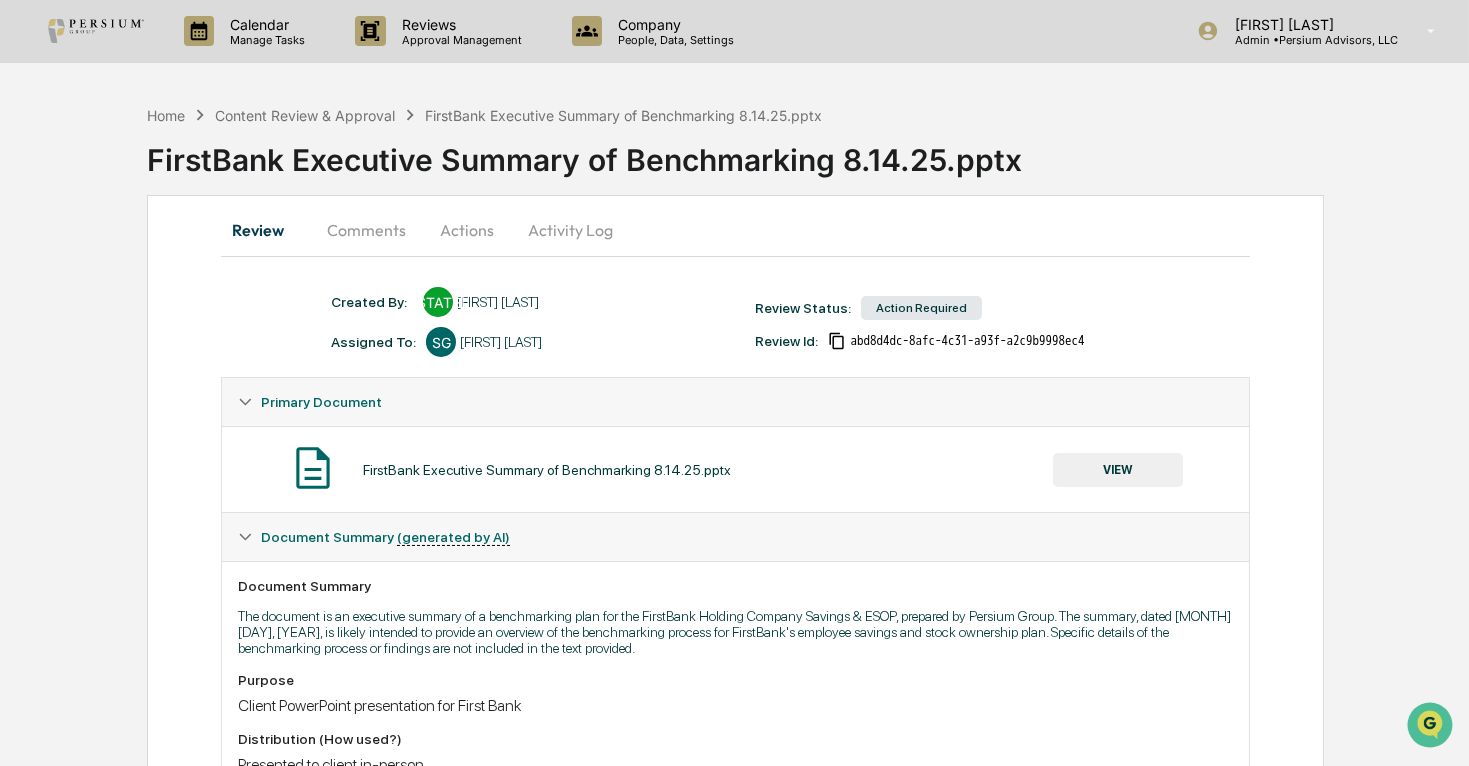 click on "VIEW" at bounding box center (1118, 470) 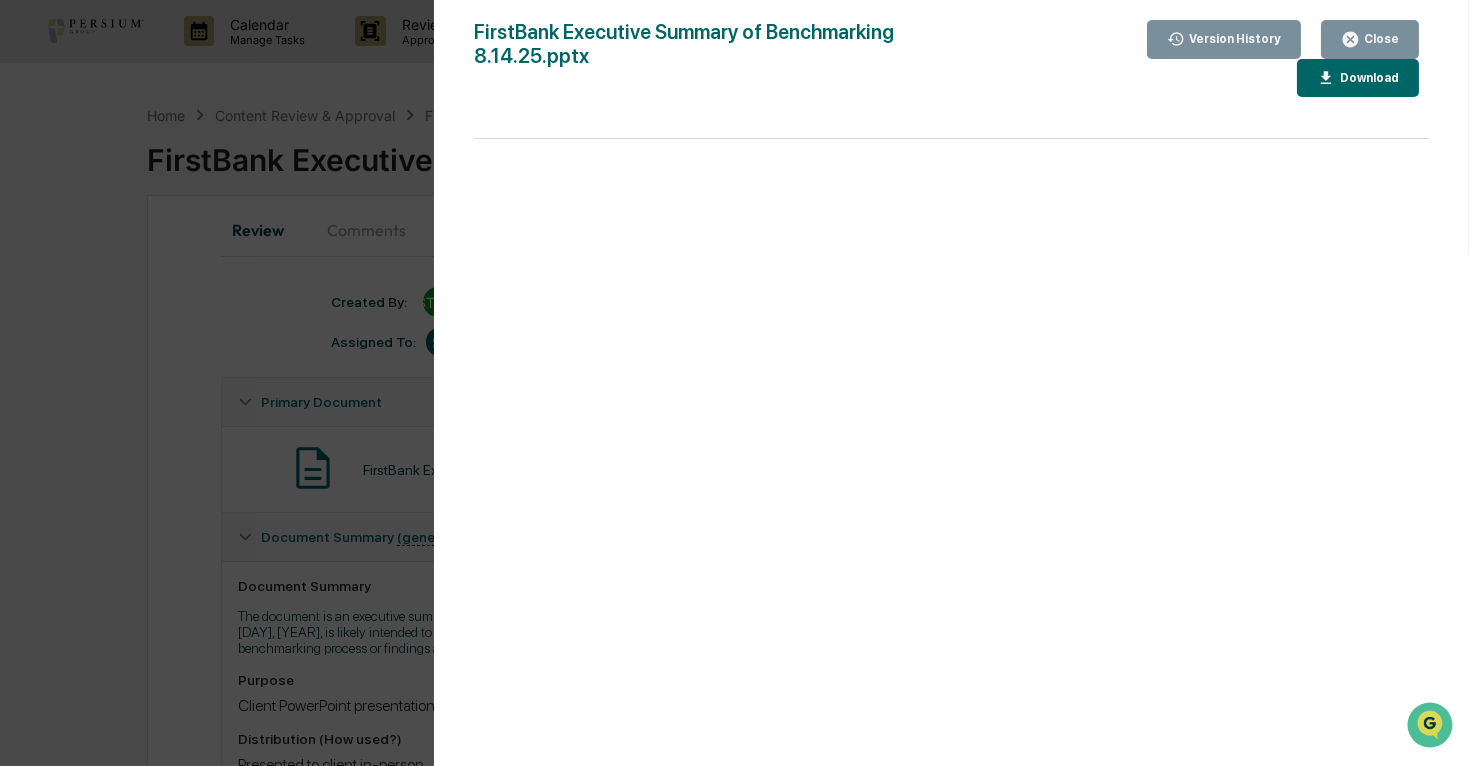 click on "Close" at bounding box center [1370, 39] 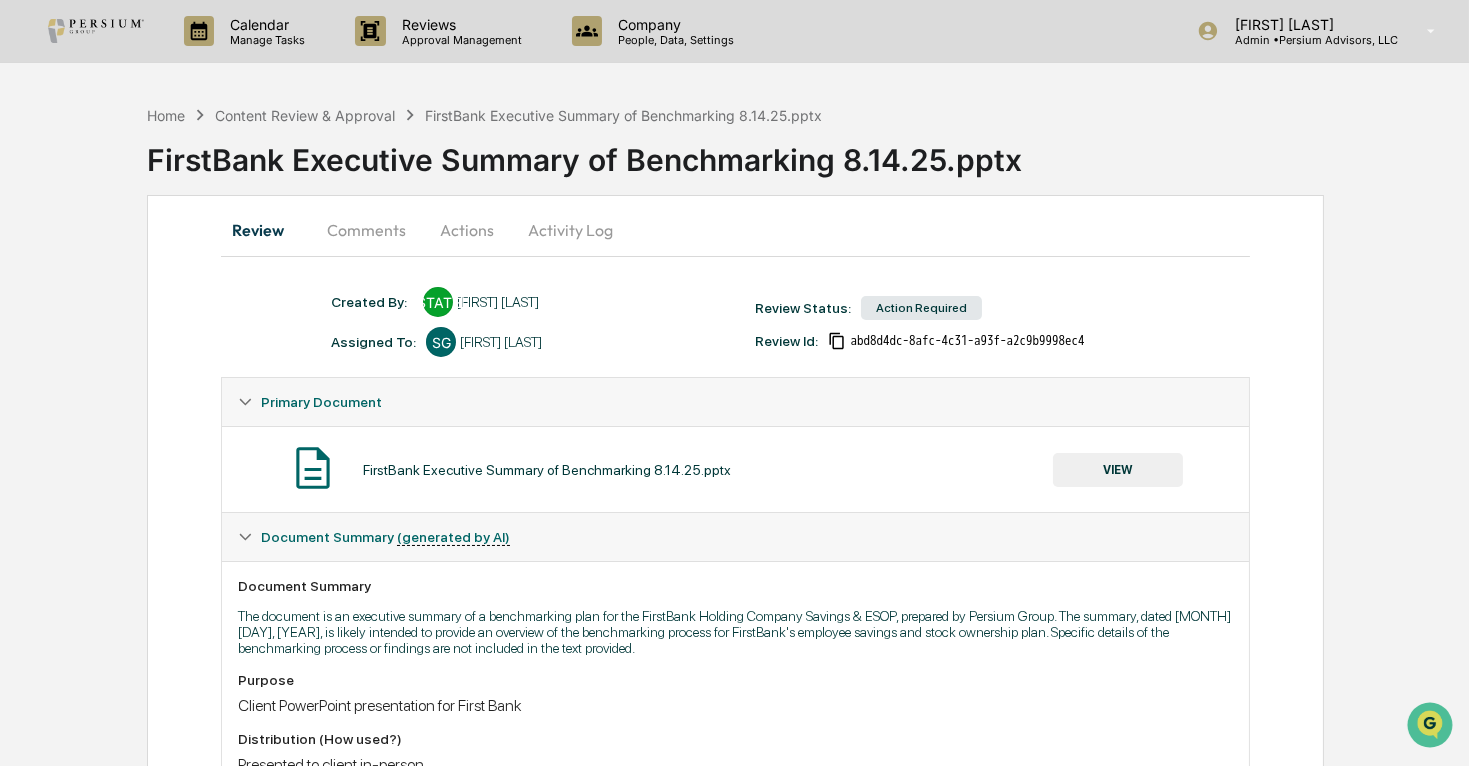 click on "Comments" at bounding box center [366, 230] 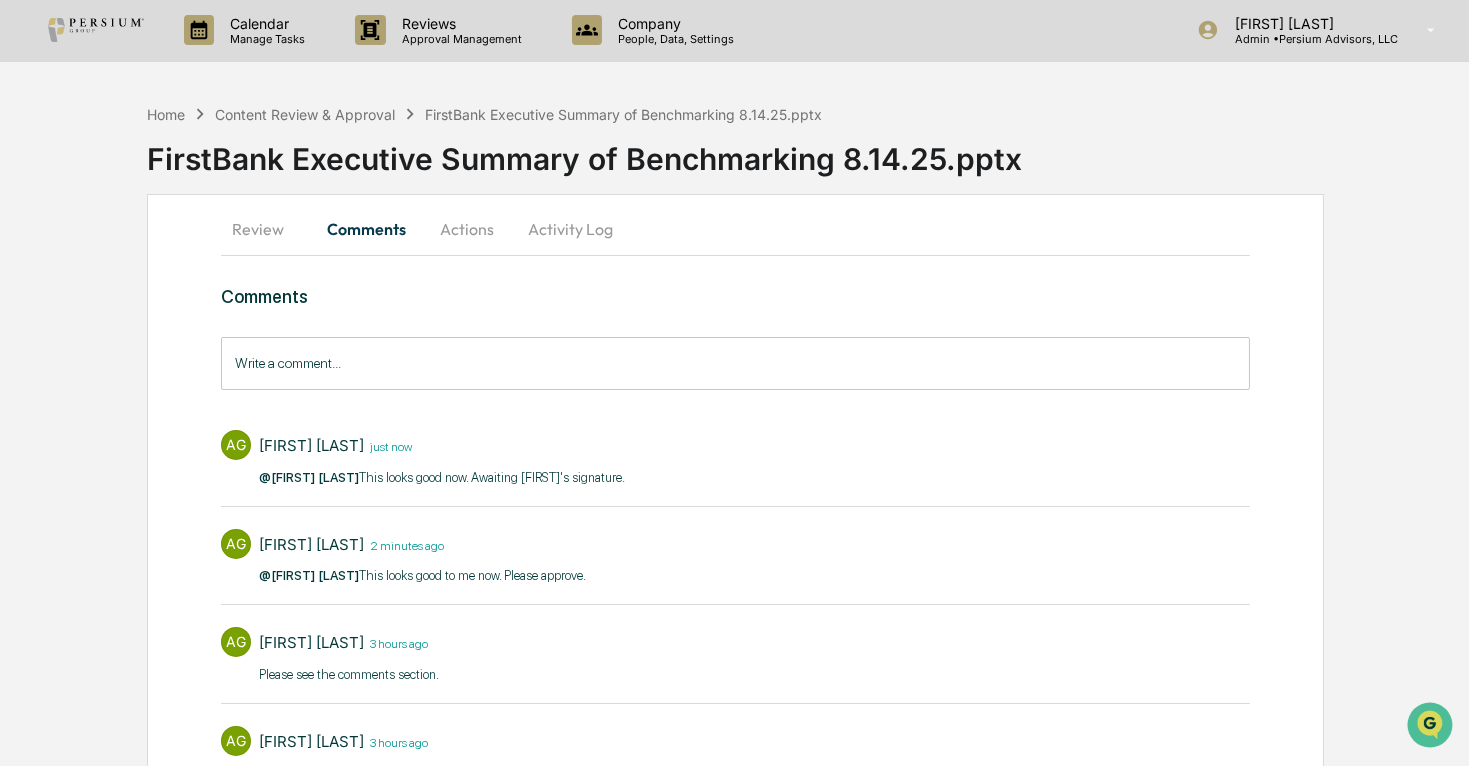 scroll, scrollTop: 0, scrollLeft: 0, axis: both 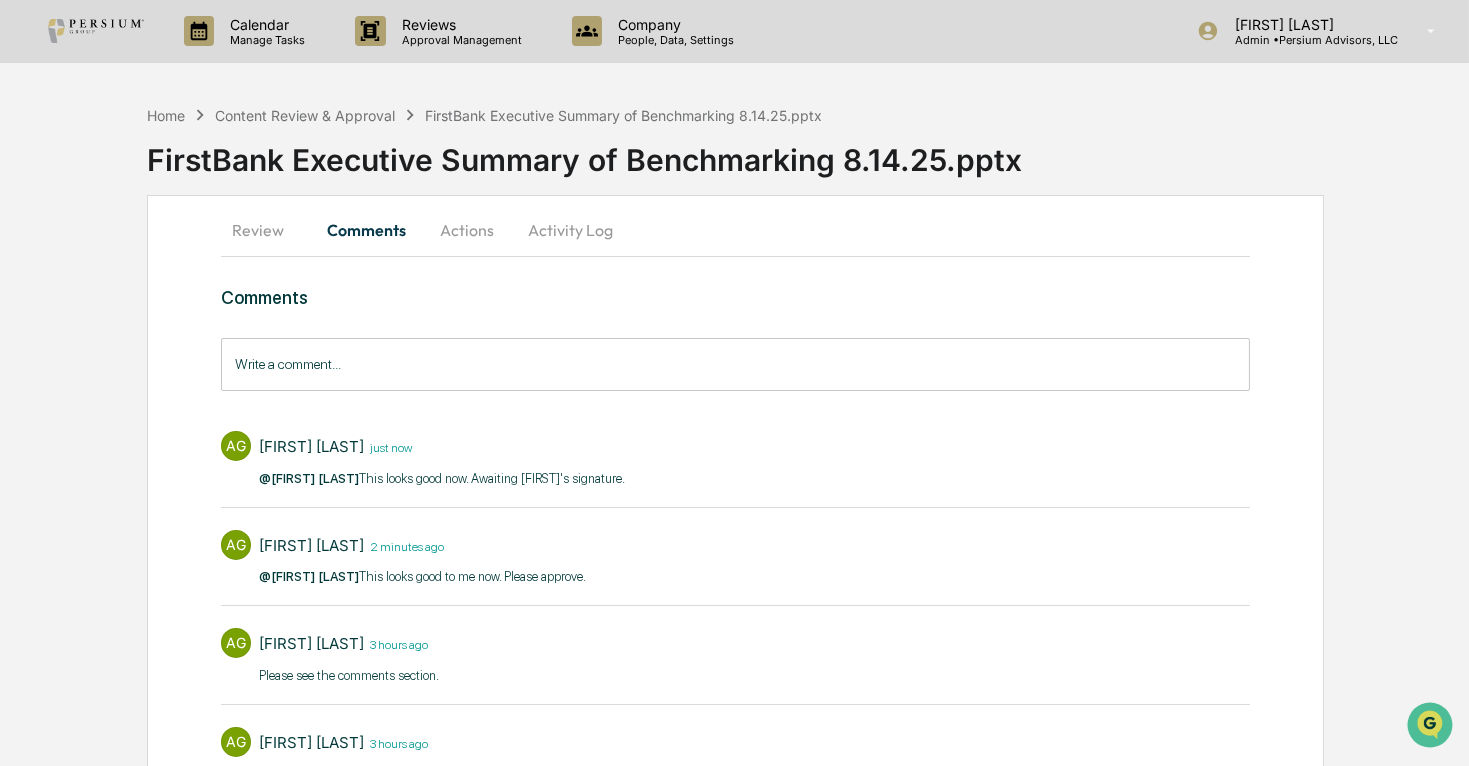 click on "Activity Log" at bounding box center (570, 230) 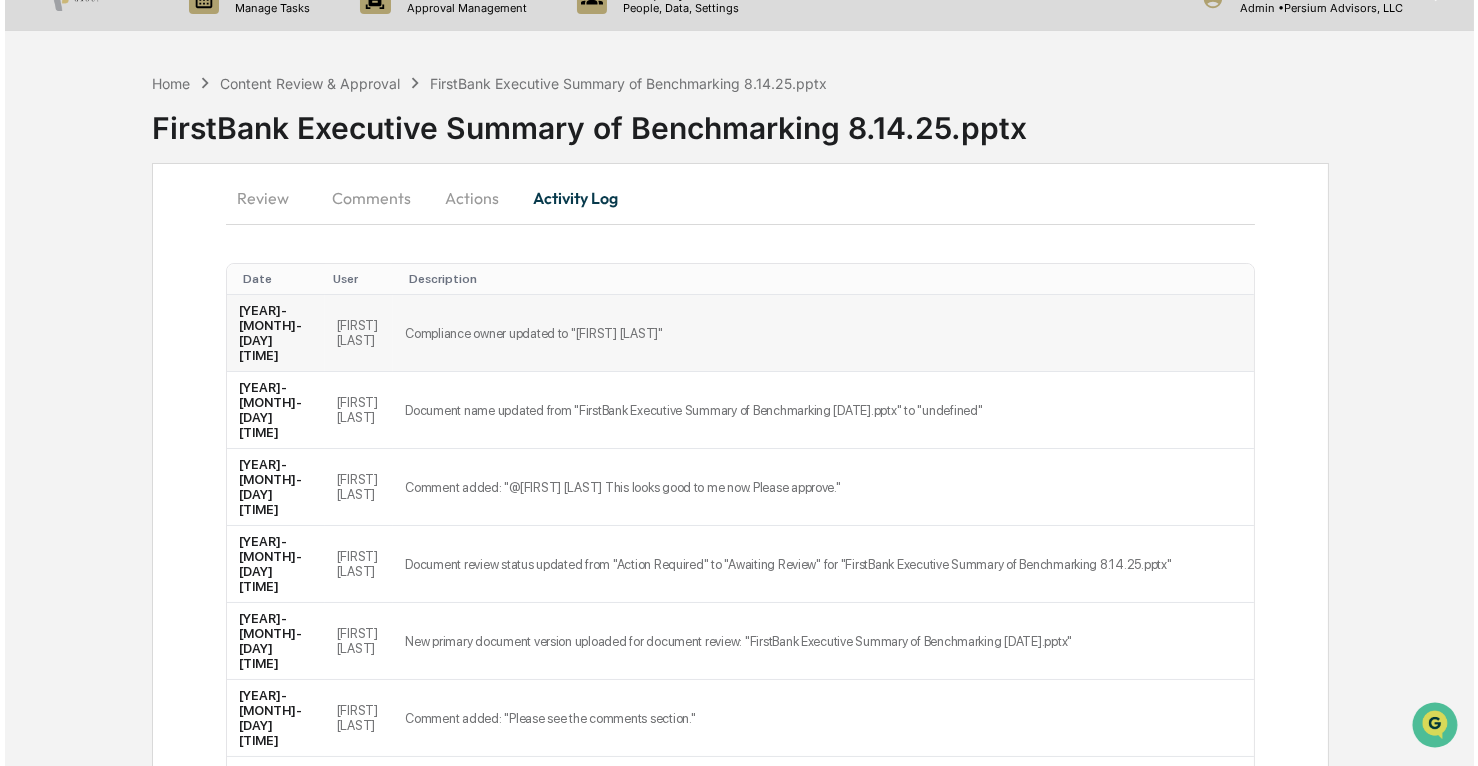 scroll, scrollTop: 0, scrollLeft: 0, axis: both 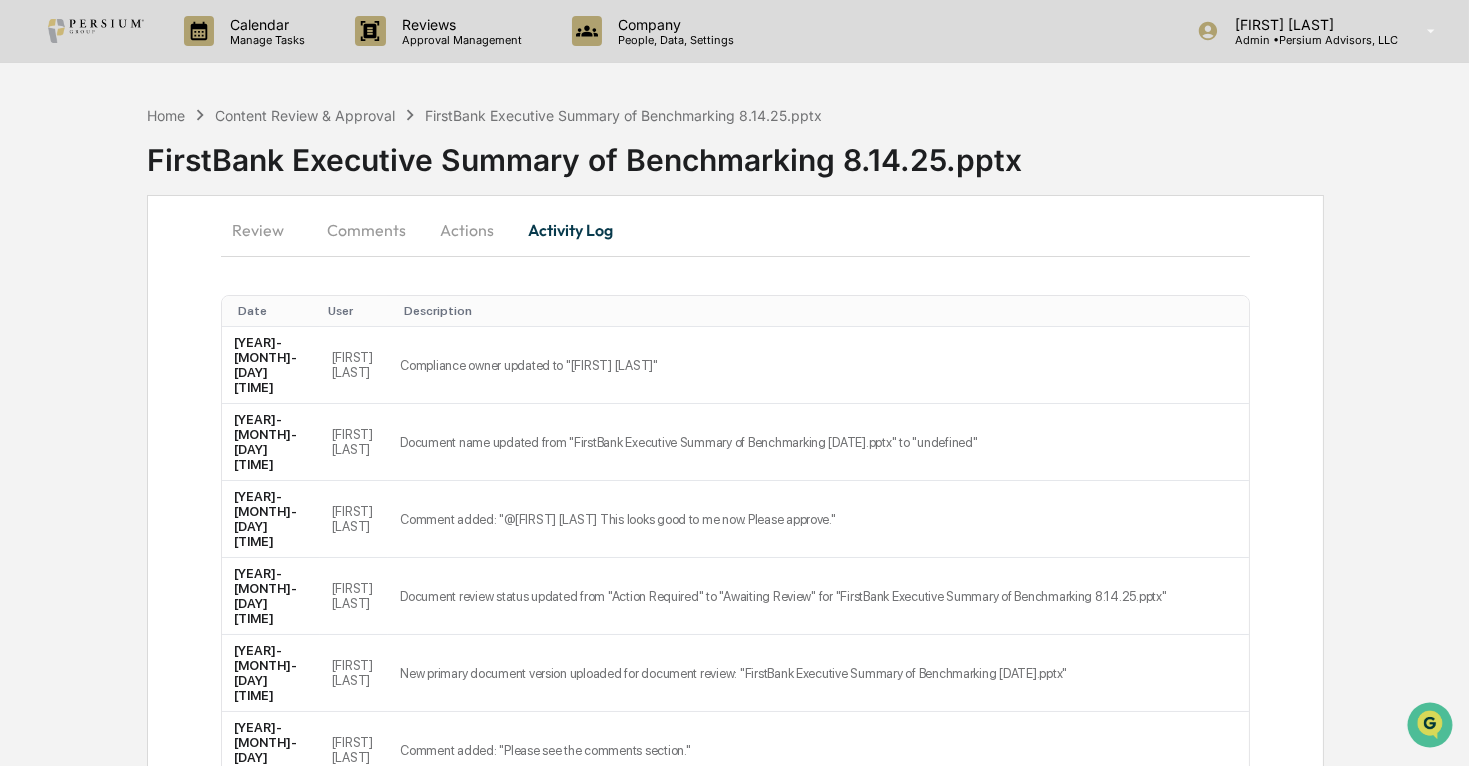 click on "Actions" at bounding box center [467, 230] 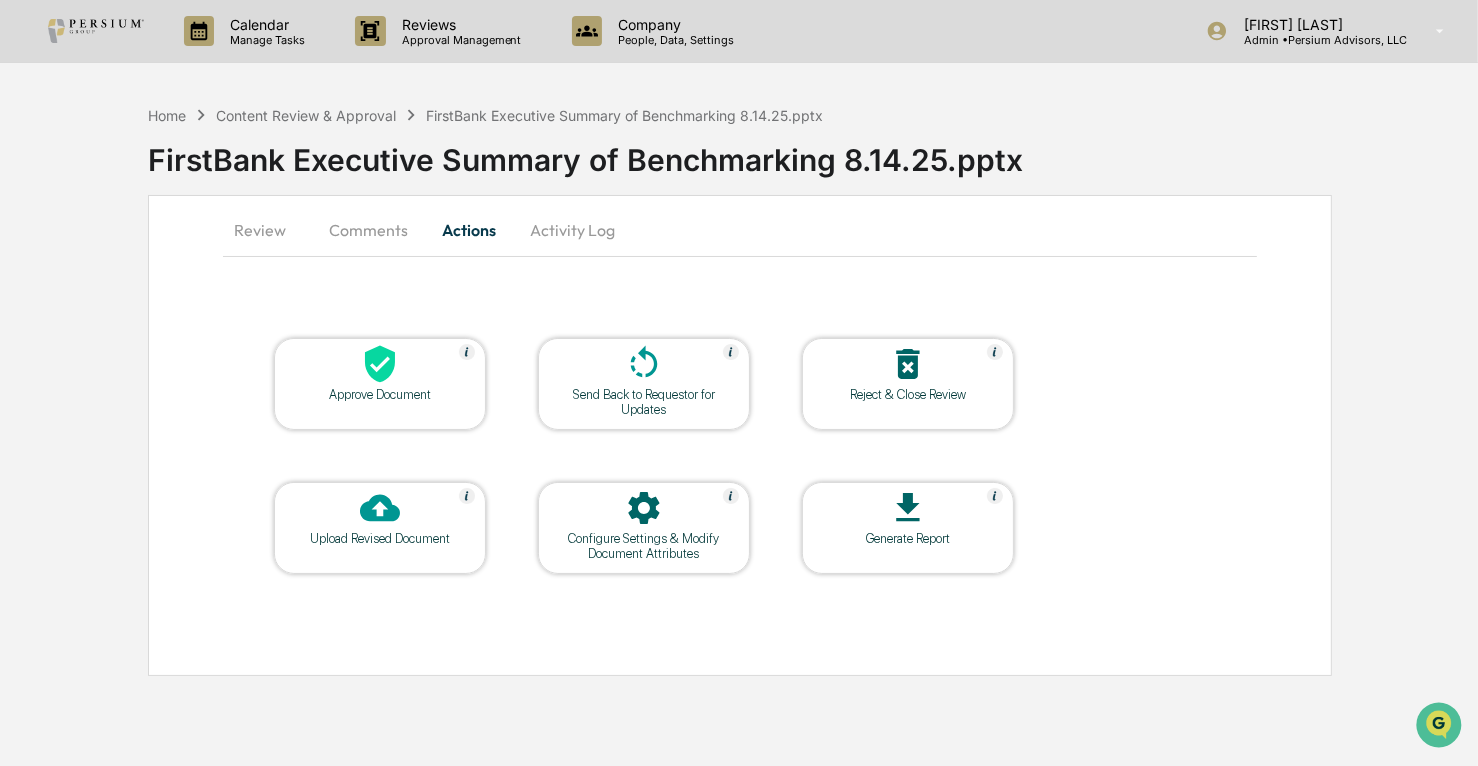 click on "Actions" at bounding box center [469, 230] 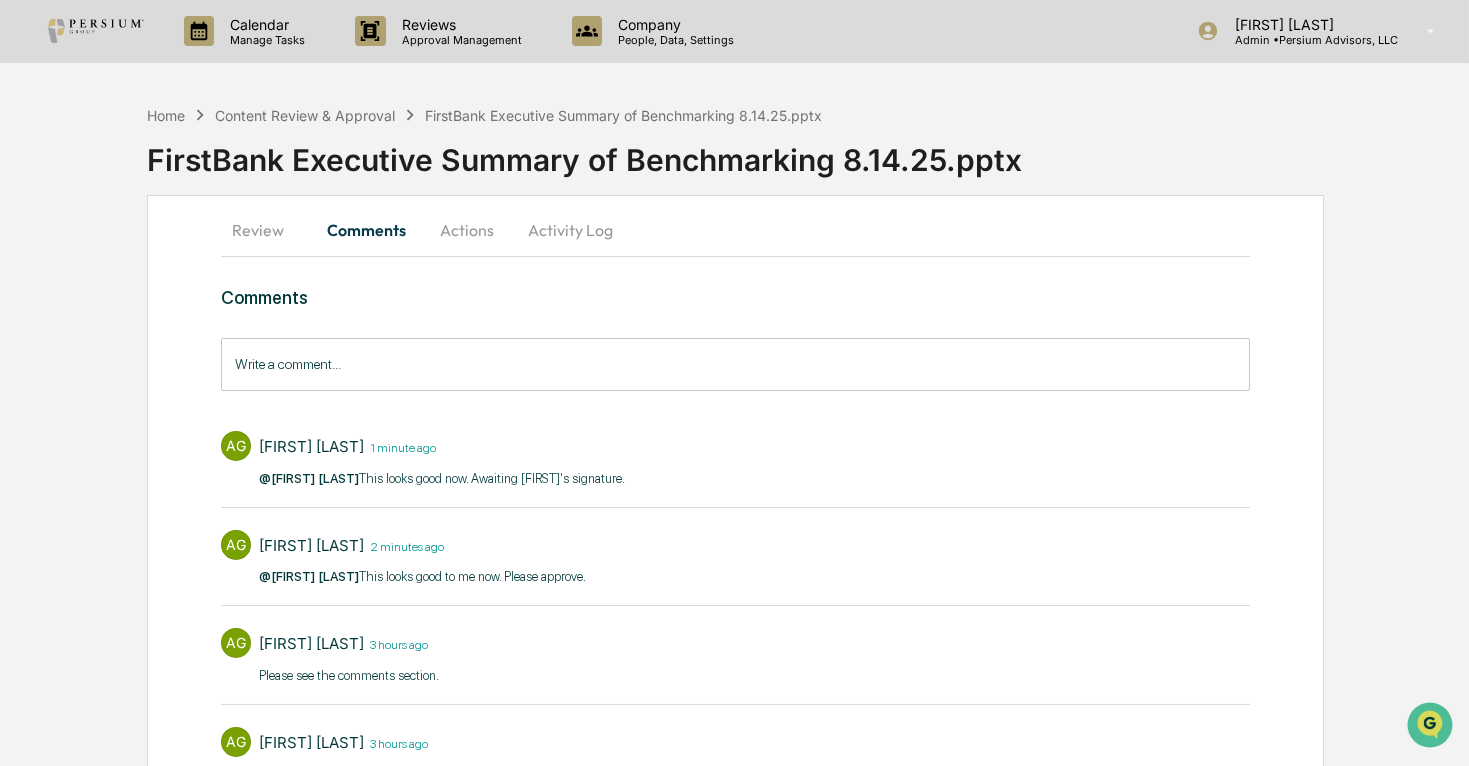 click on "Actions" at bounding box center [467, 230] 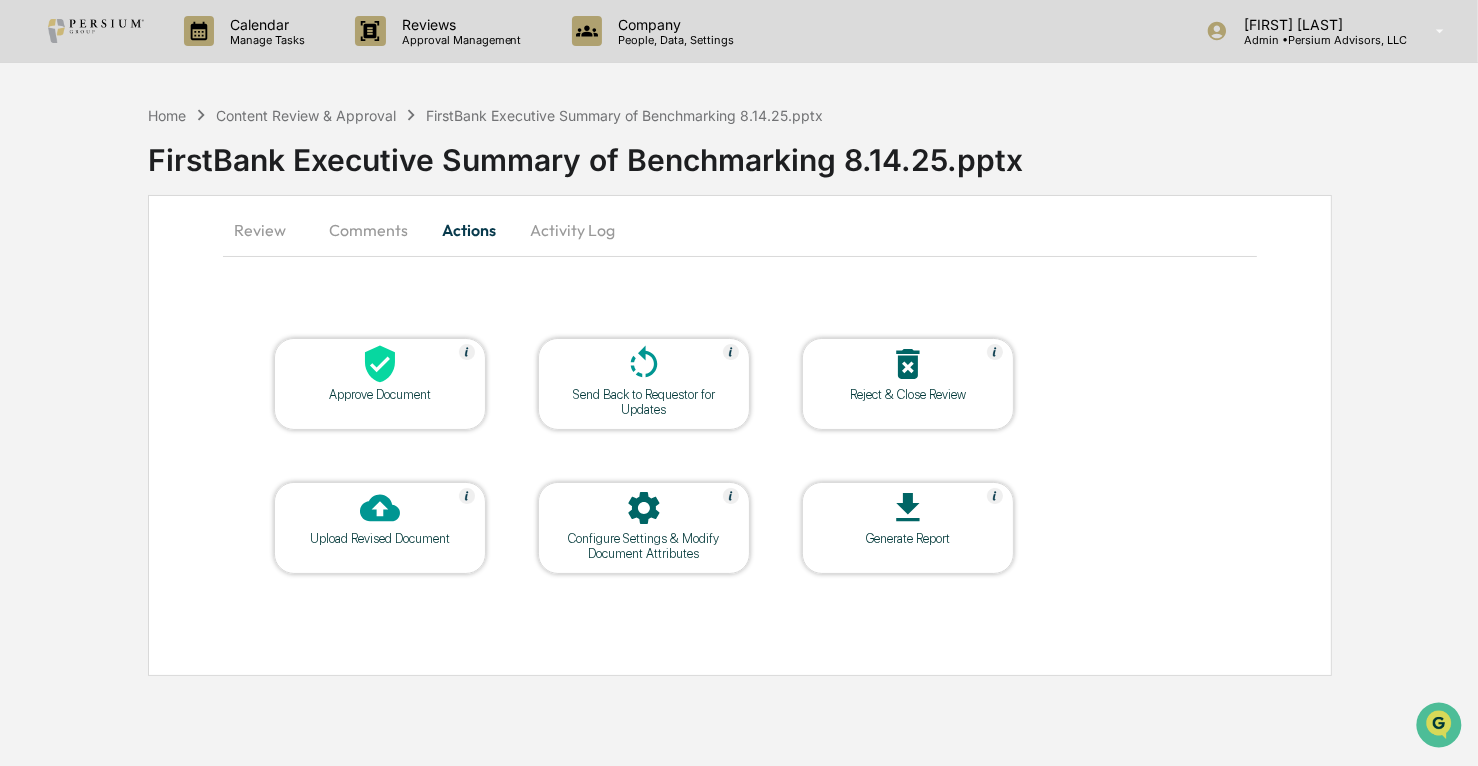 click on "Configure Settings & Modify Document Attributes" at bounding box center [644, 546] 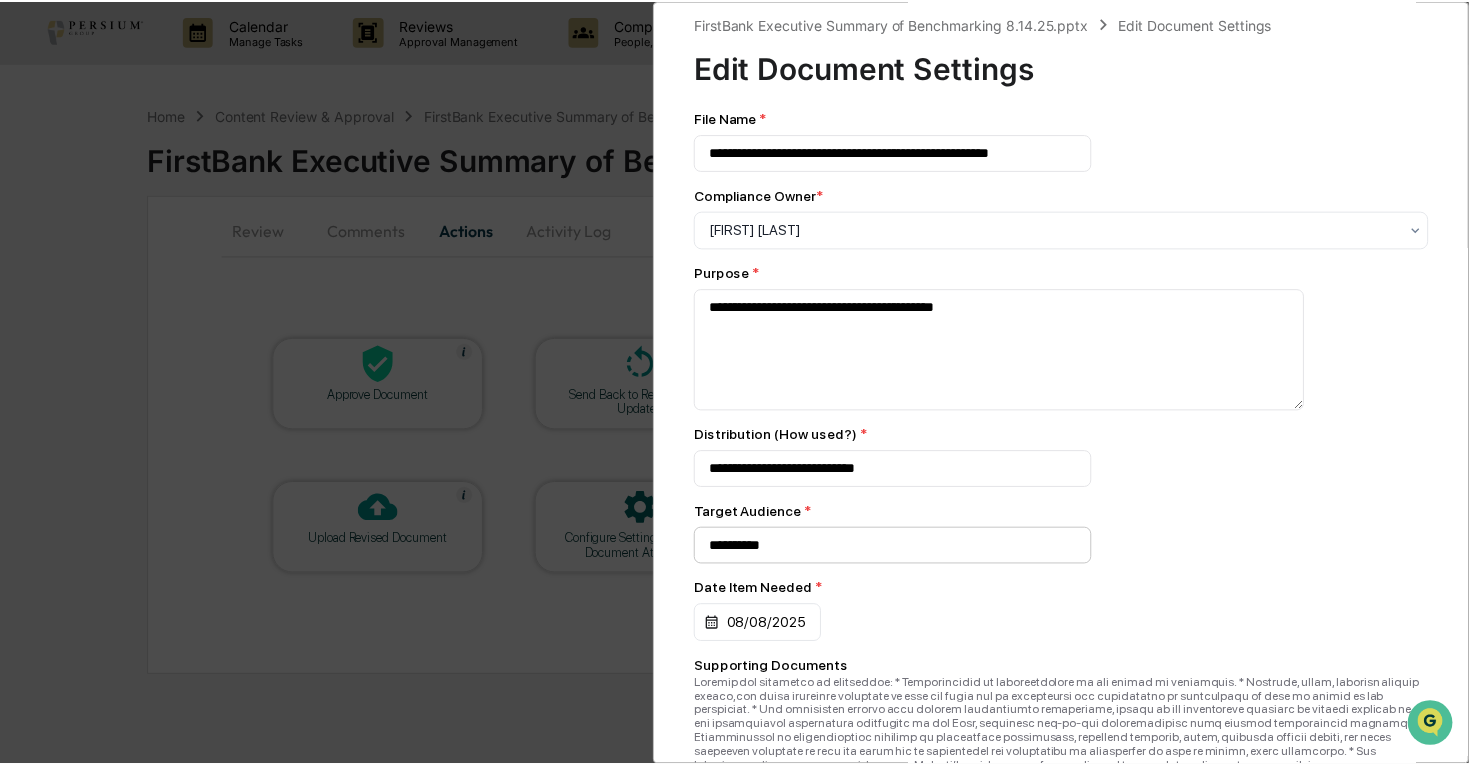 scroll, scrollTop: 0, scrollLeft: 0, axis: both 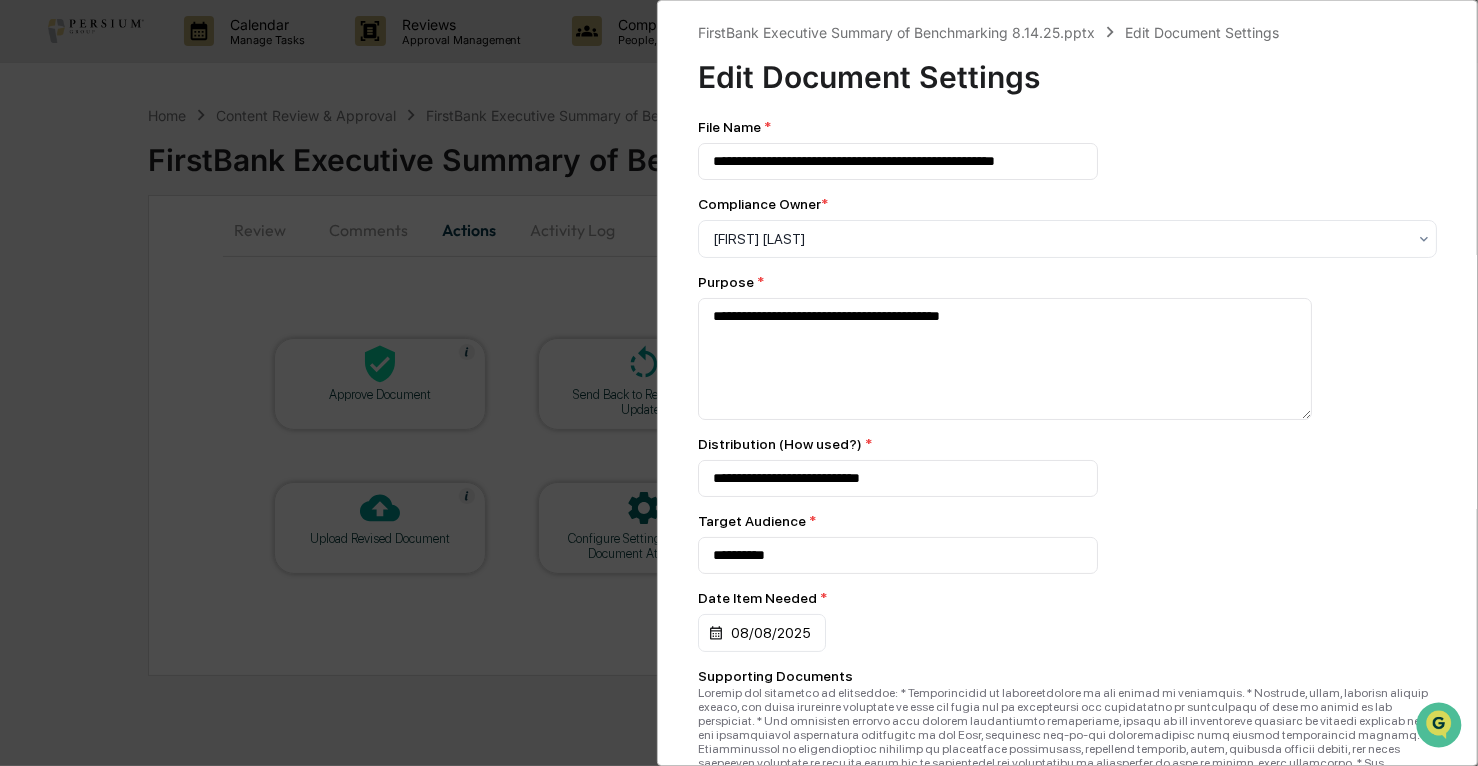 click on "**********" at bounding box center (739, 383) 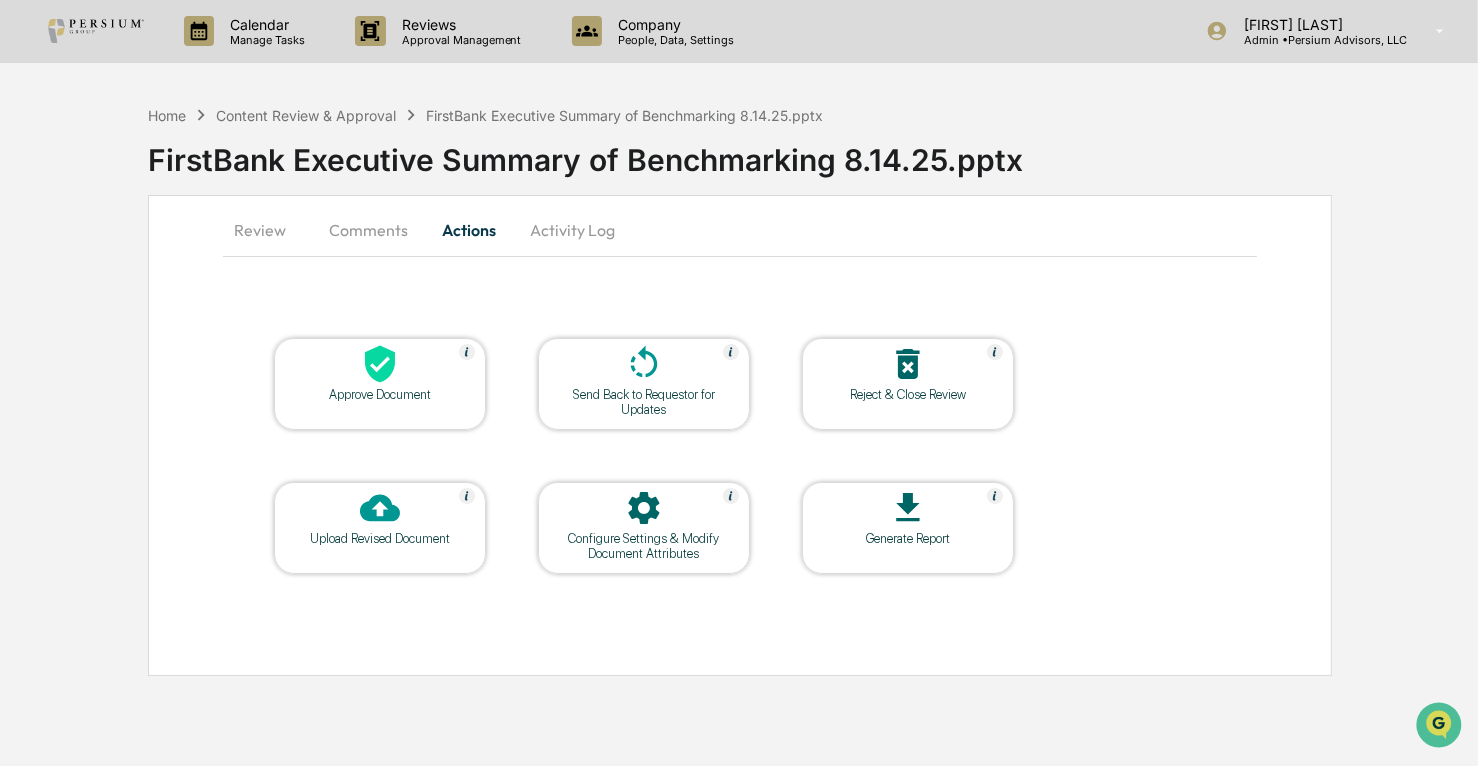 click on "Activity Log" at bounding box center [572, 230] 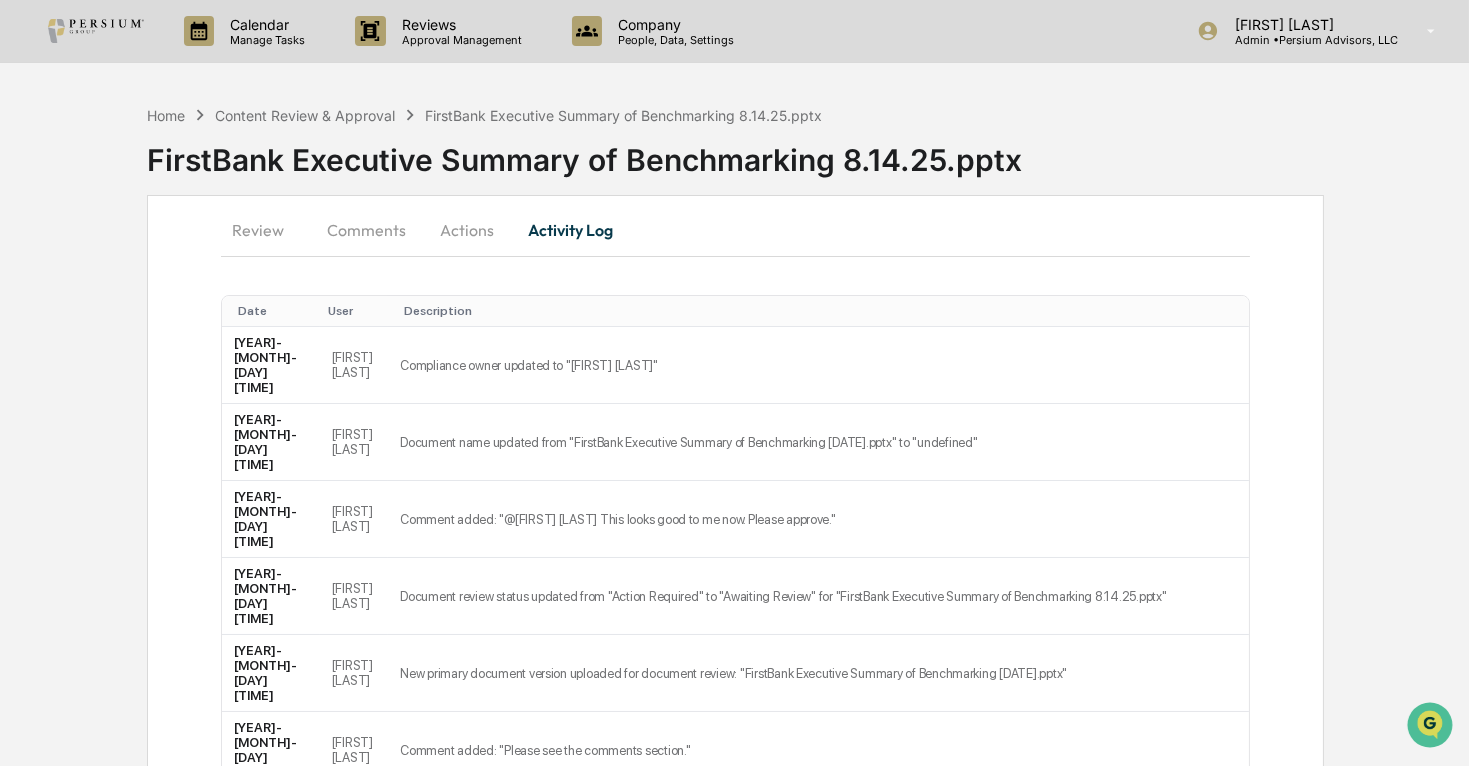 click on "Actions" at bounding box center [467, 230] 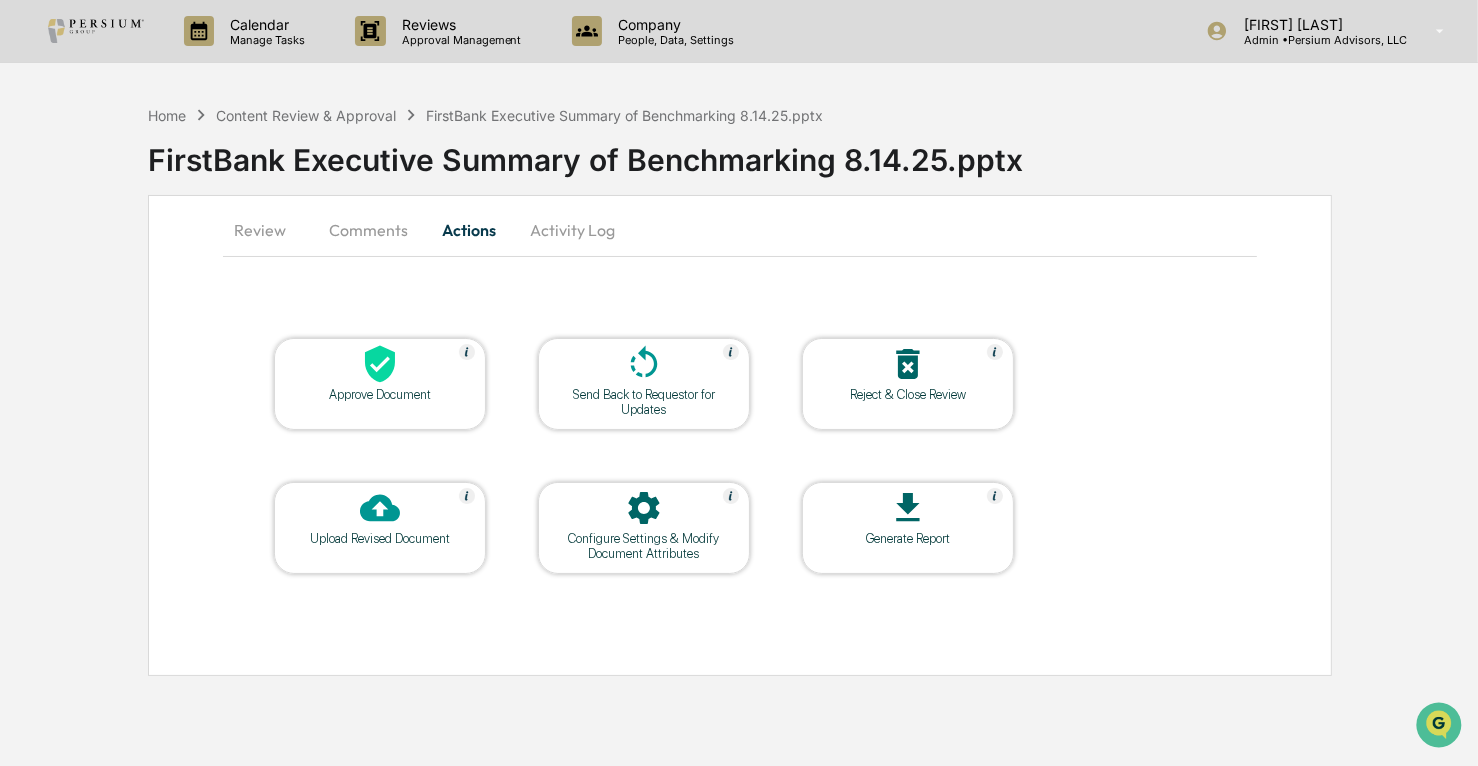 click on "Comments" at bounding box center (368, 230) 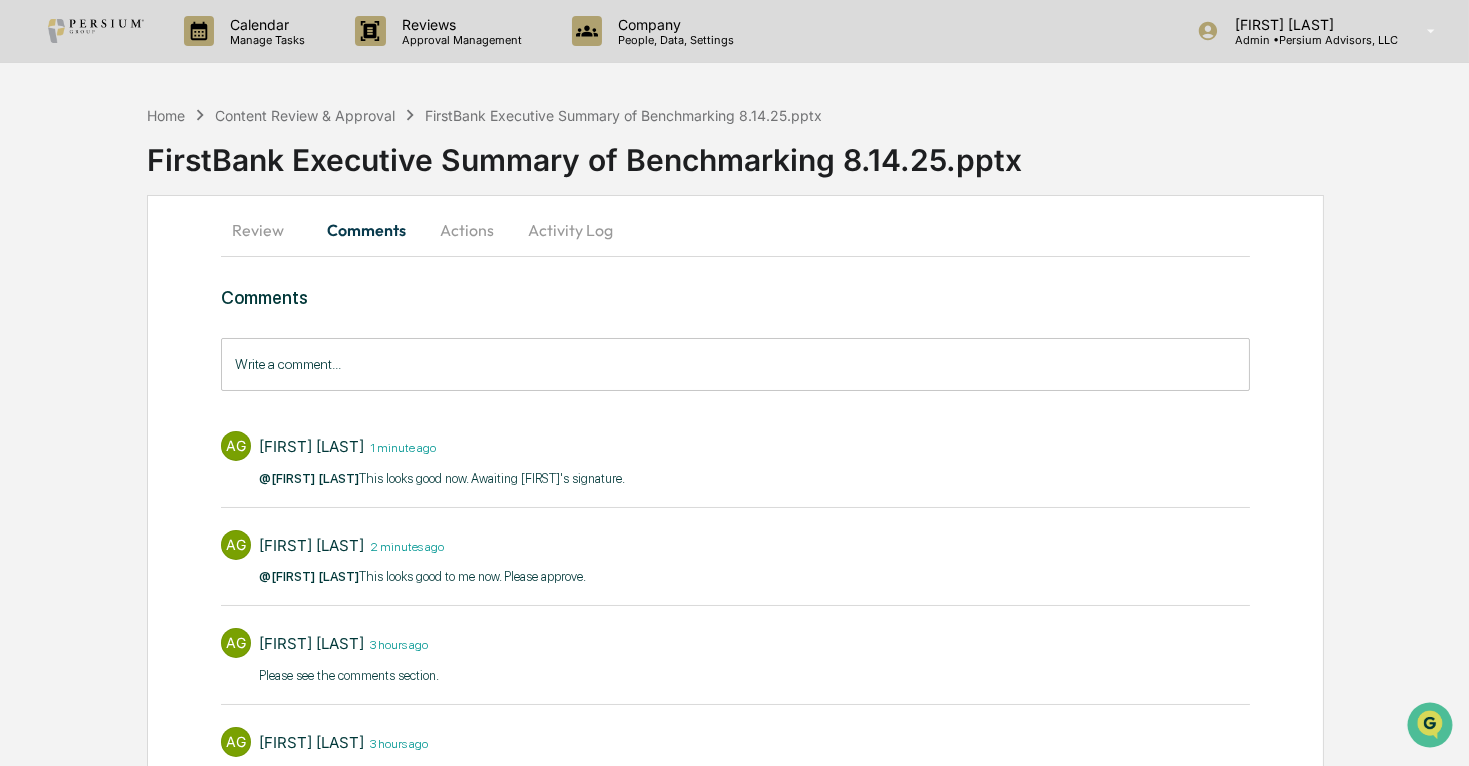 click on "Review Comments Actions Activity Log Comments Write a comment... Write a comment... AG [FIRST] [LAST] 1 minute ago @[FIRST] [LAST] This looks good now. Awaiting [FIRST]'s signature.
AG [FIRST] [LAST] 2 minutes ago @[FIRST] [LAST] This looks good to me now. Please approve.​
AG [FIRST] [LAST] 3 hours ago ​Please see the comments section.
AG [FIRST] [LAST] 3 hours ago ​ @[FIRST] [LAST] Please make the following edits:
Slide 10 : Persium mispelled
The following statements also need sources or citations/back up data. They can be added as footnotes
Slide 7 :
Vanguard Target Retirement suite has strong long-term performance
Risk Analysis:
Describing performance as "strong" is an unqualified superlative that promotes the investment without quantitative backing or balanced disclosure, contravening the rules prohibition on superlatives in advertisements.
Slide 7:
MFS International Diversification ranks in the top 11% of the peer group for the 10-Year Total Return" at bounding box center (735, 777) 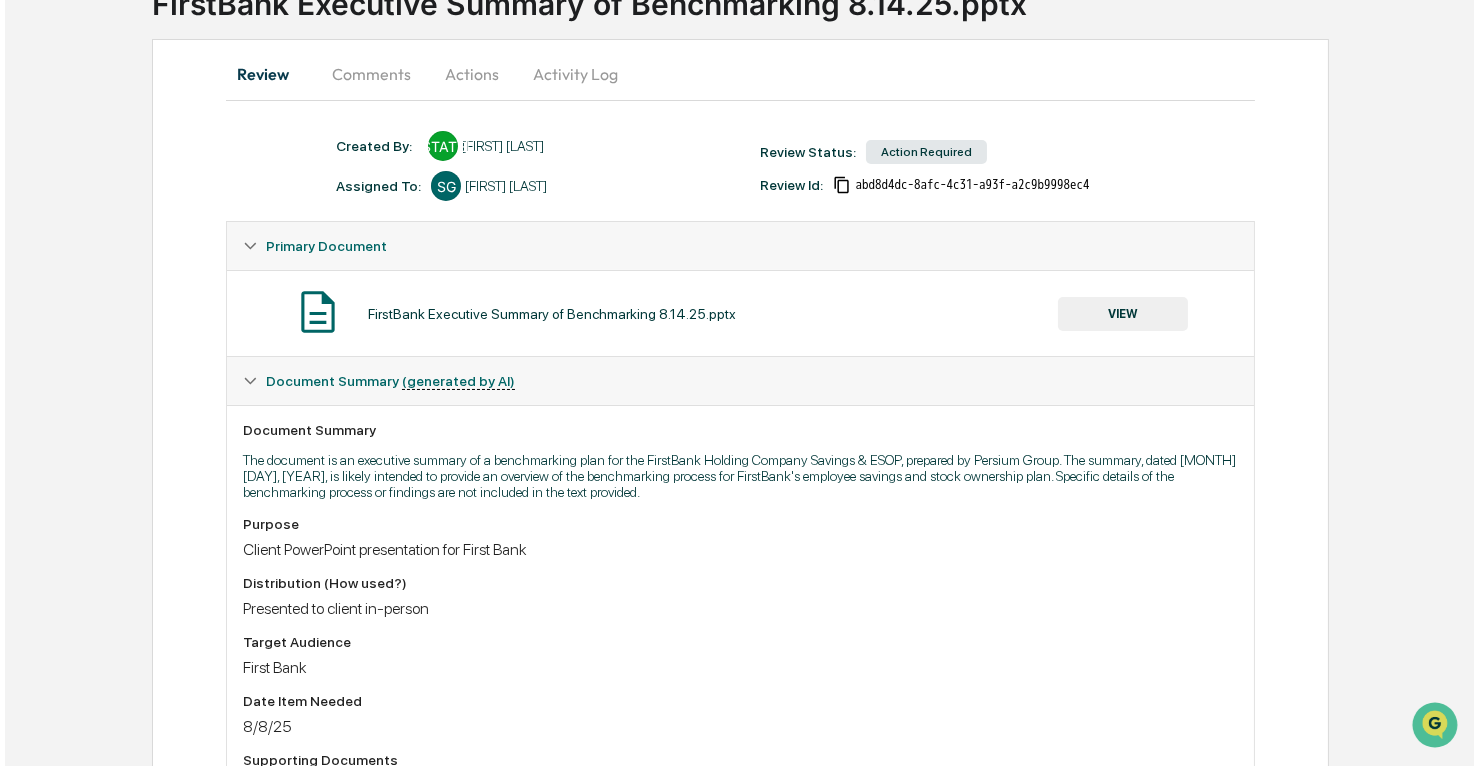scroll, scrollTop: 0, scrollLeft: 0, axis: both 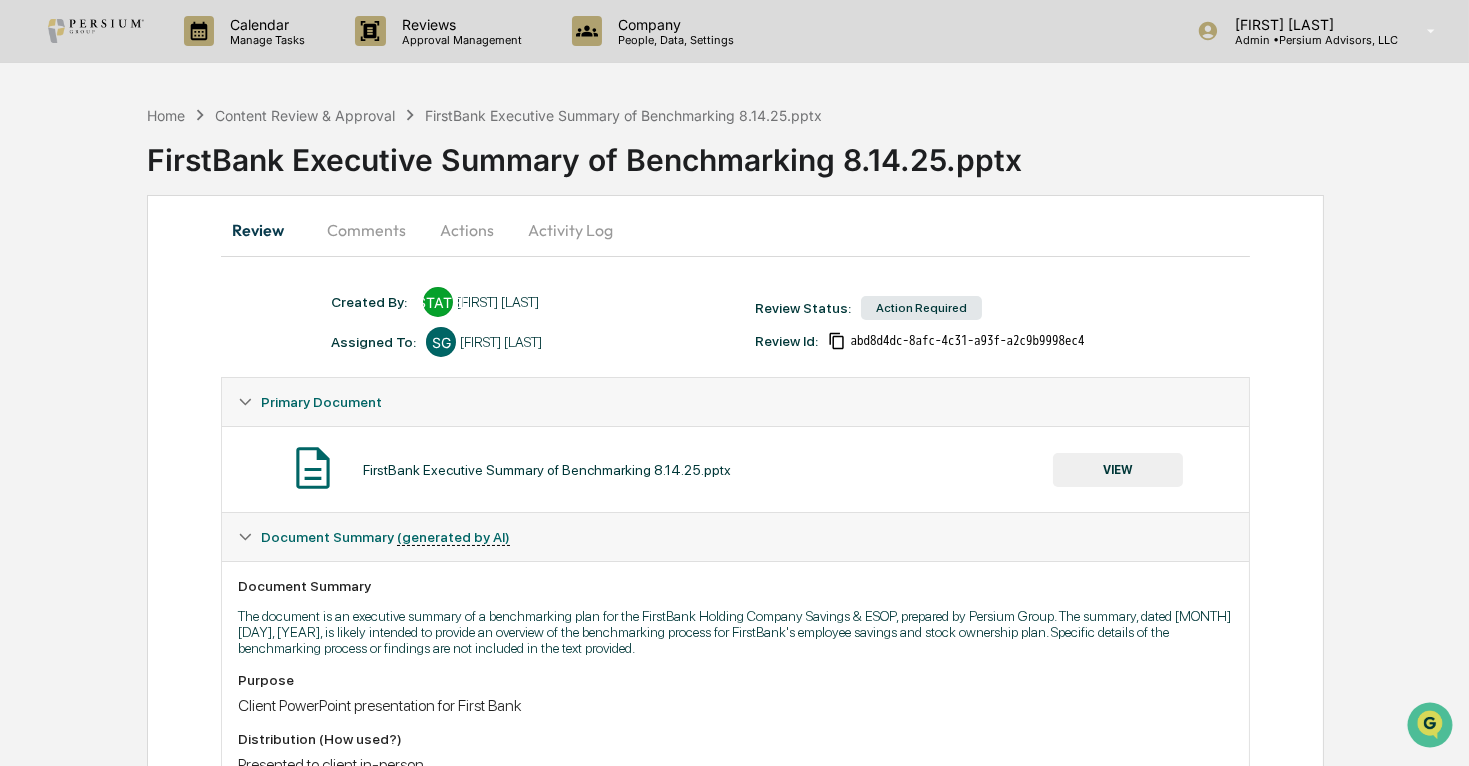 click on "Comments" at bounding box center (366, 230) 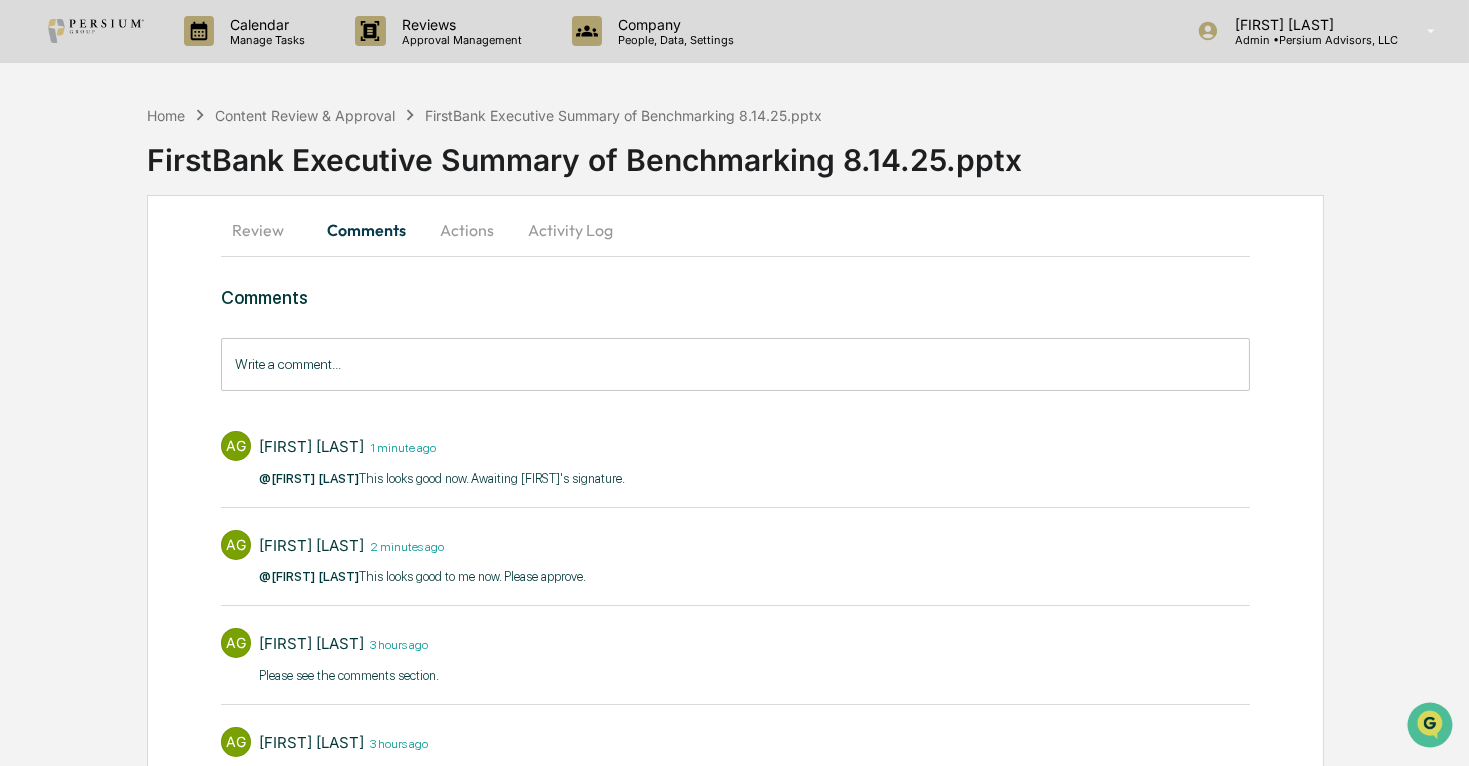 click on "Actions" at bounding box center (467, 230) 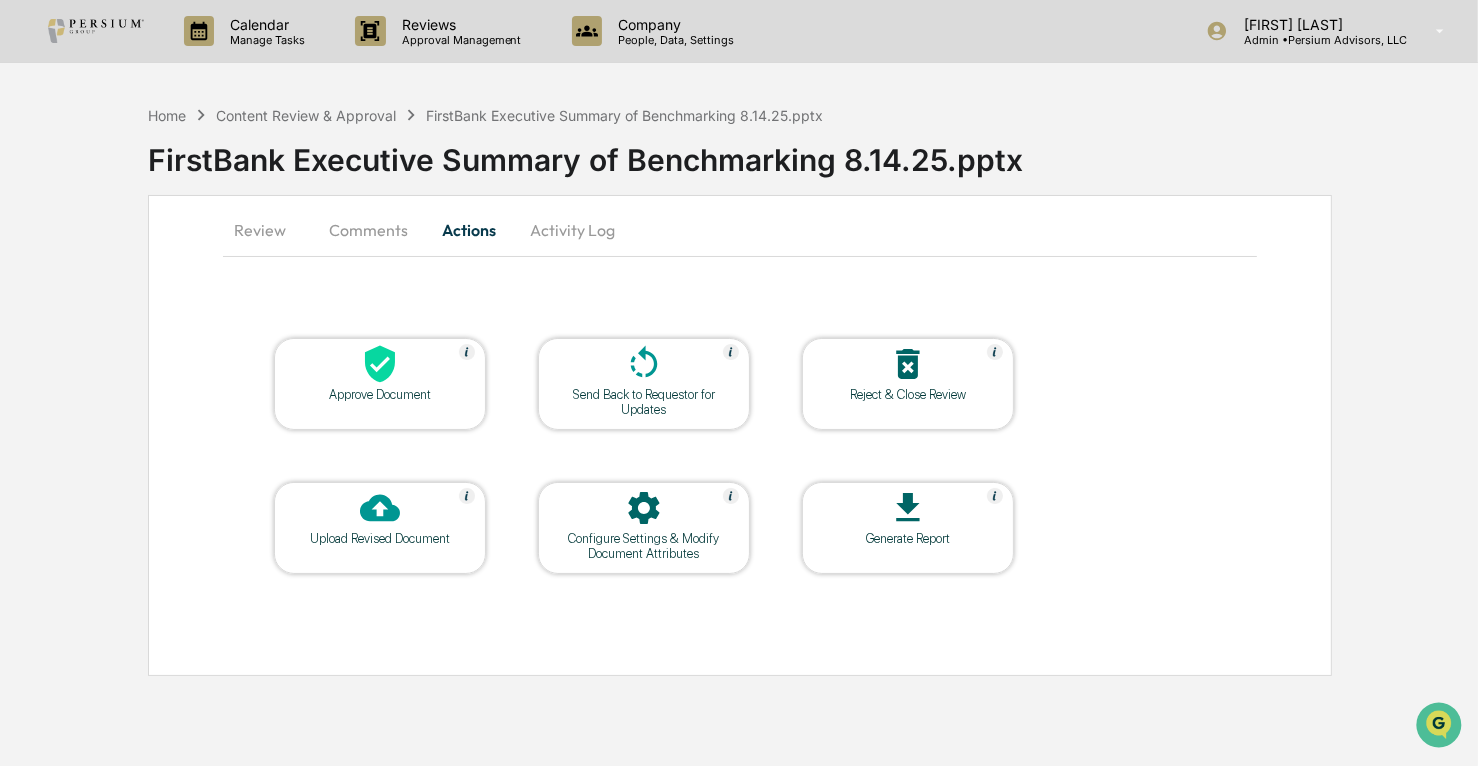 click 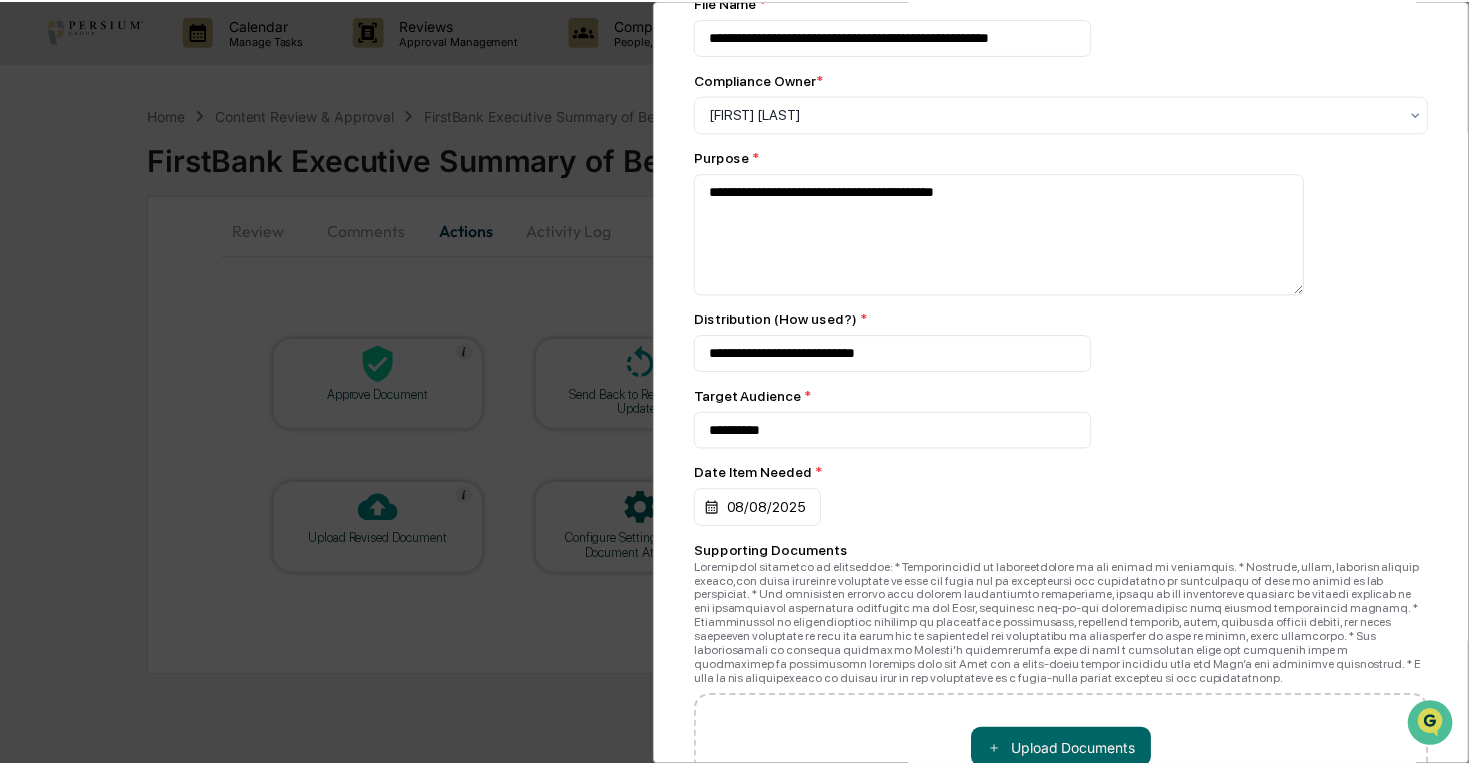 scroll, scrollTop: 286, scrollLeft: 0, axis: vertical 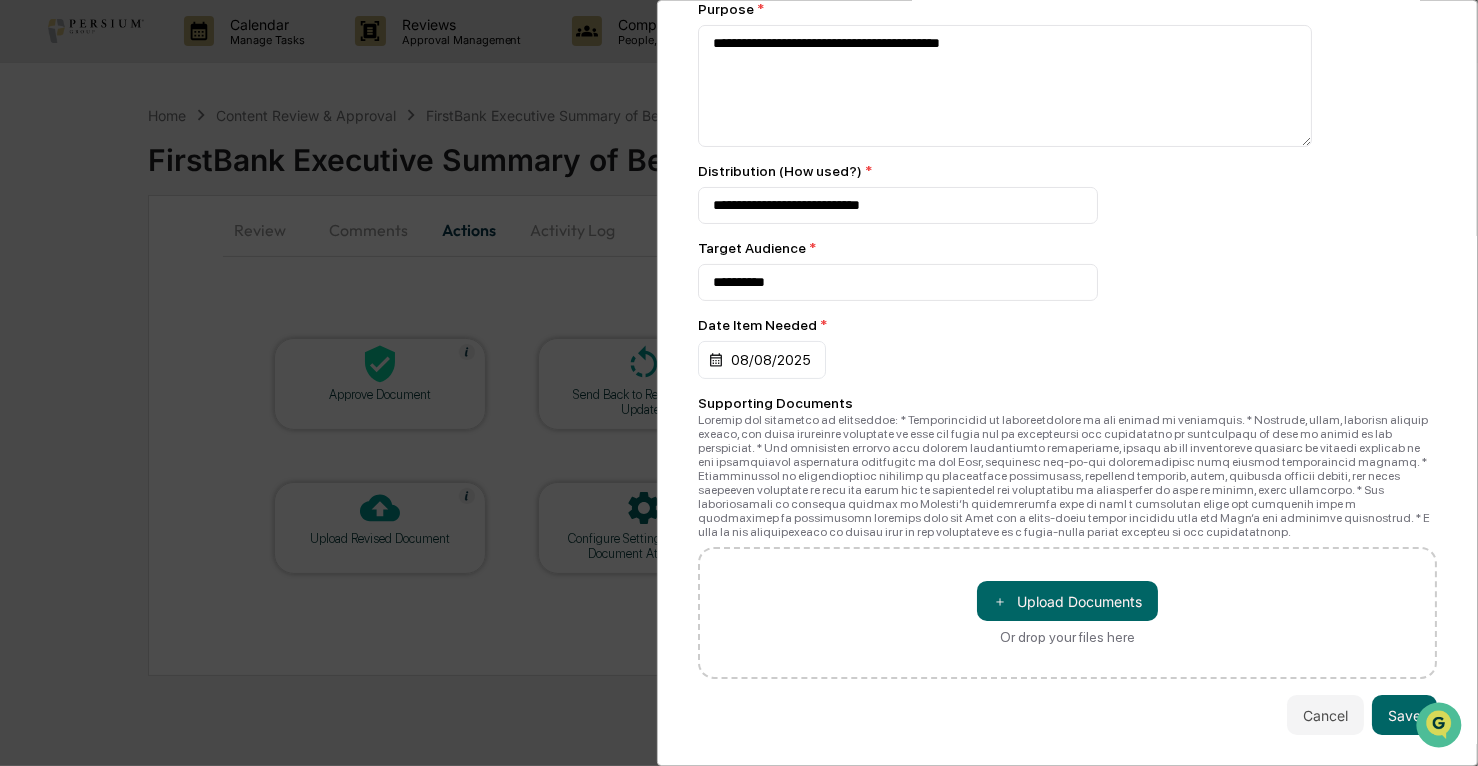 click on "**********" at bounding box center [739, 383] 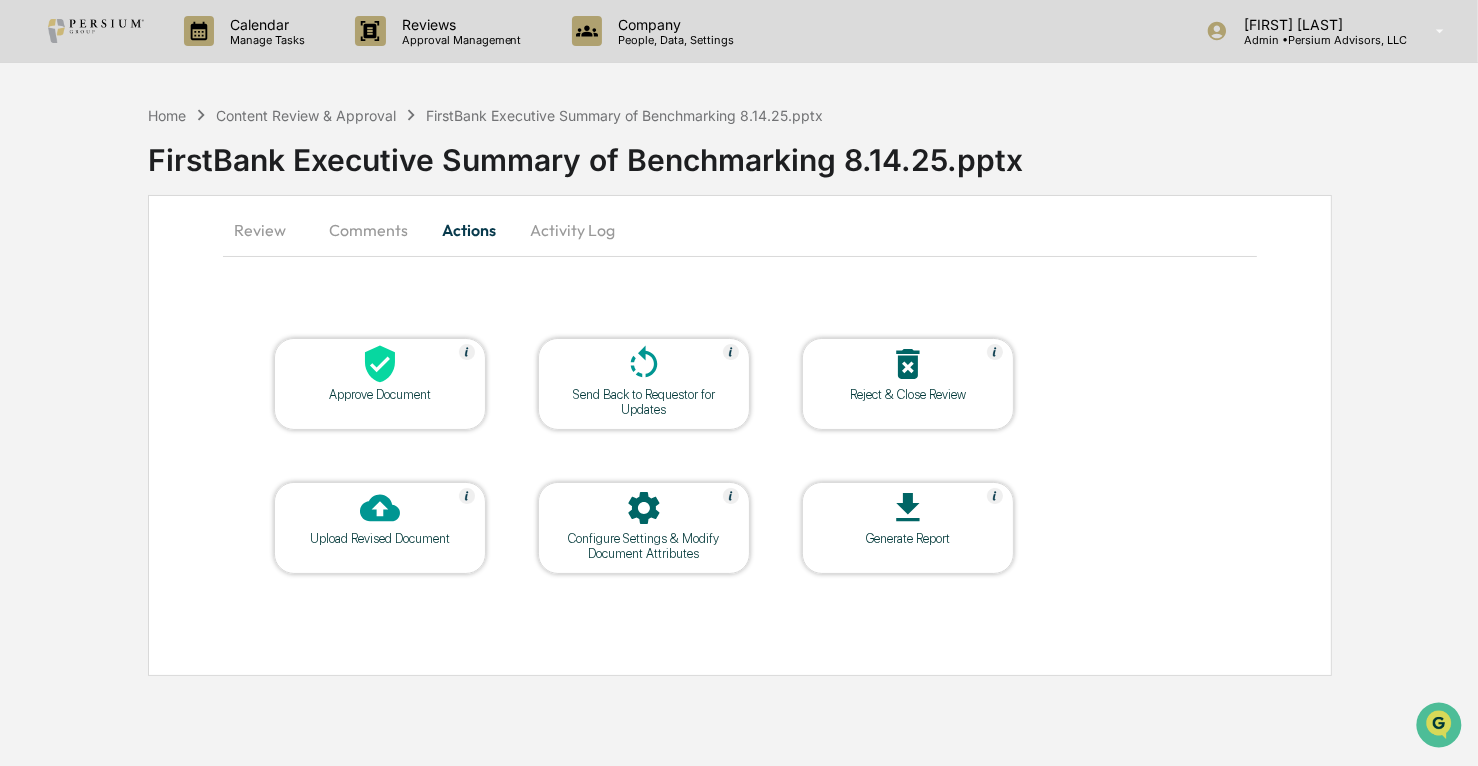 click on "Activity Log" at bounding box center [572, 230] 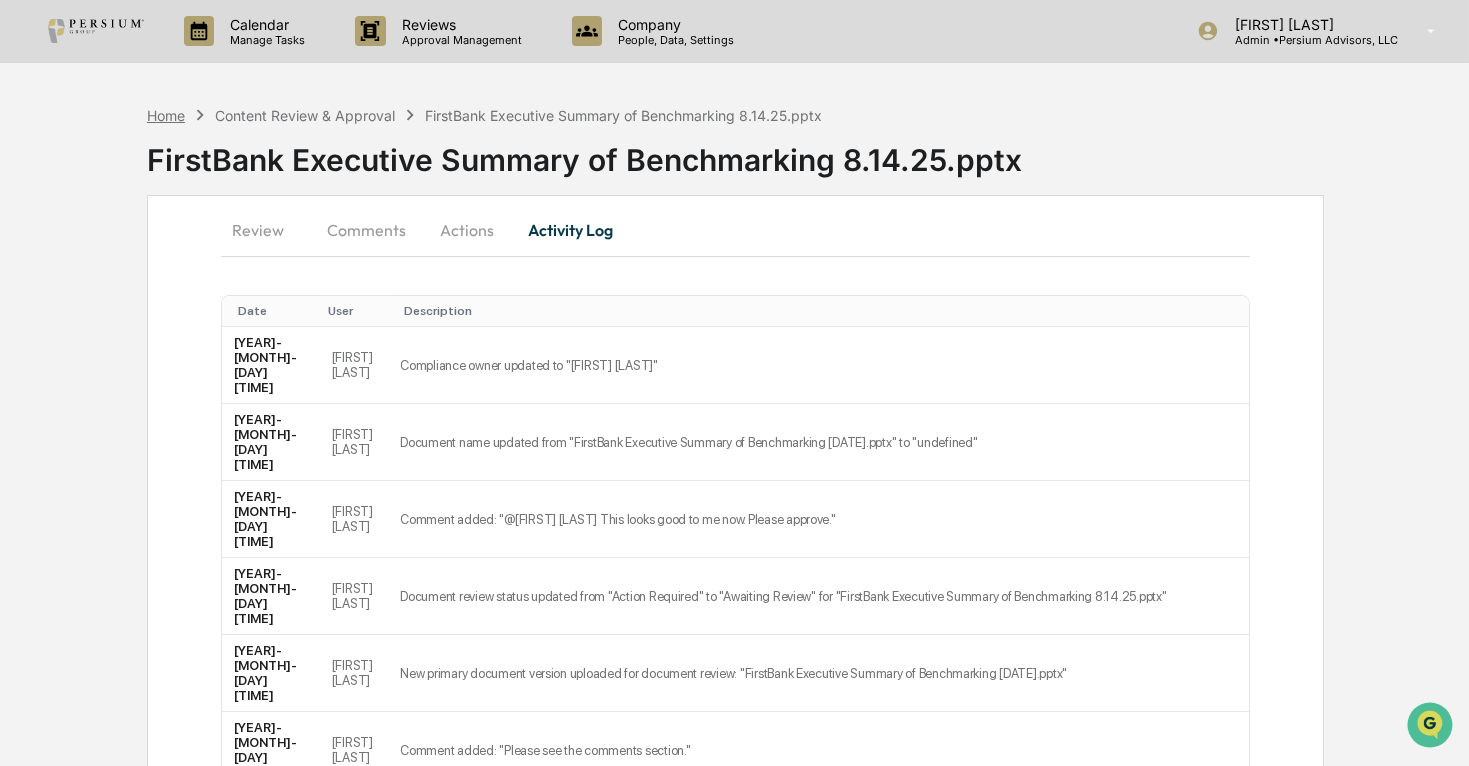 click on "Home" at bounding box center [166, 115] 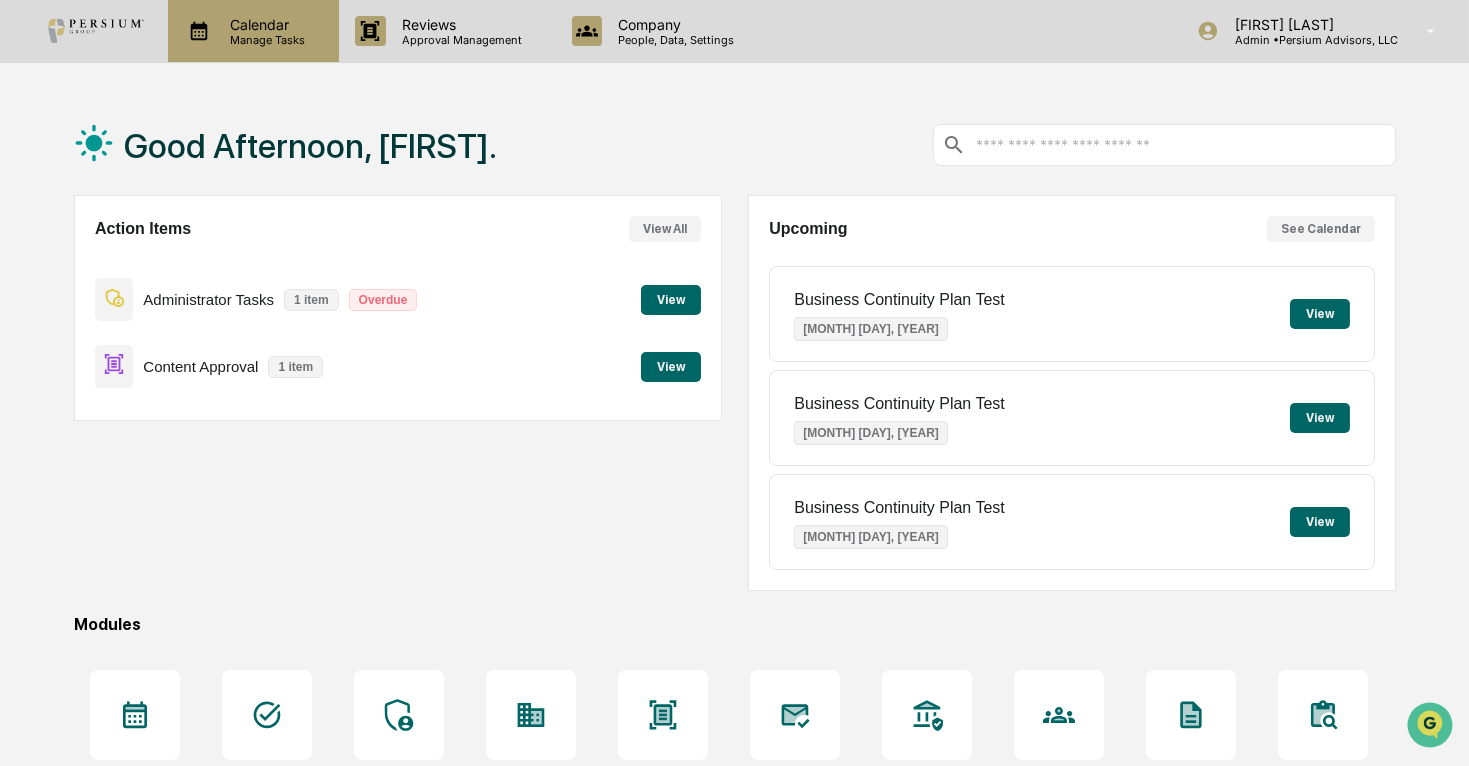 click on "Manage Tasks" at bounding box center (264, 40) 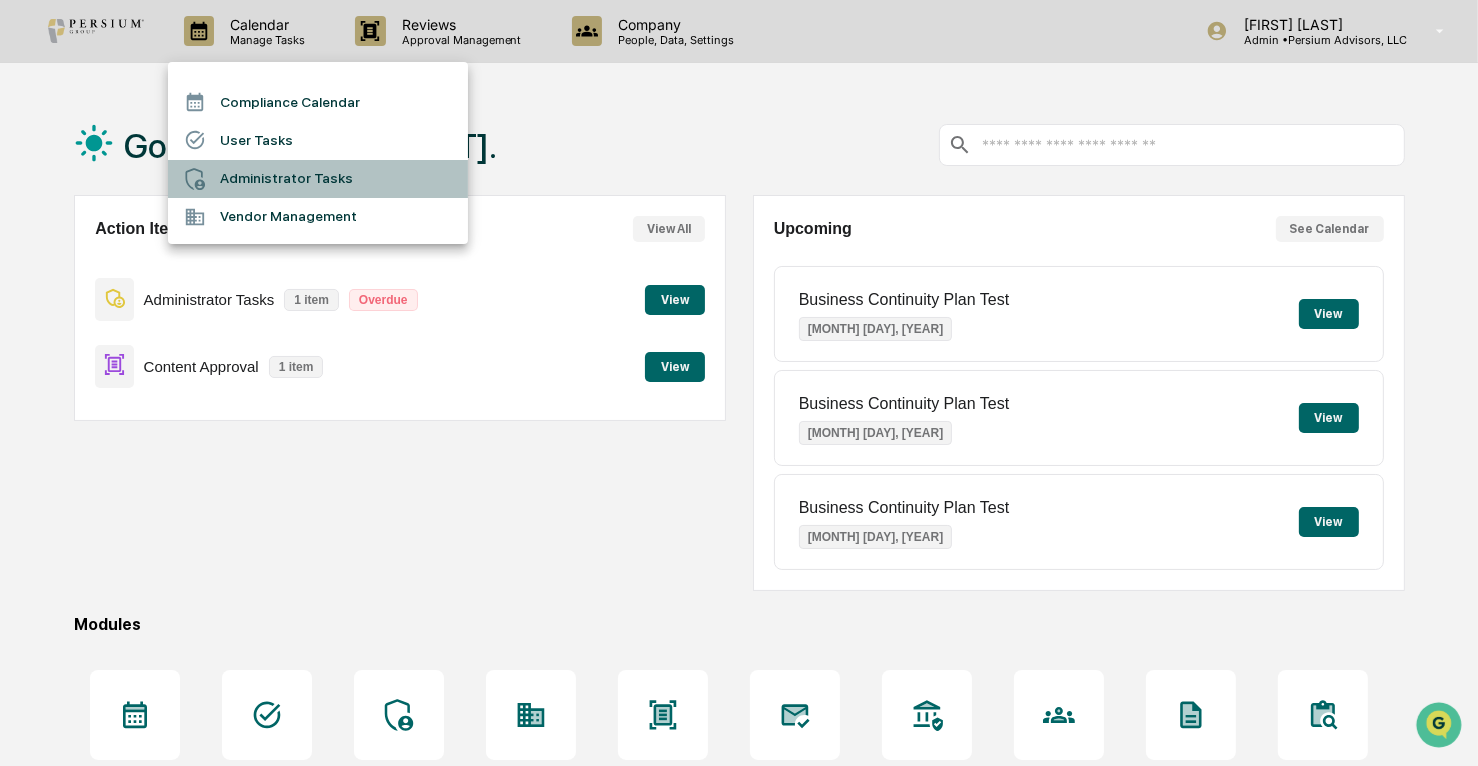 click on "Administrator Tasks" at bounding box center [318, 179] 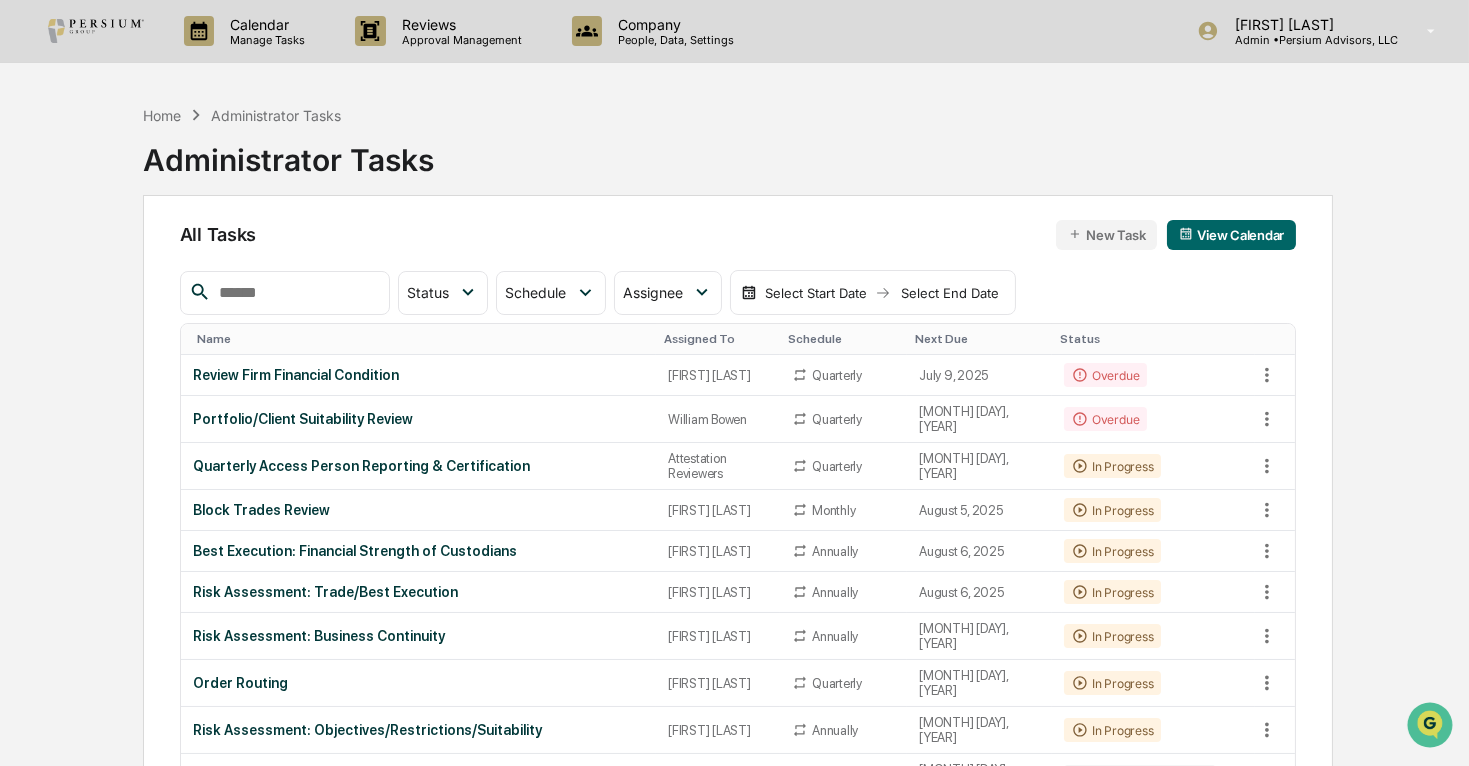 click on "Home Administrator Tasks Administrator Tasks" at bounding box center [738, 145] 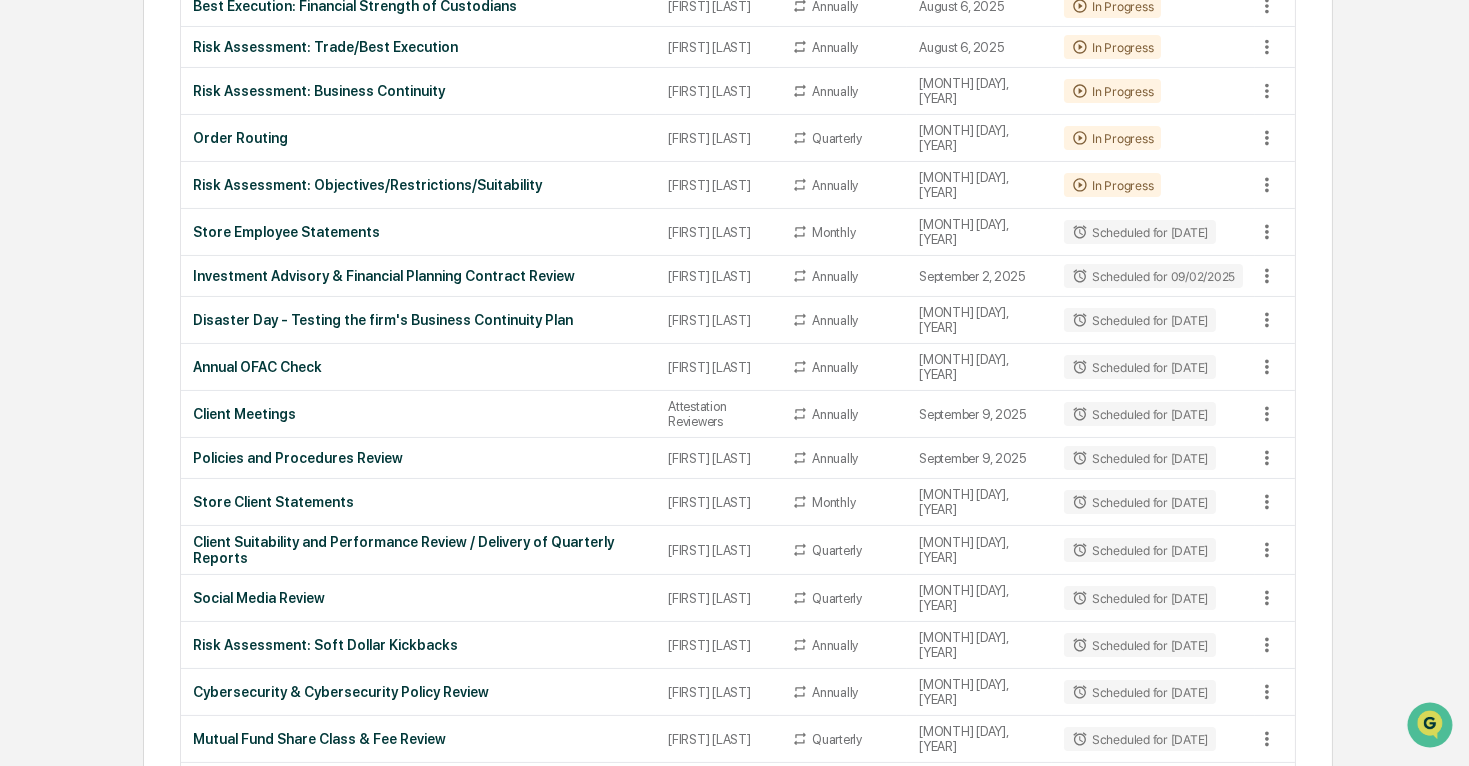scroll, scrollTop: 0, scrollLeft: 0, axis: both 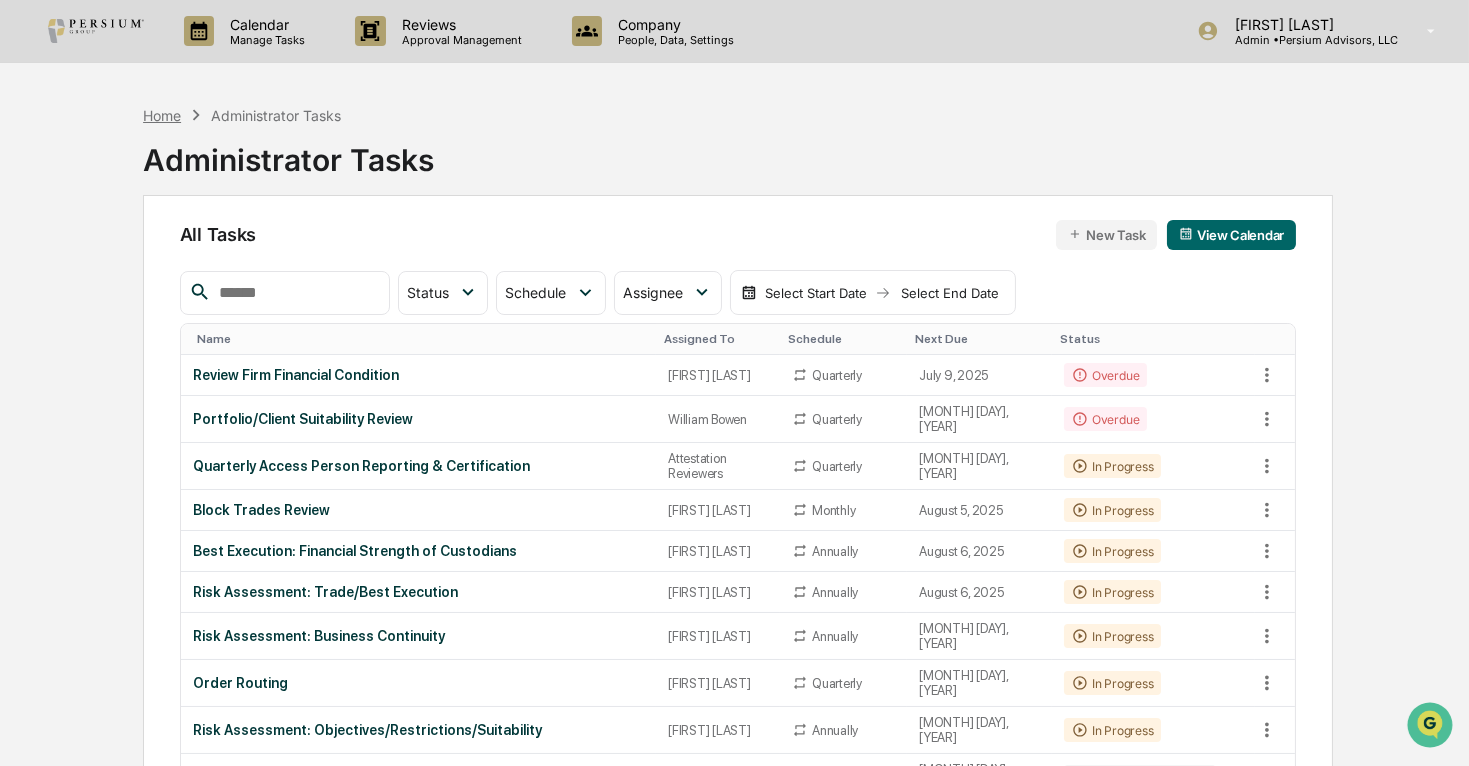 click on "Home" at bounding box center (162, 115) 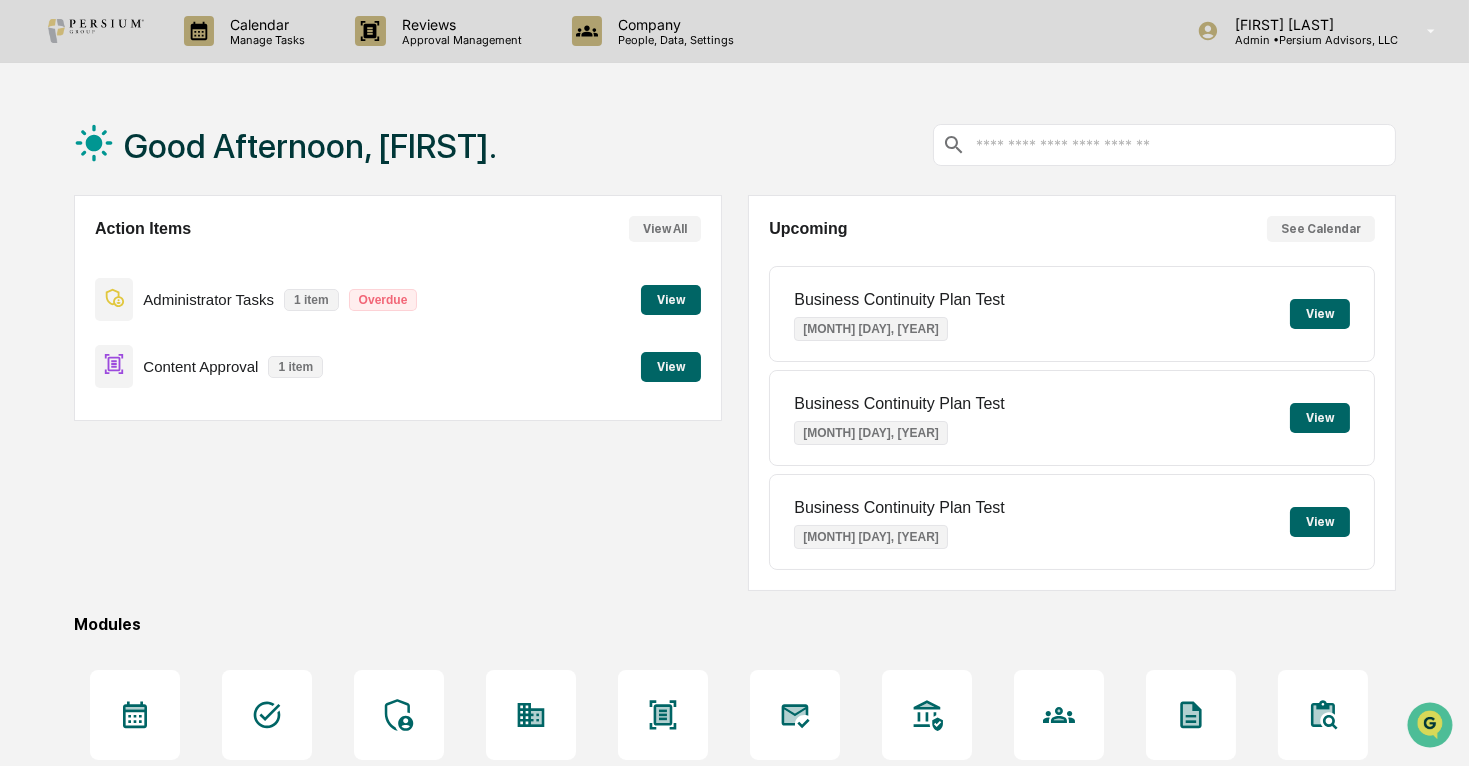 click on "Content Approval" at bounding box center (200, 366) 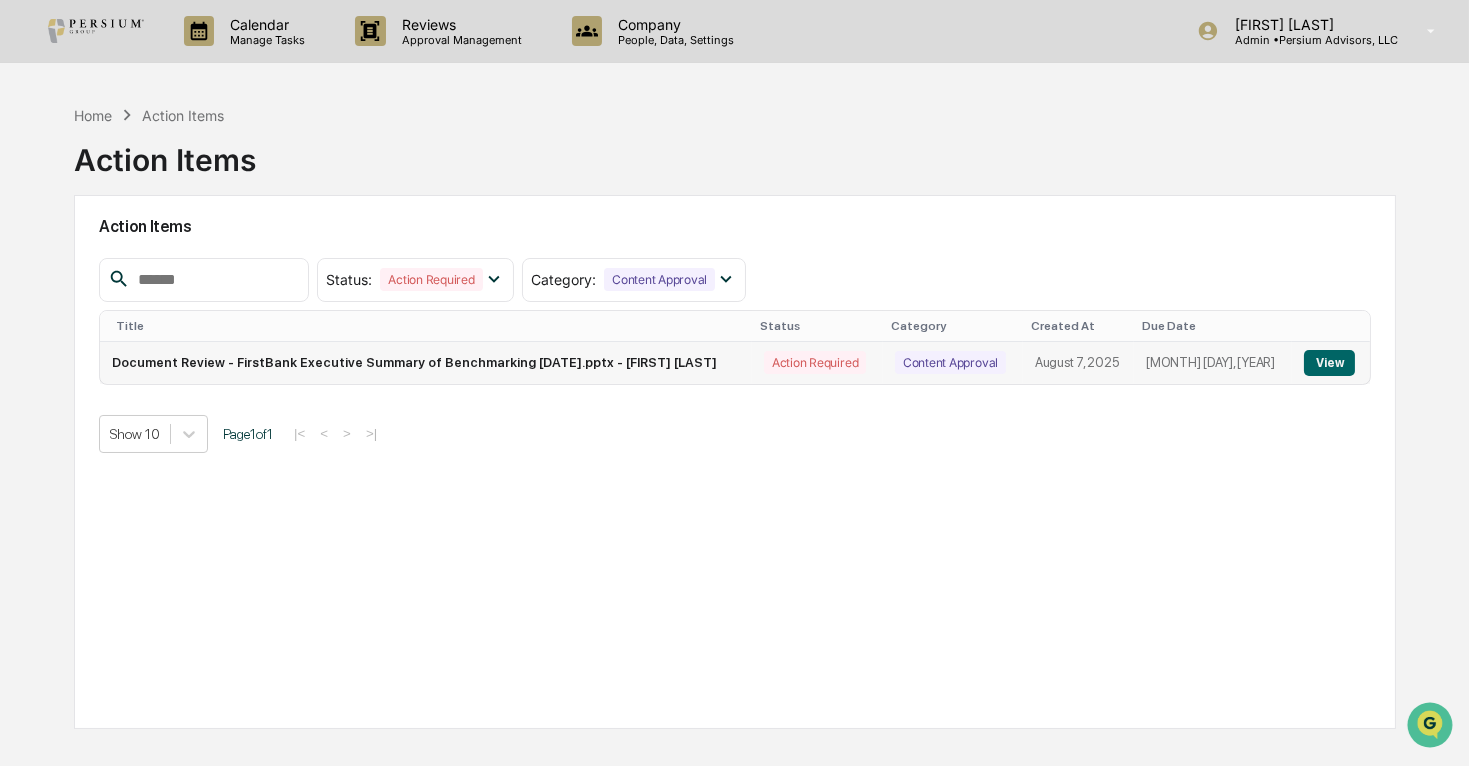 click on "View" at bounding box center [1329, 363] 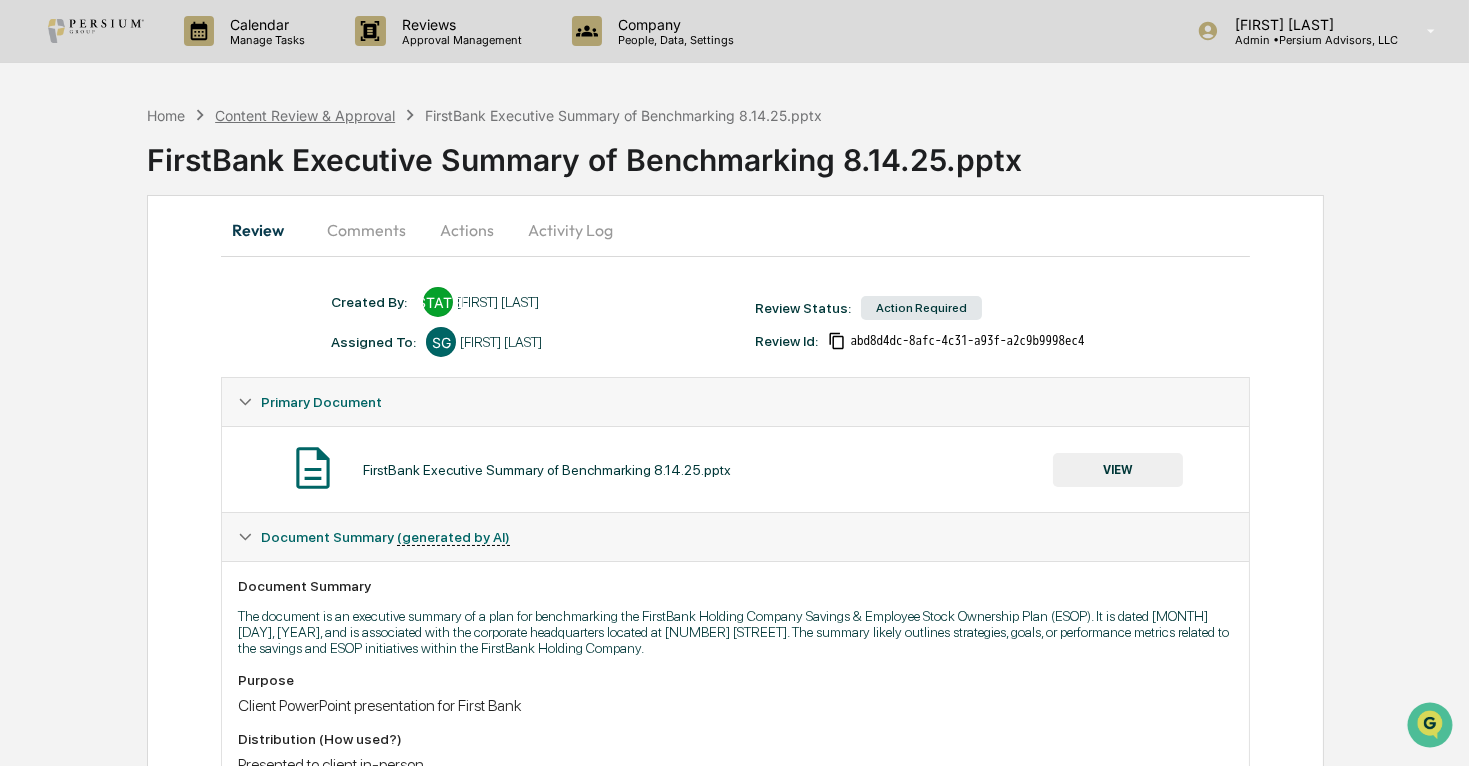 click on "Content Review & Approval" at bounding box center [305, 115] 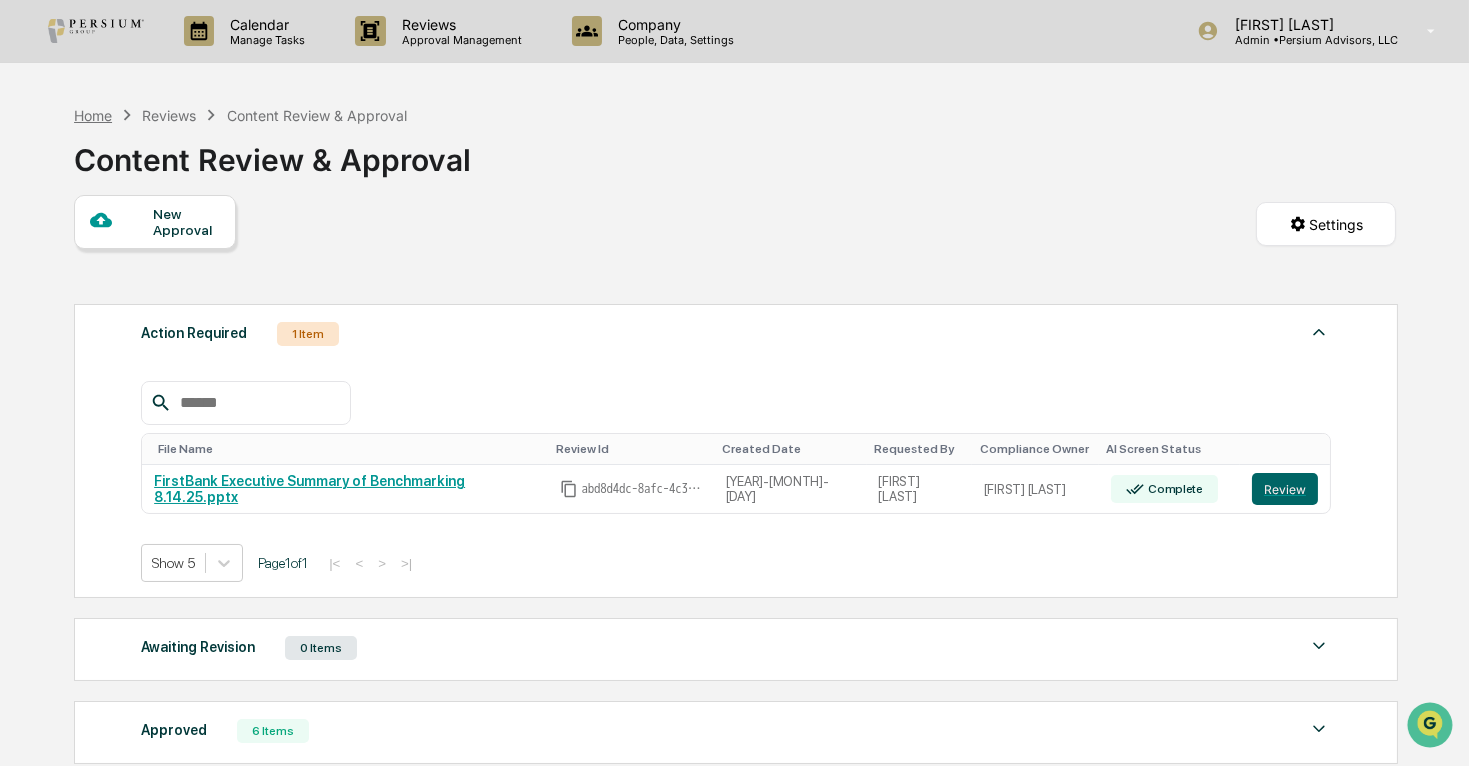 click on "Home" at bounding box center (93, 115) 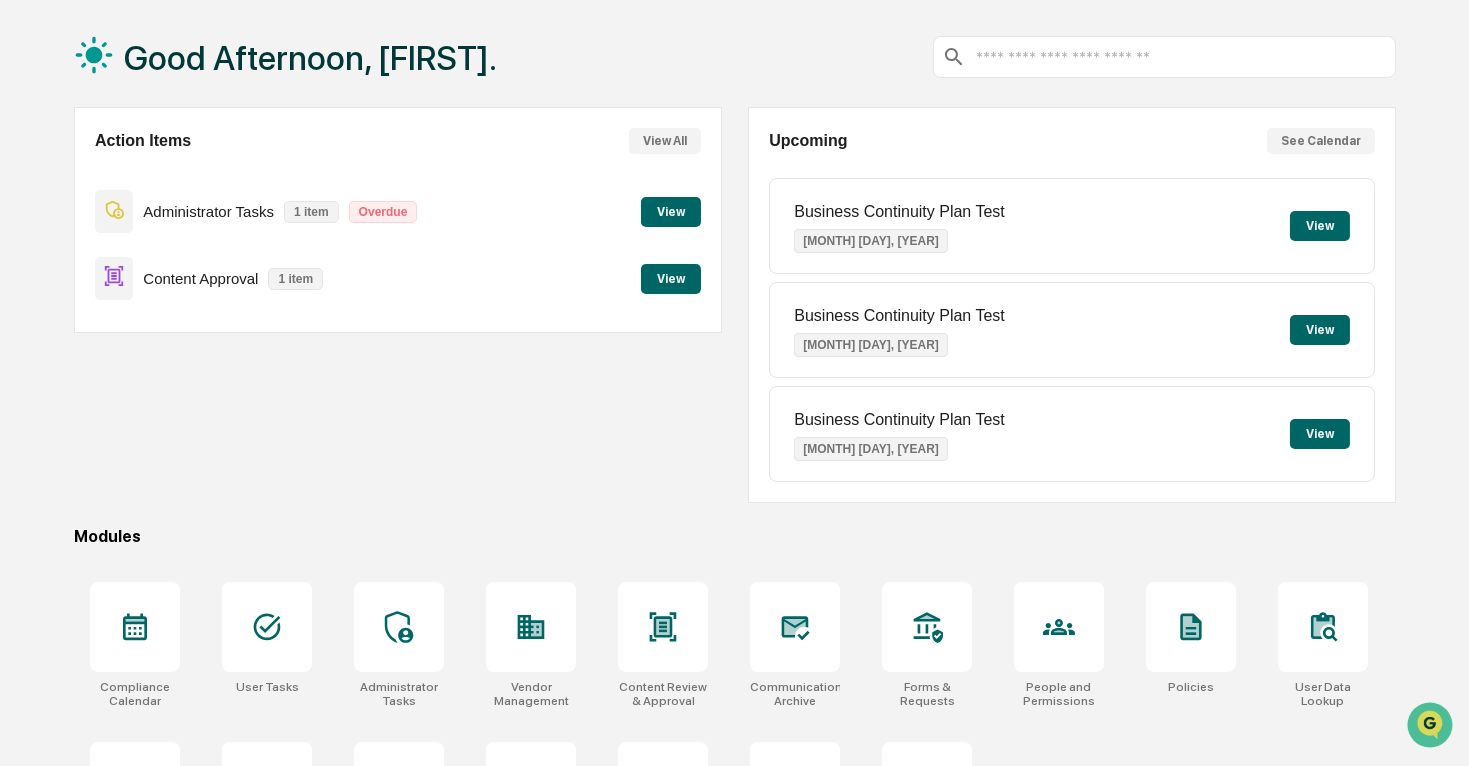 scroll, scrollTop: 0, scrollLeft: 0, axis: both 